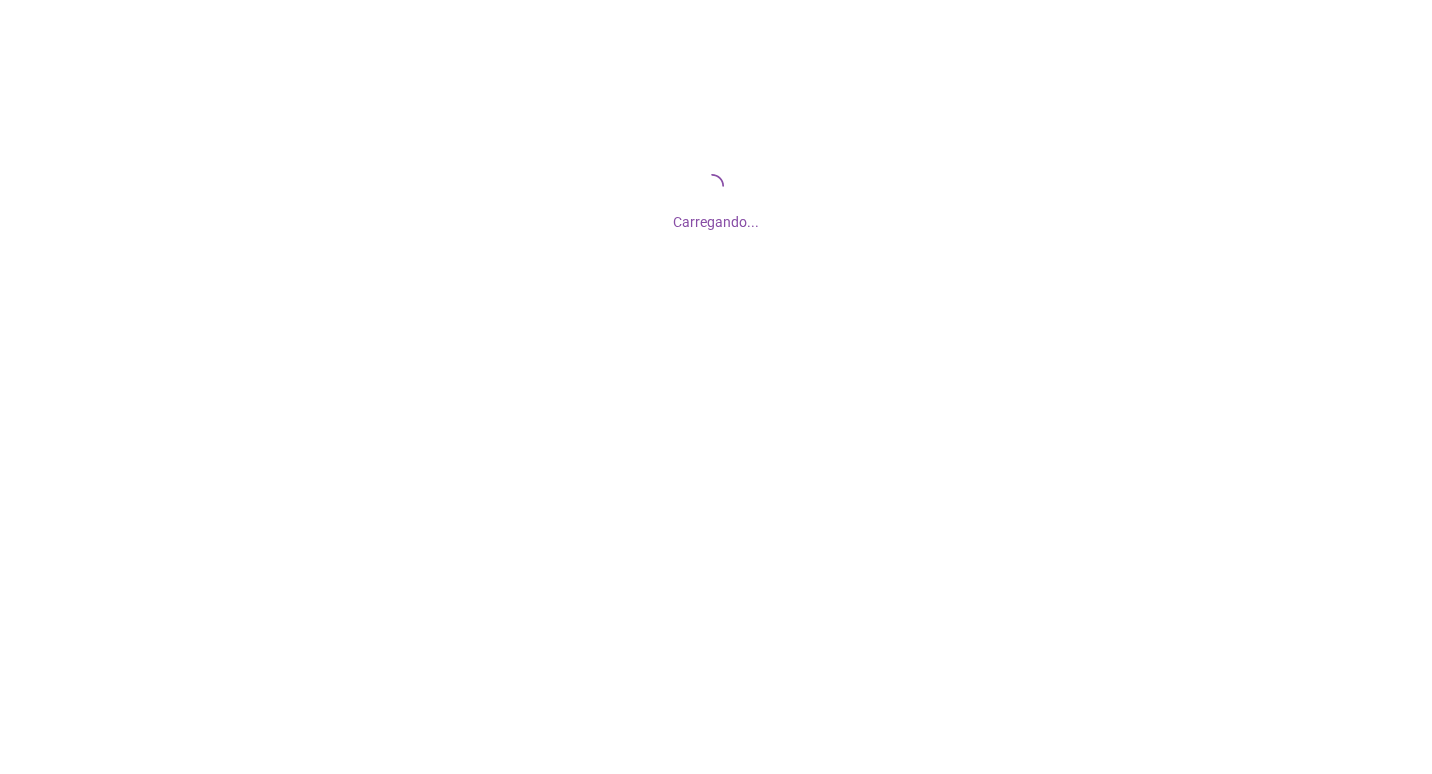 scroll, scrollTop: 0, scrollLeft: 0, axis: both 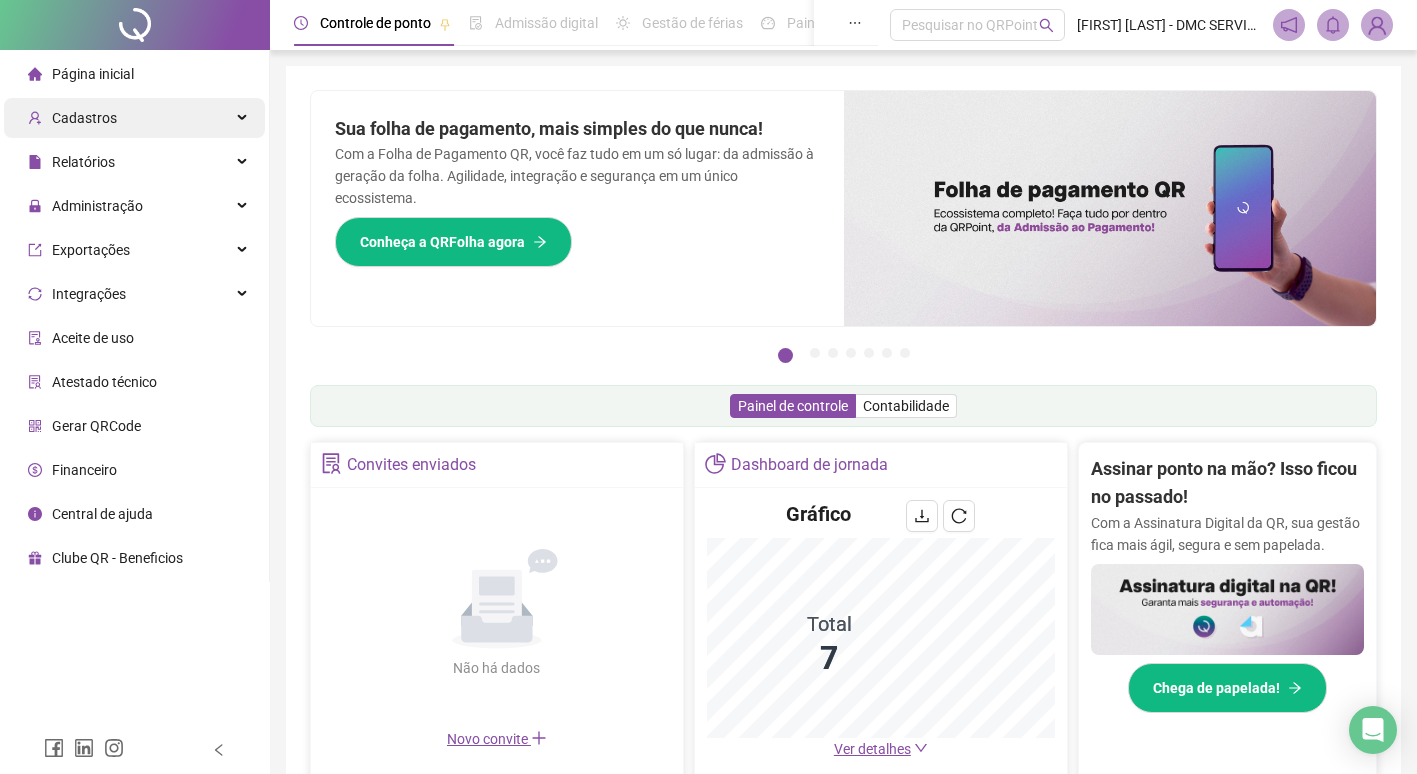click on "Cadastros" at bounding box center (84, 118) 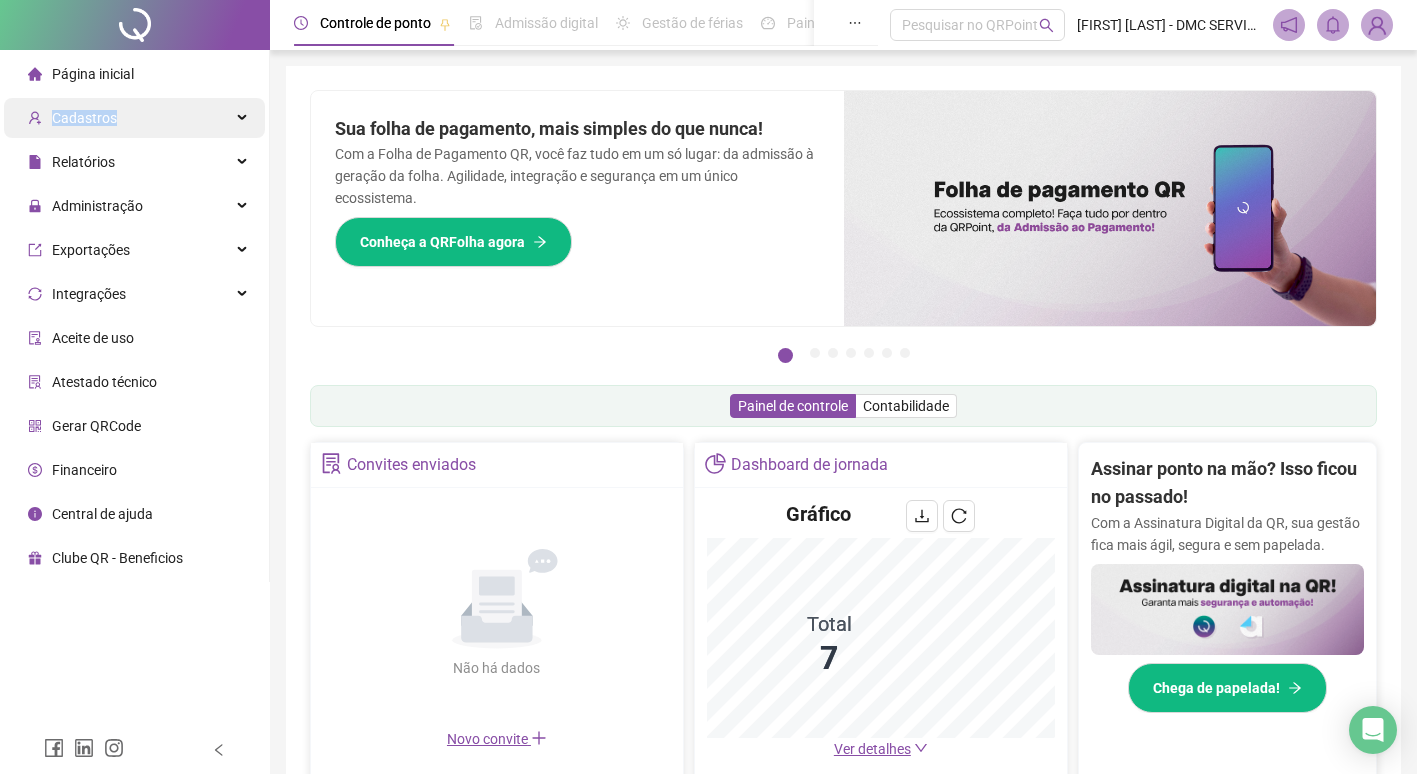 click on "Cadastros" at bounding box center (84, 118) 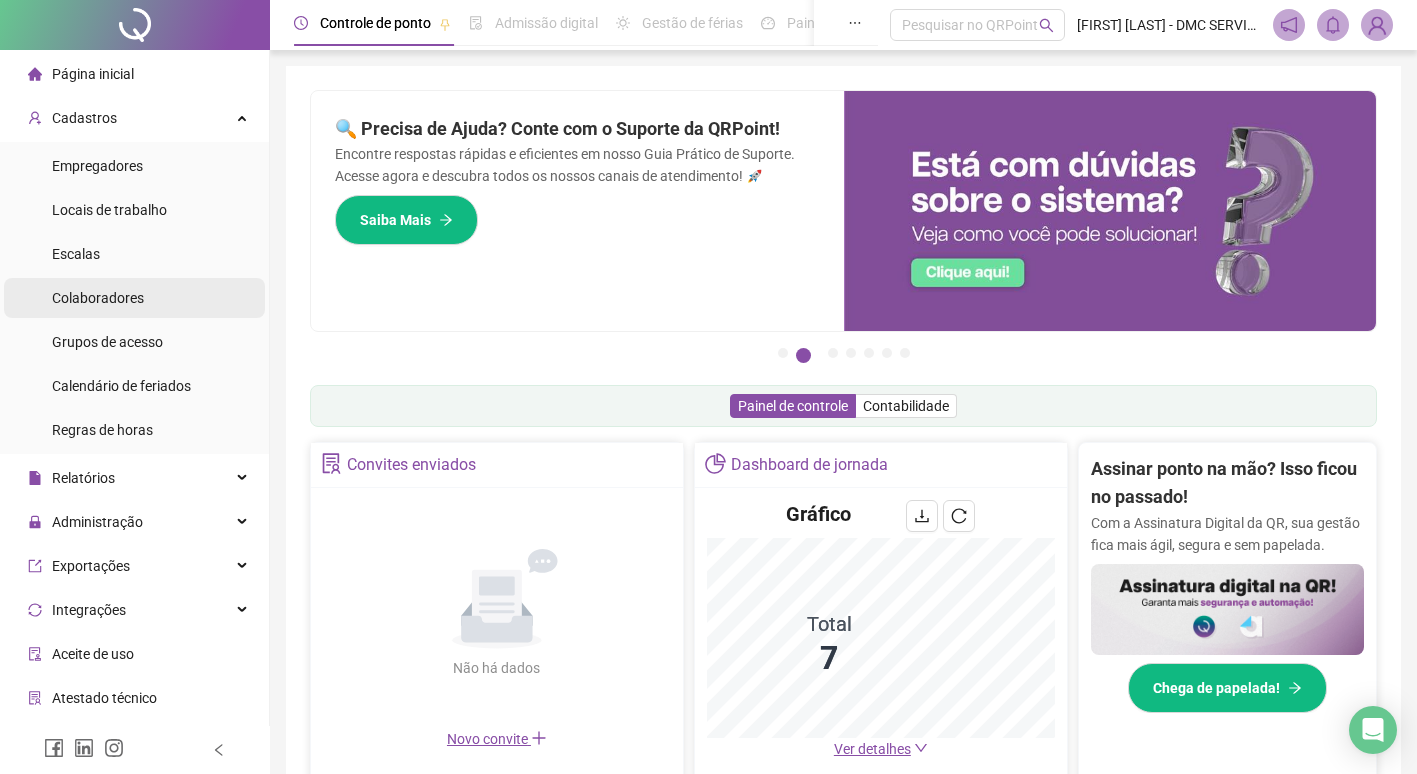 click on "Colaboradores" at bounding box center (98, 298) 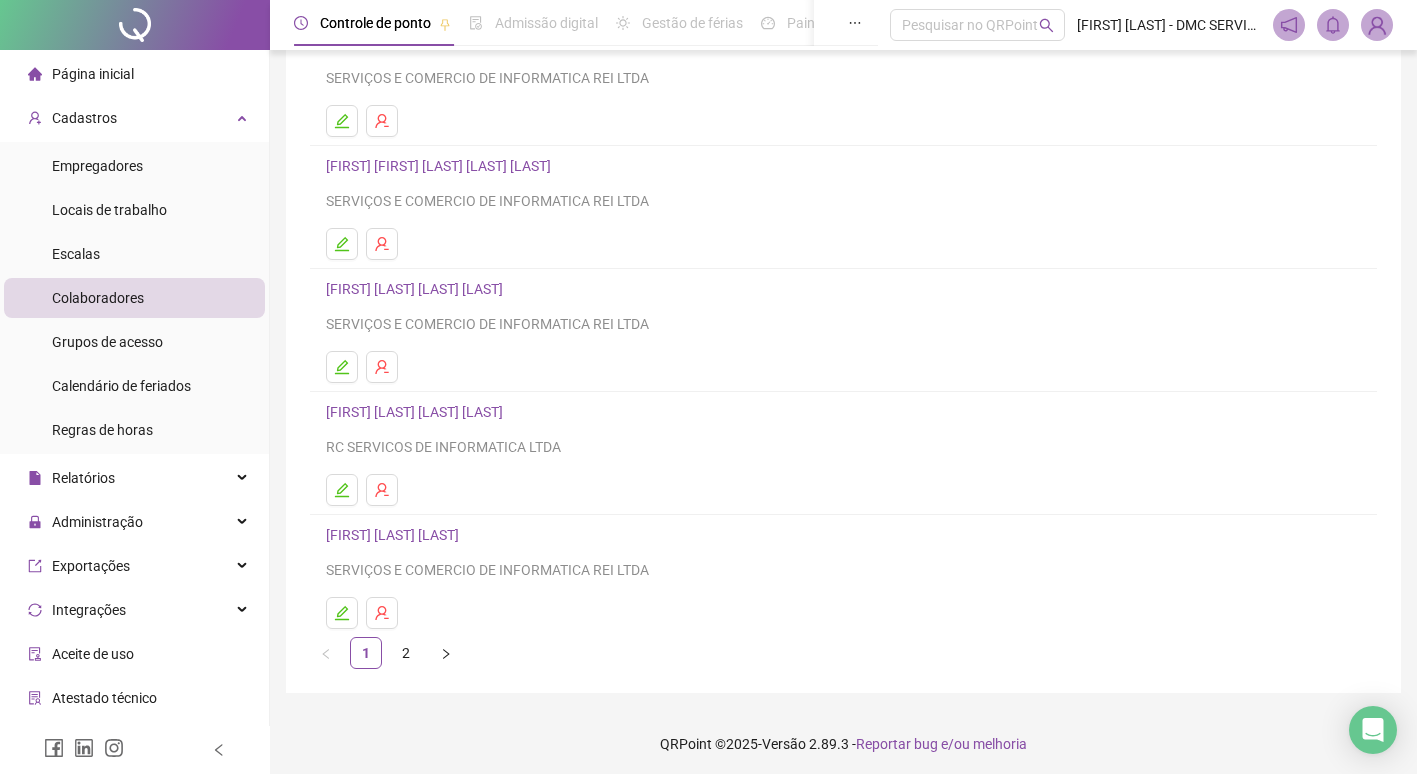 scroll, scrollTop: 193, scrollLeft: 0, axis: vertical 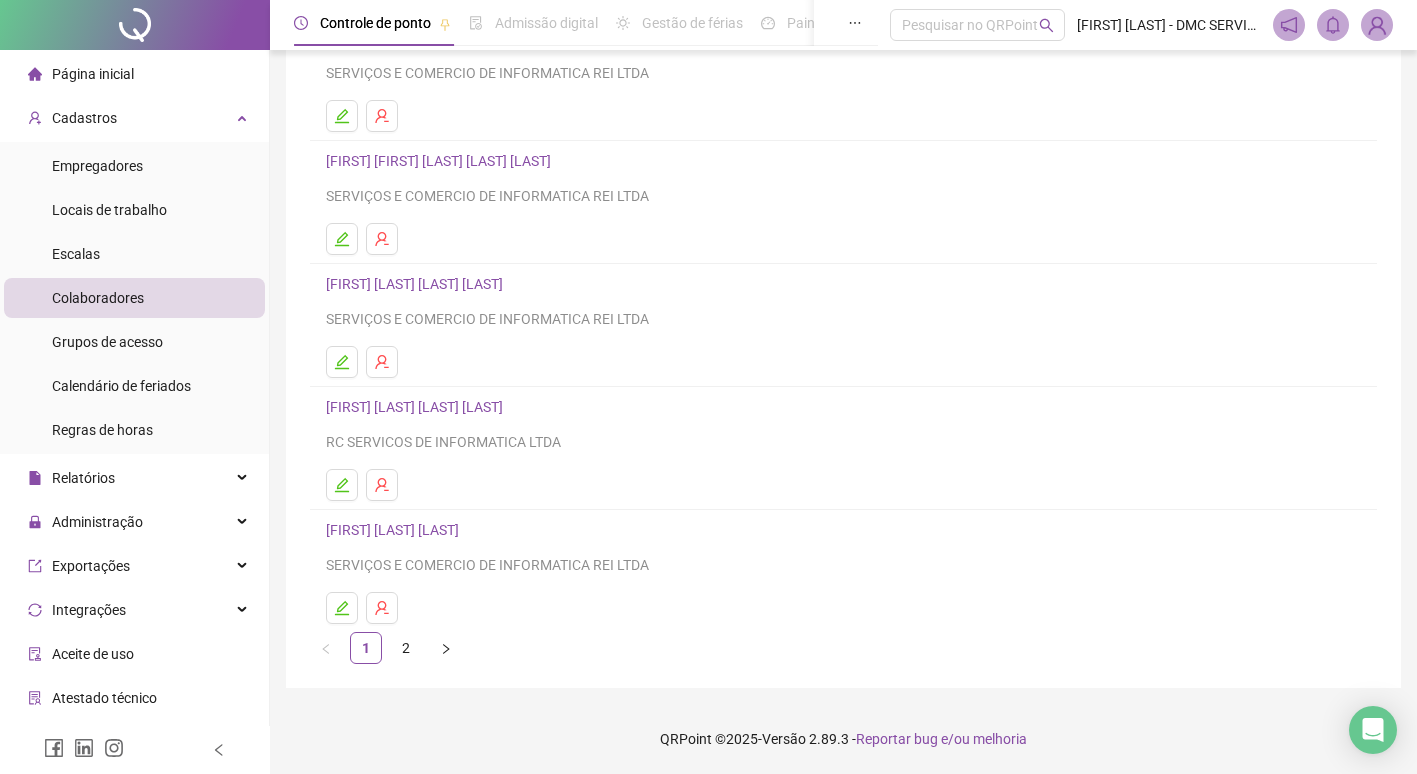 click at bounding box center [342, 608] 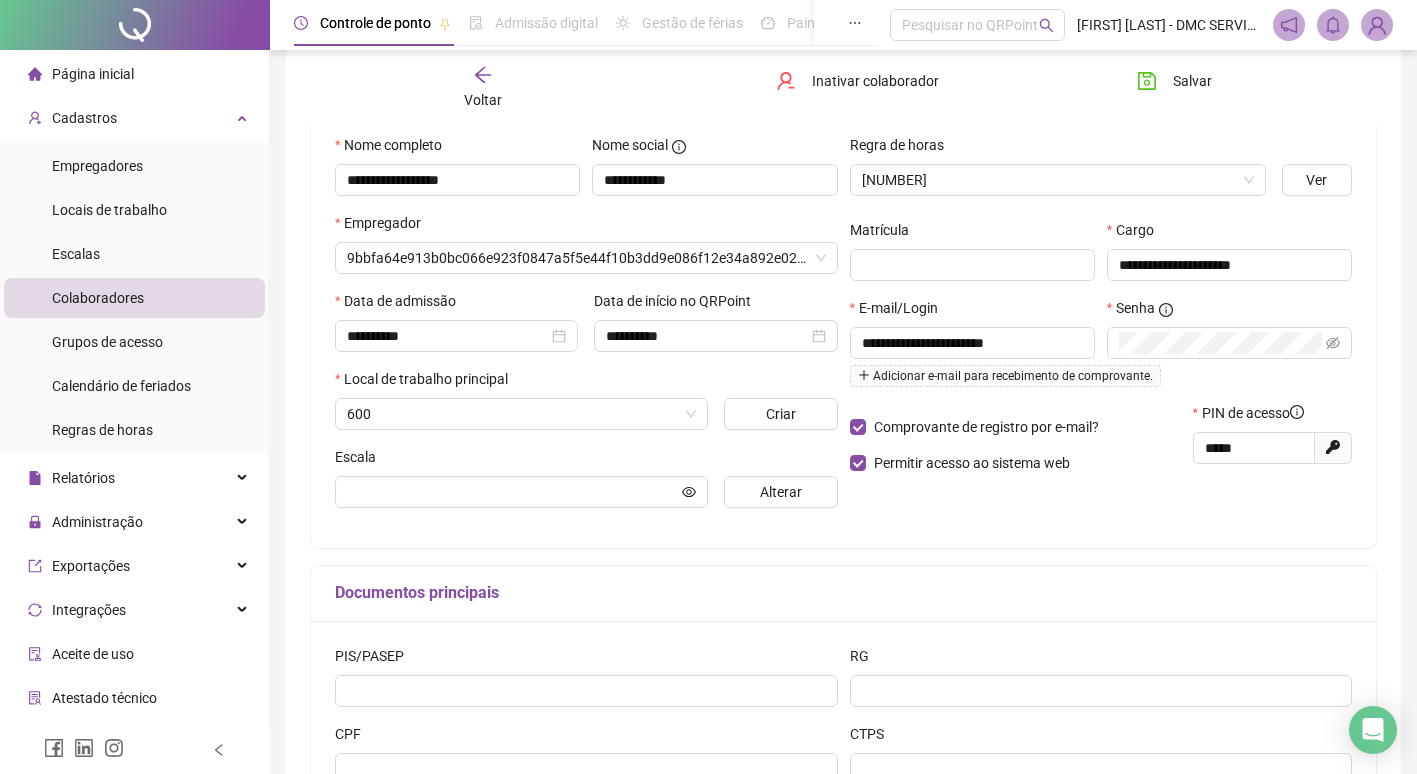 scroll, scrollTop: 203, scrollLeft: 0, axis: vertical 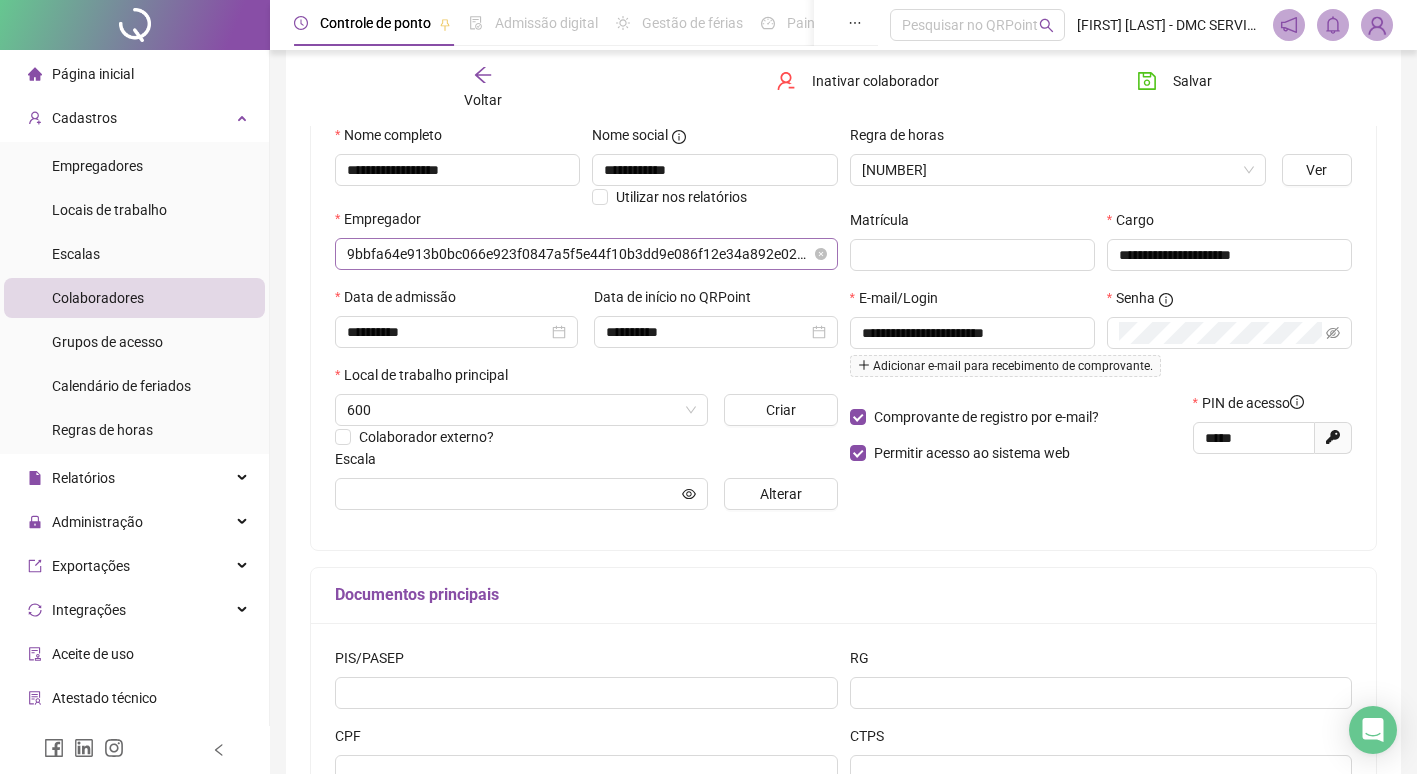type on "**********" 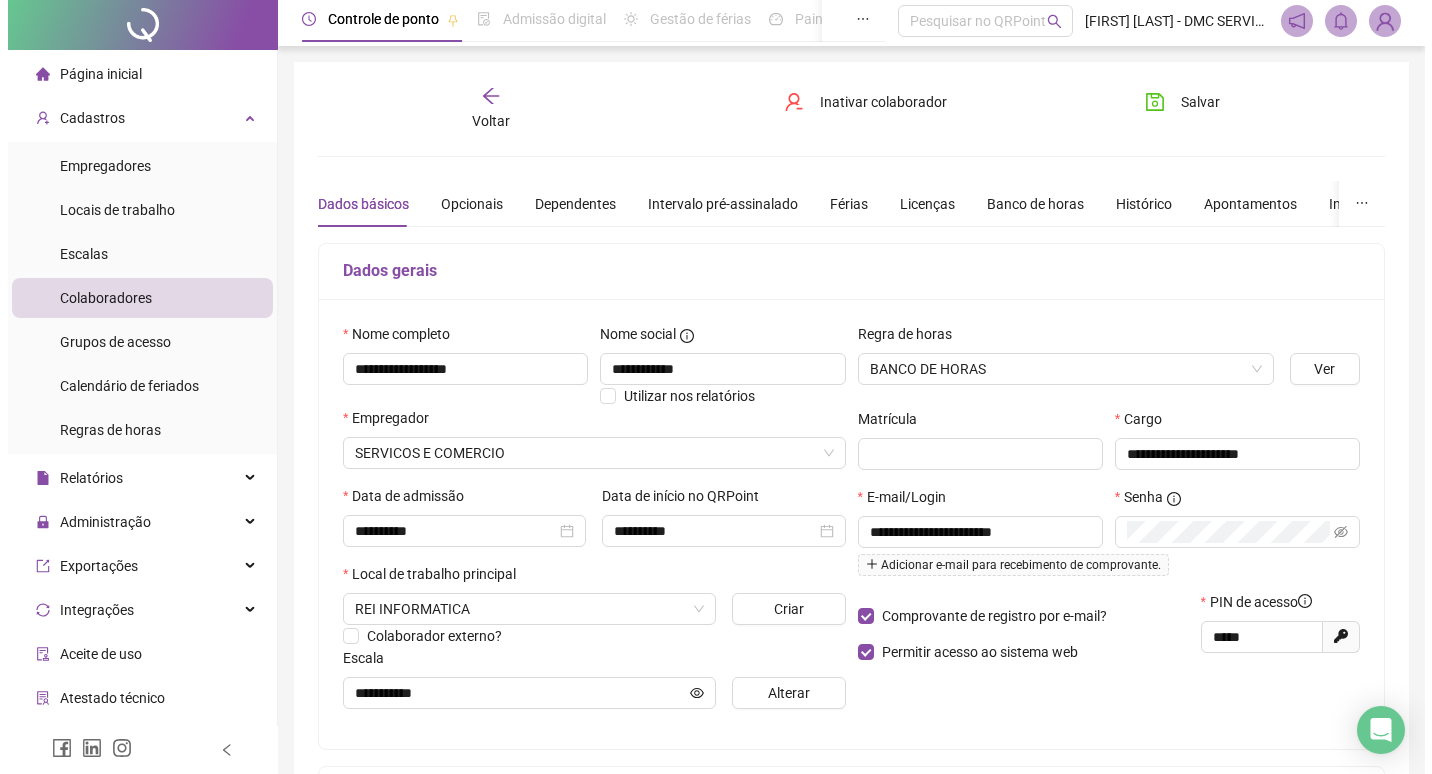 scroll, scrollTop: 0, scrollLeft: 0, axis: both 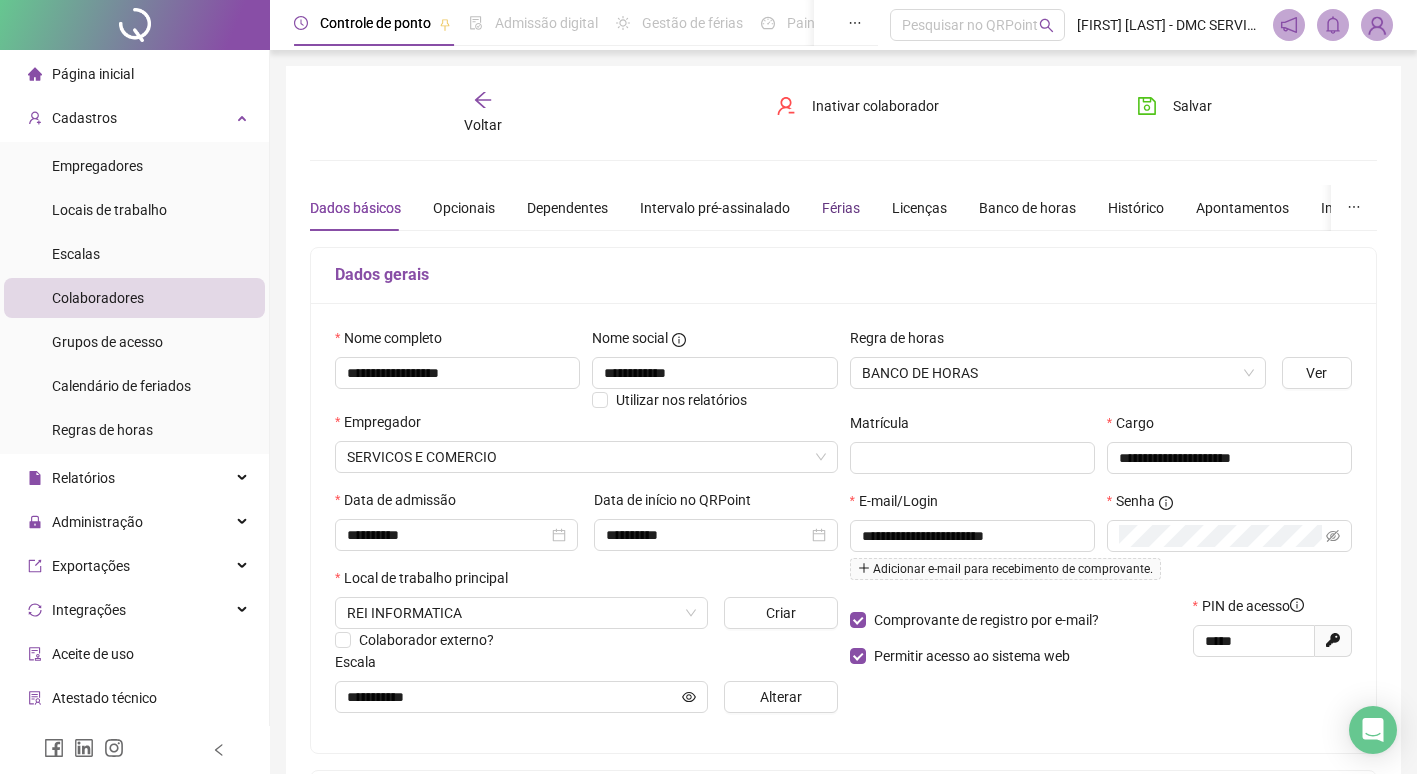 click on "Férias" at bounding box center (841, 208) 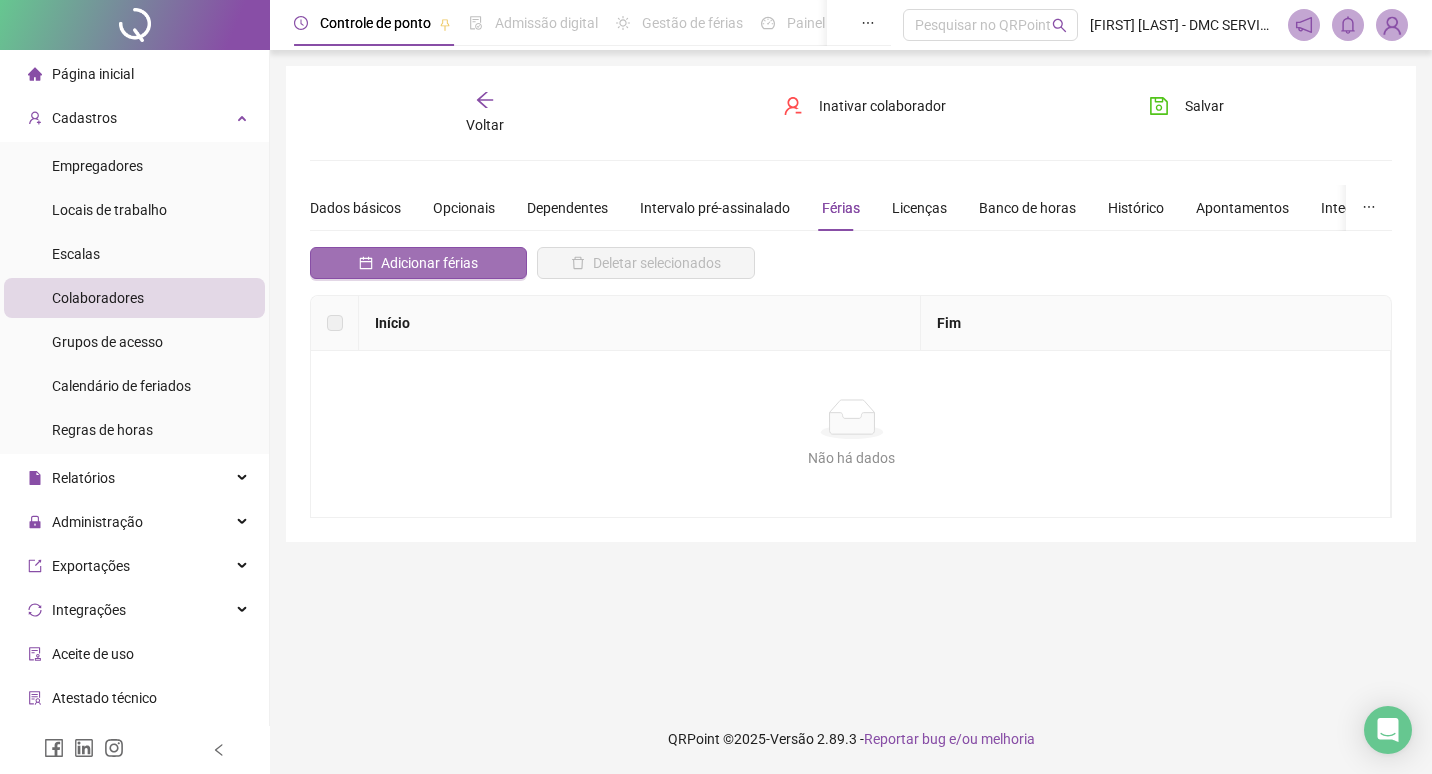 click on "Adicionar férias" at bounding box center [429, 263] 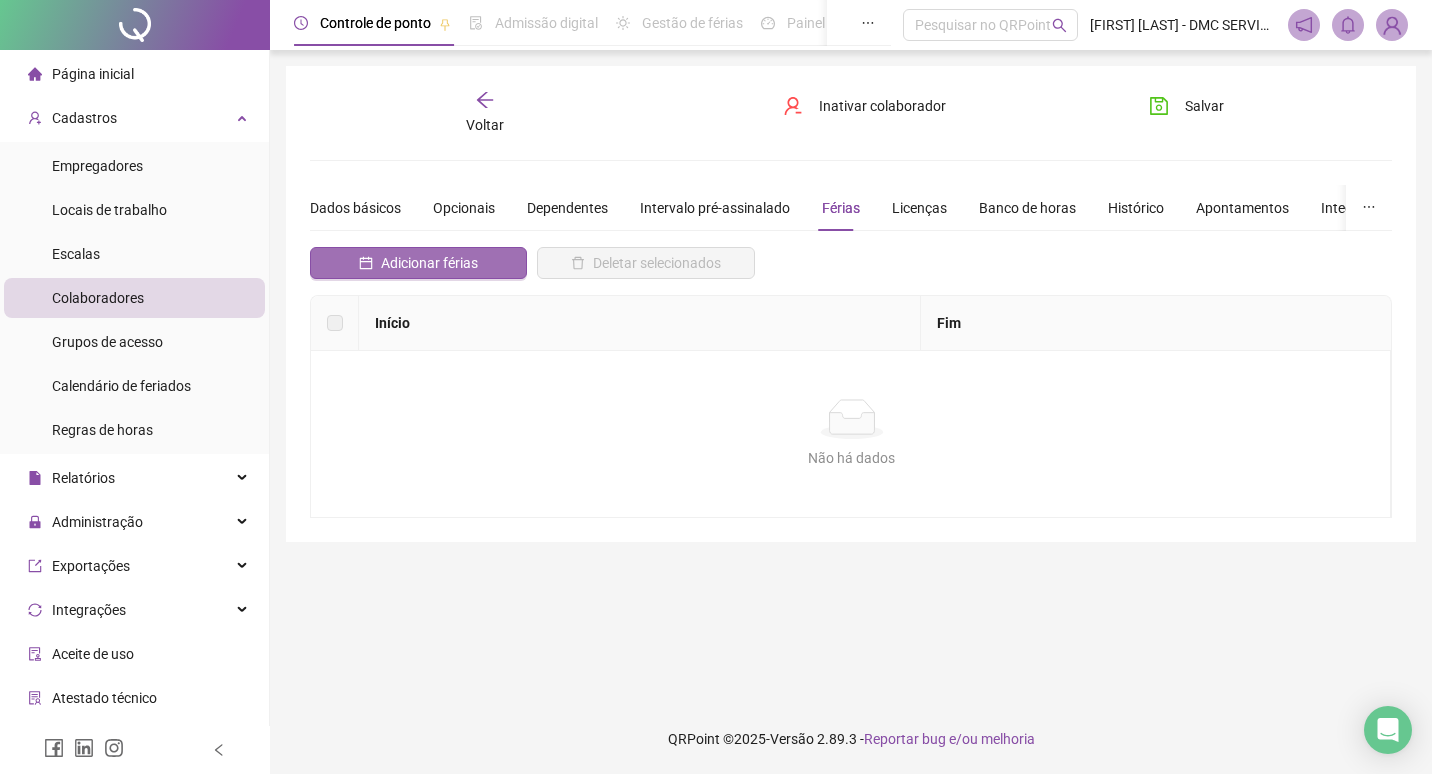 click on "Adicionar férias" at bounding box center (429, 263) 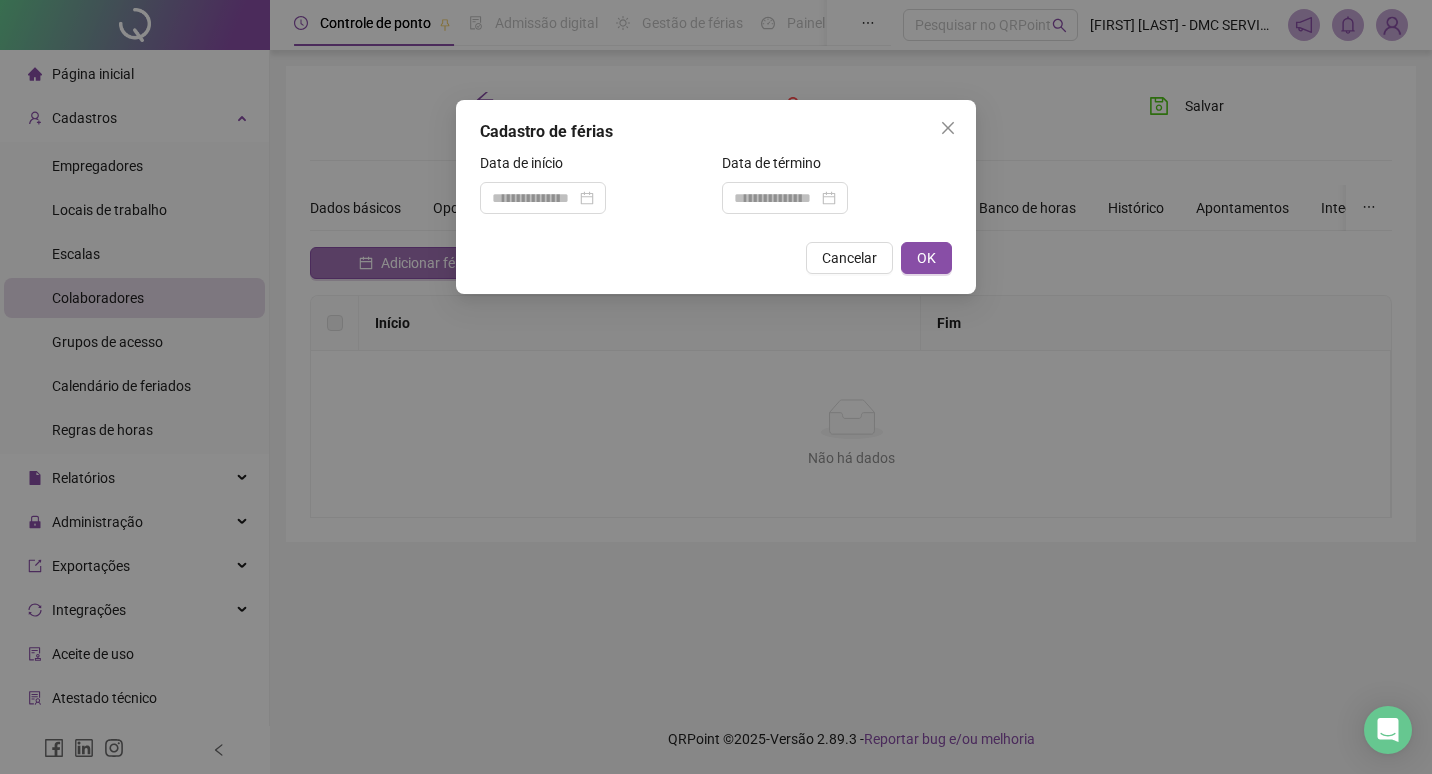 click on "Cadastro de férias Data de início Data de término Cancelar OK" at bounding box center [716, 387] 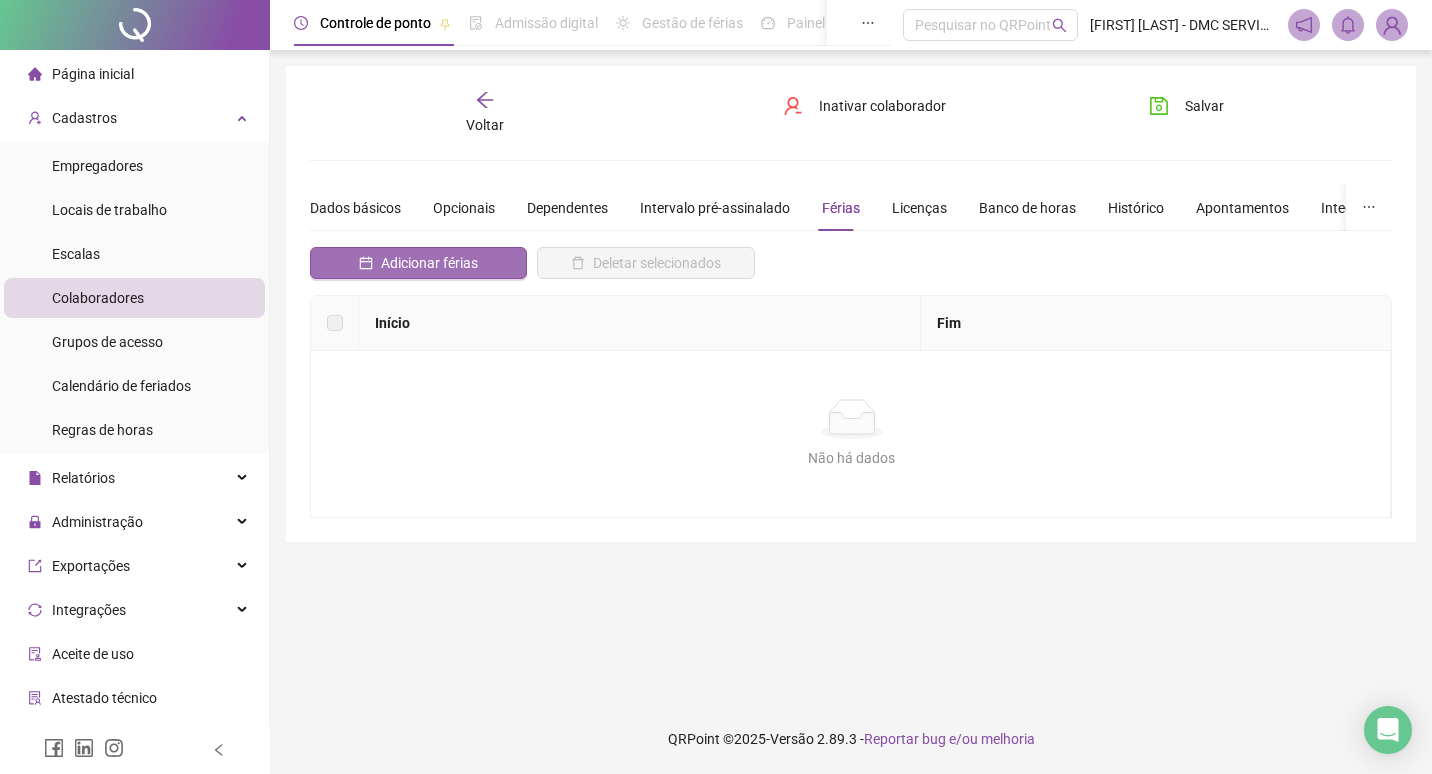 click on "Adicionar férias" at bounding box center [429, 263] 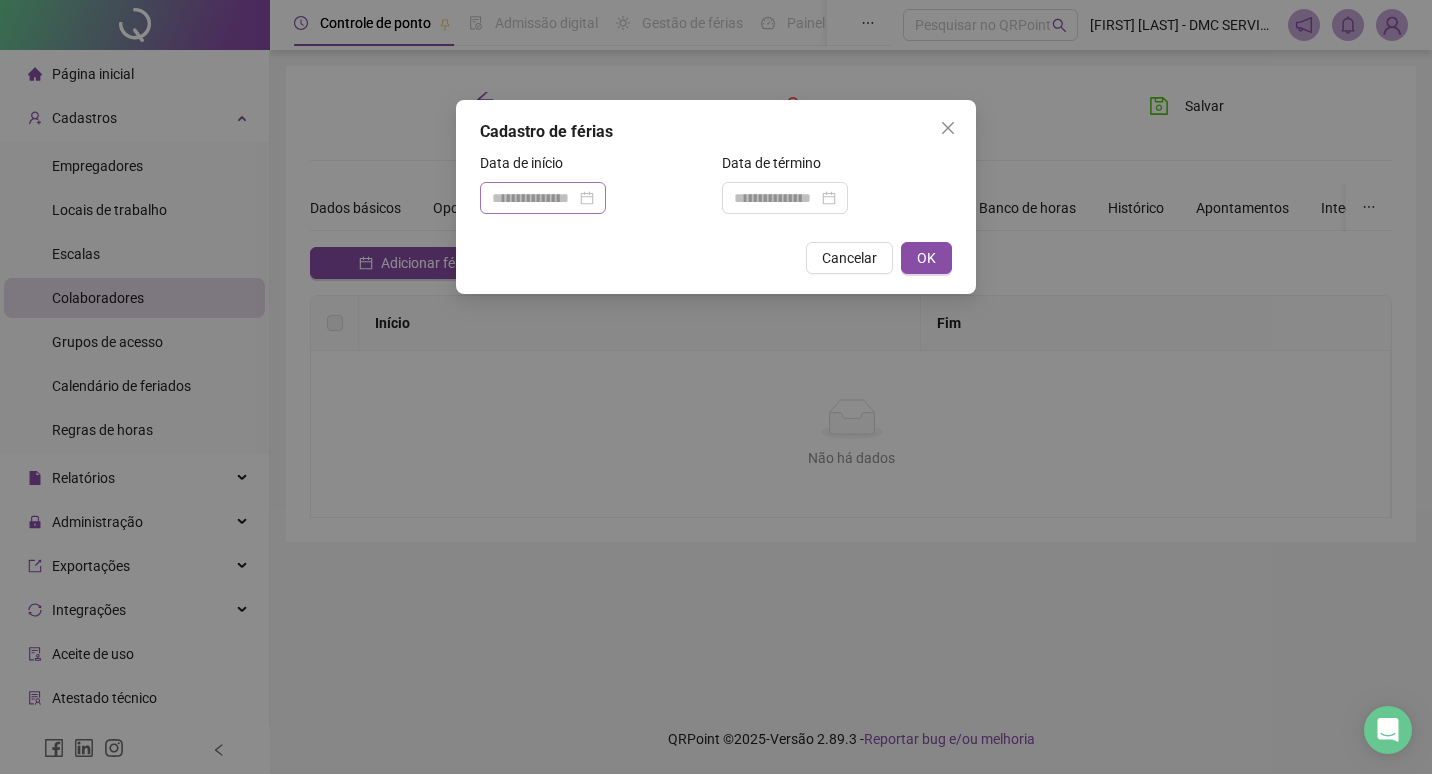 click at bounding box center [543, 198] 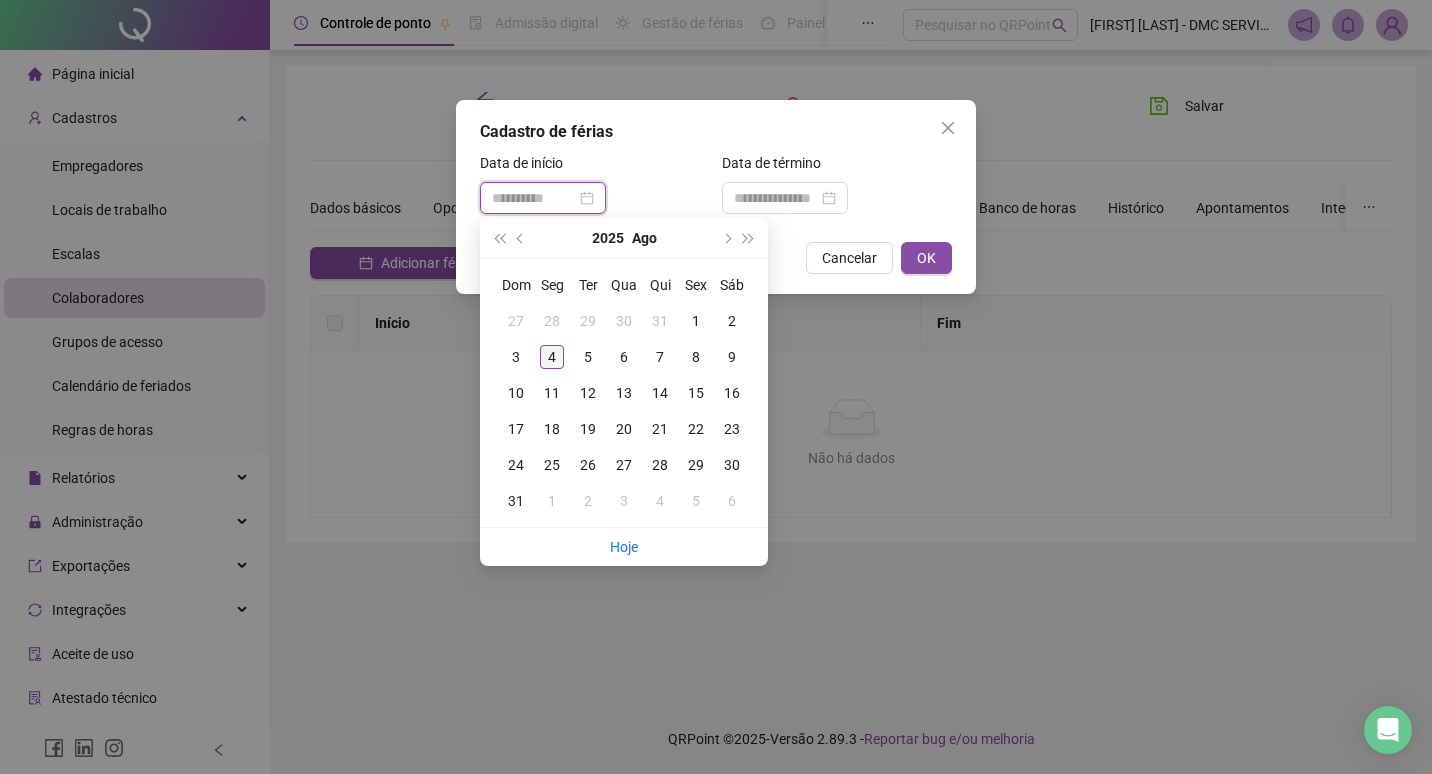 type on "**********" 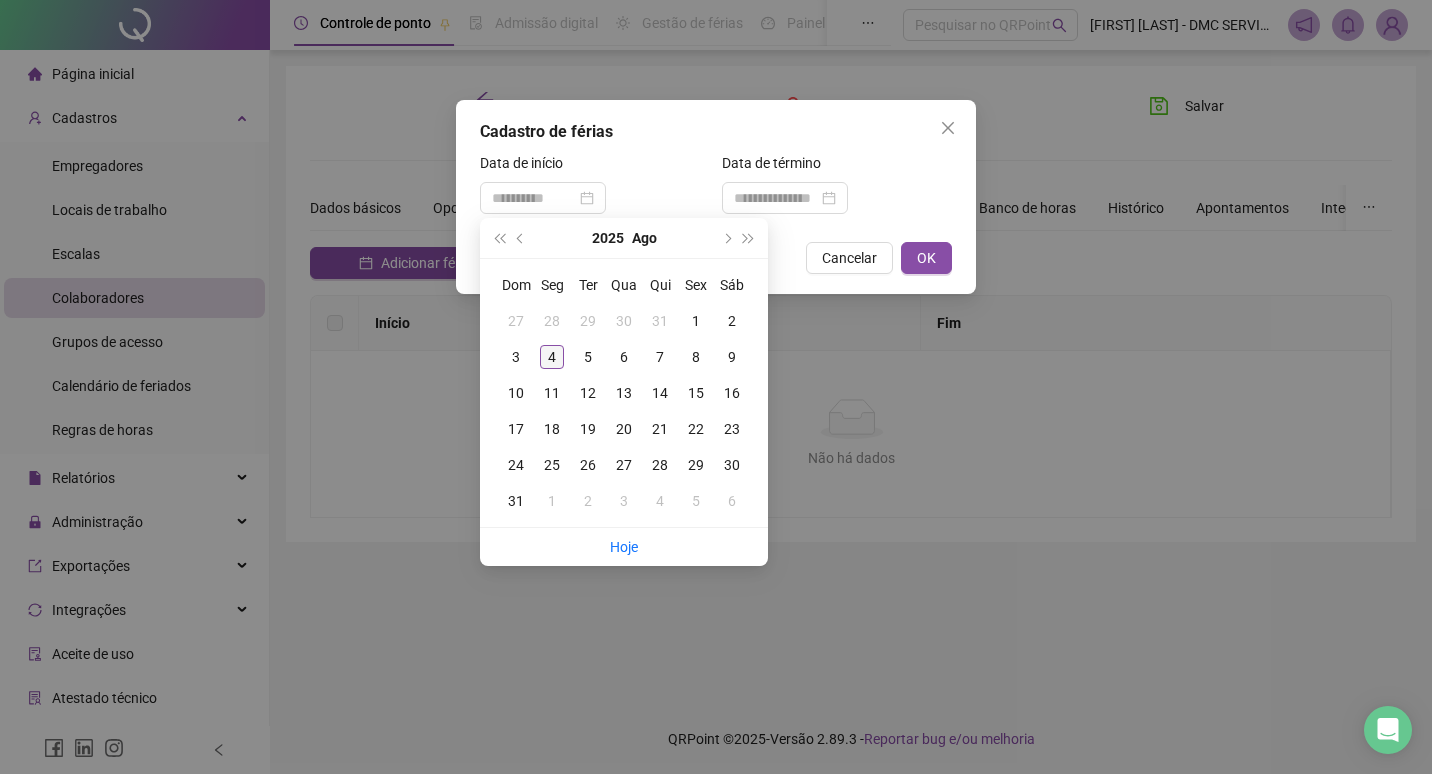 click on "4" at bounding box center (552, 357) 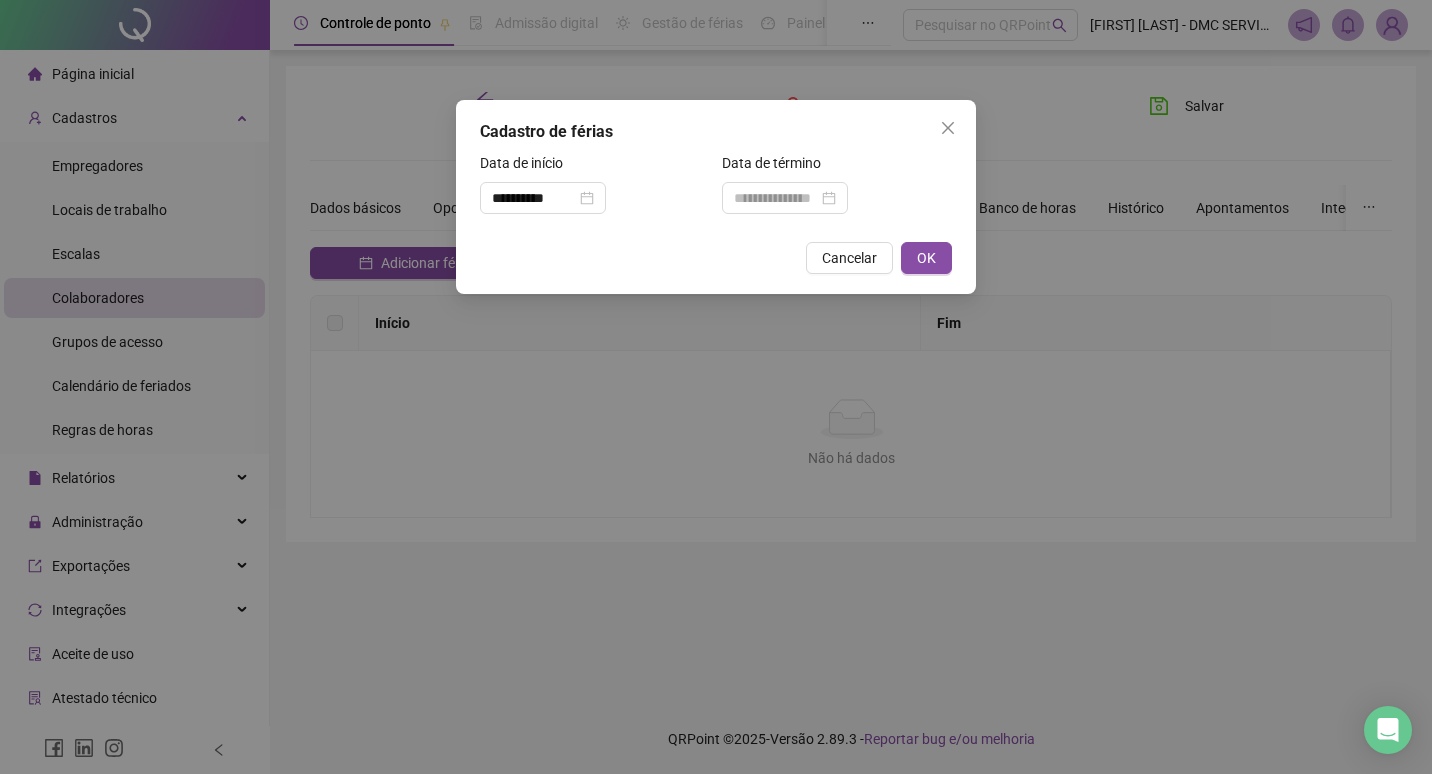 click on "**********" at bounding box center (716, 387) 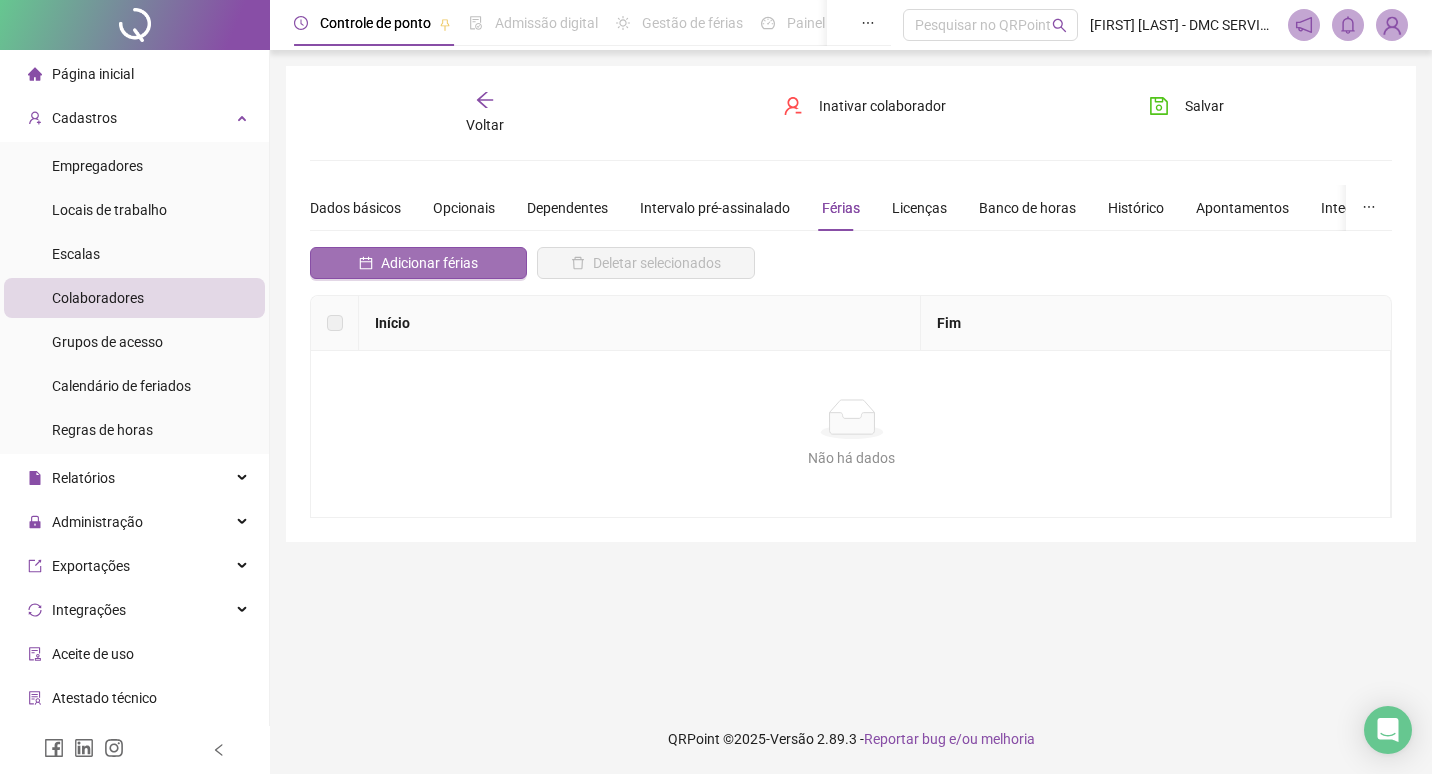 drag, startPoint x: 545, startPoint y: 353, endPoint x: 449, endPoint y: 265, distance: 130.23056 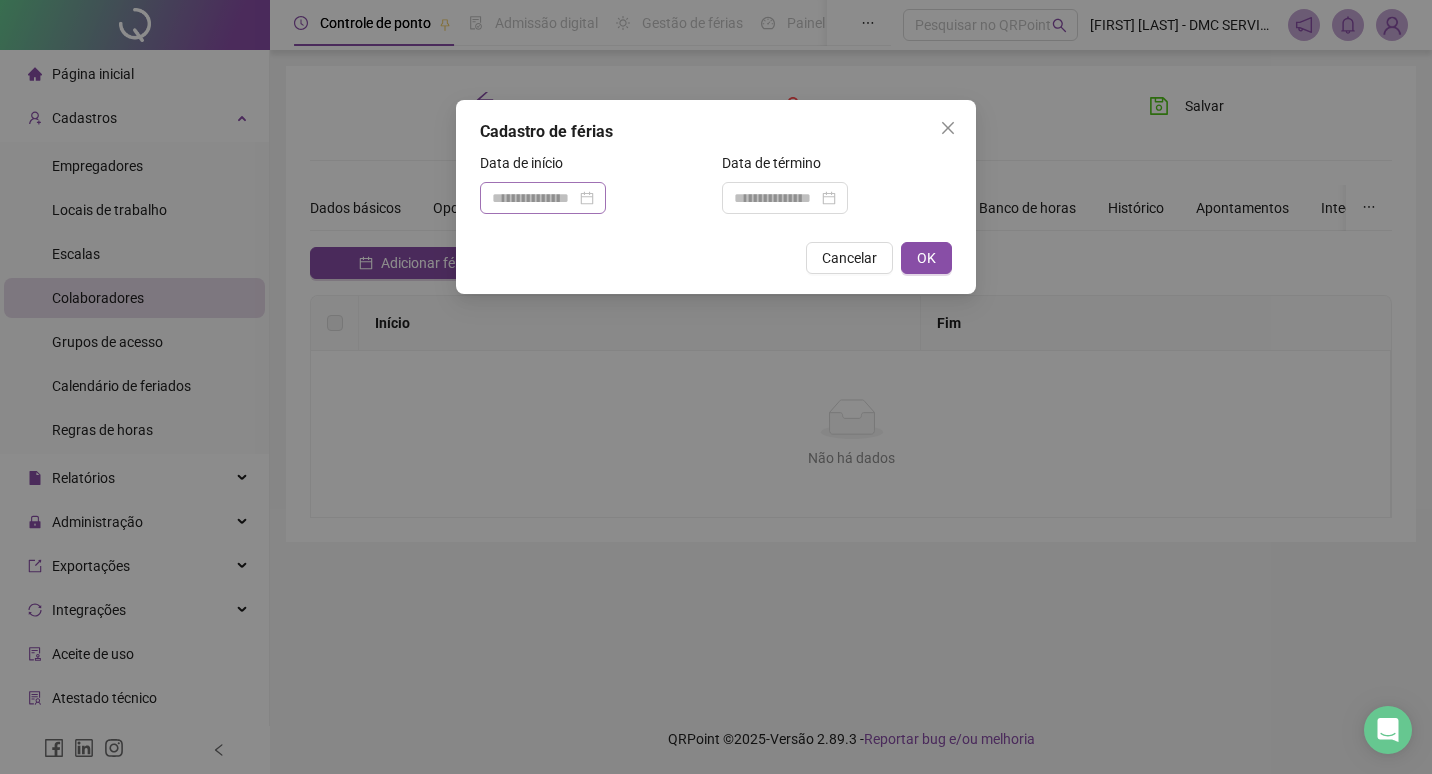 click at bounding box center [543, 198] 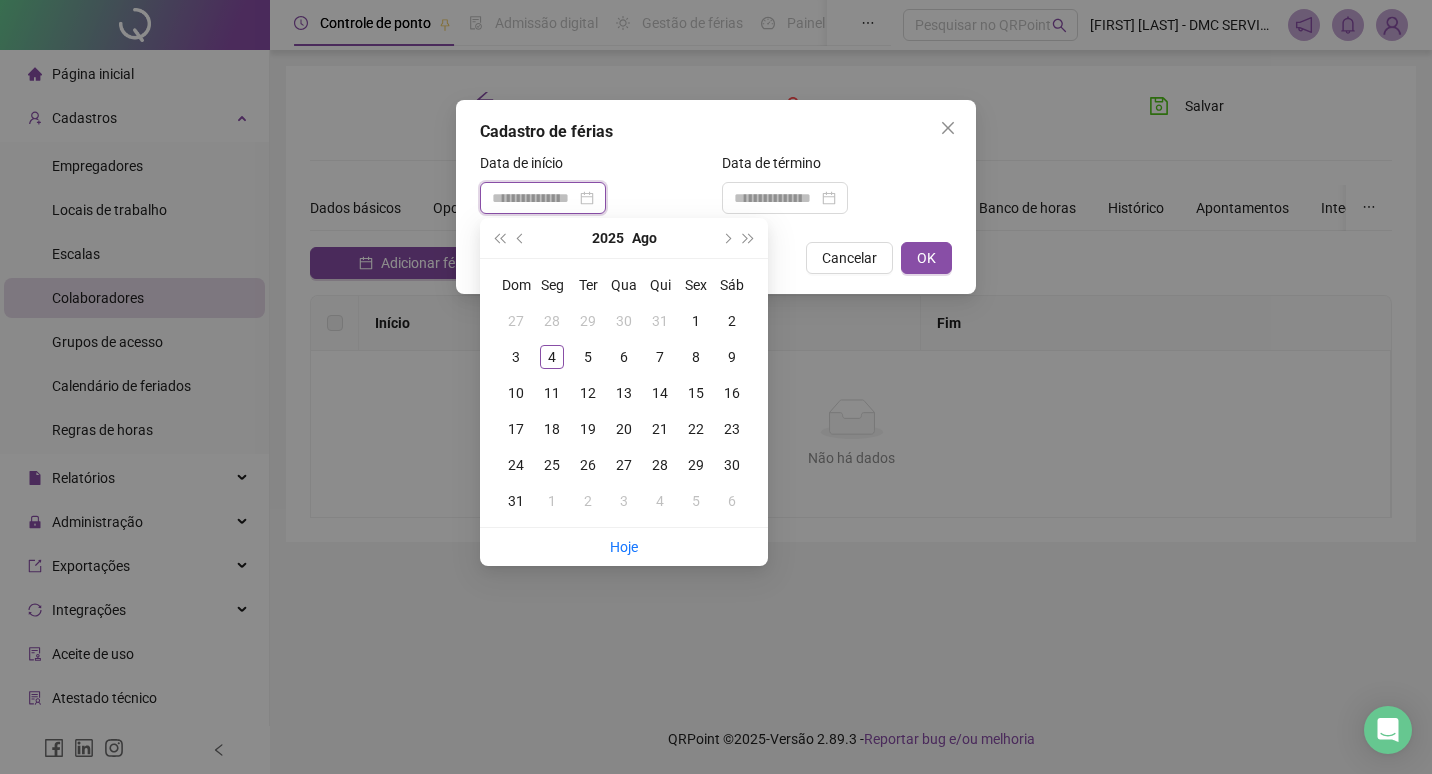 click at bounding box center [543, 198] 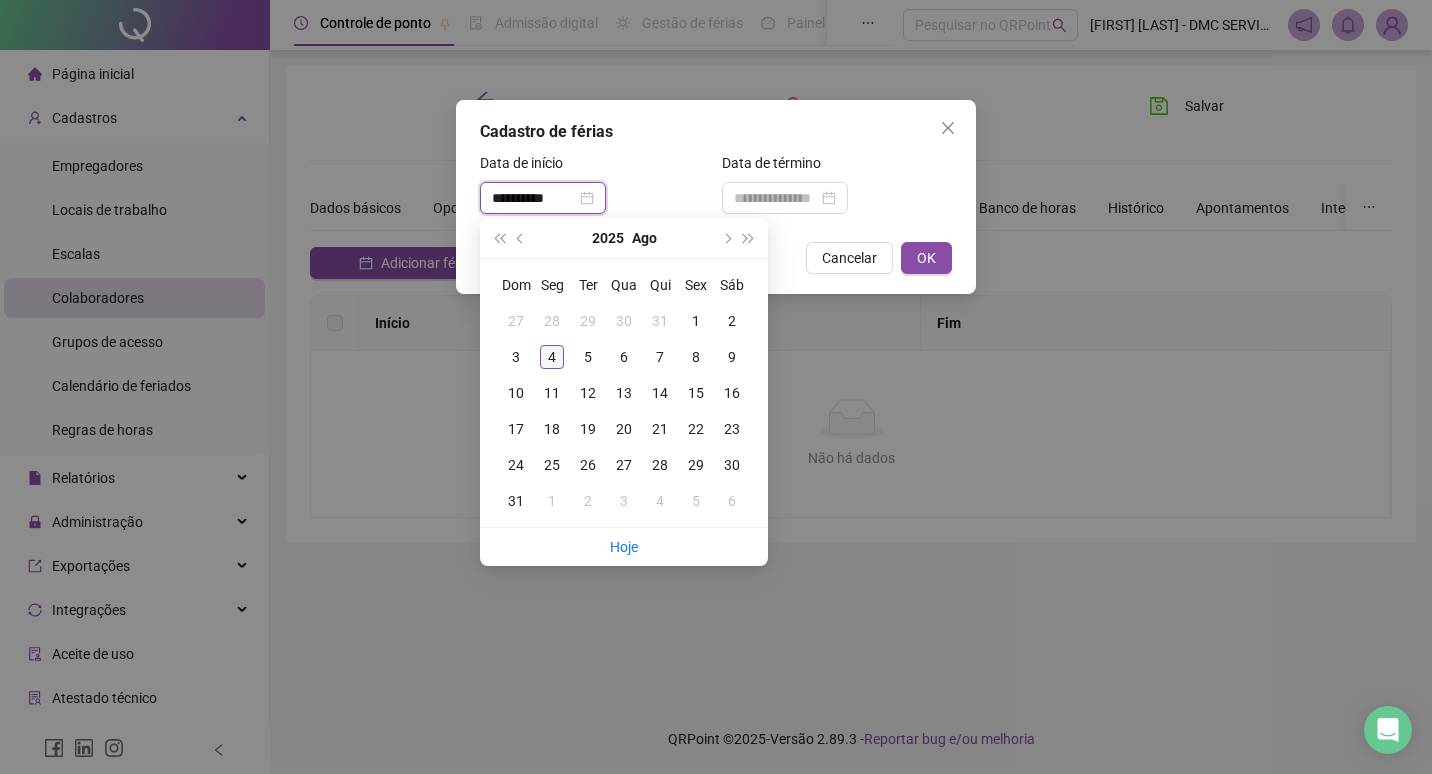 type on "**********" 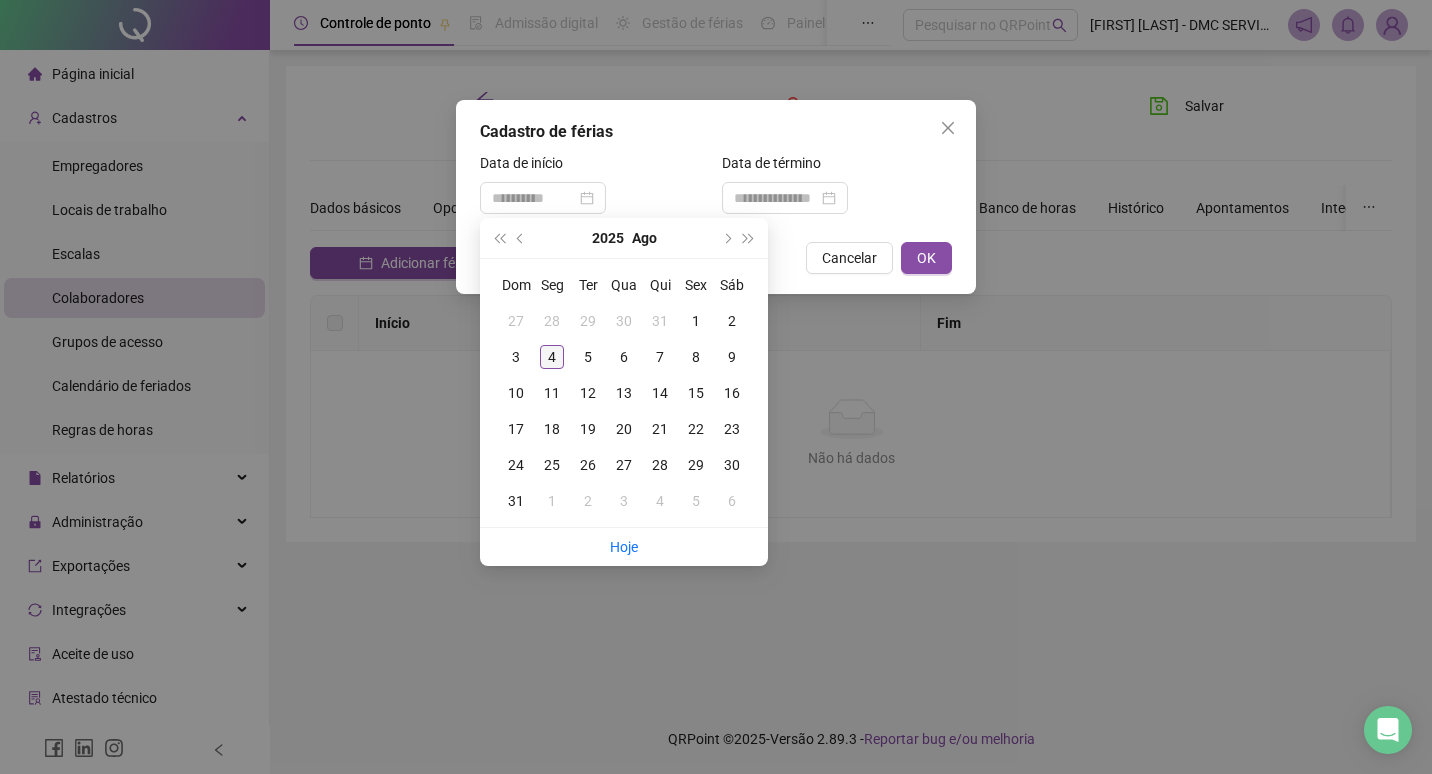 click on "4" at bounding box center [552, 357] 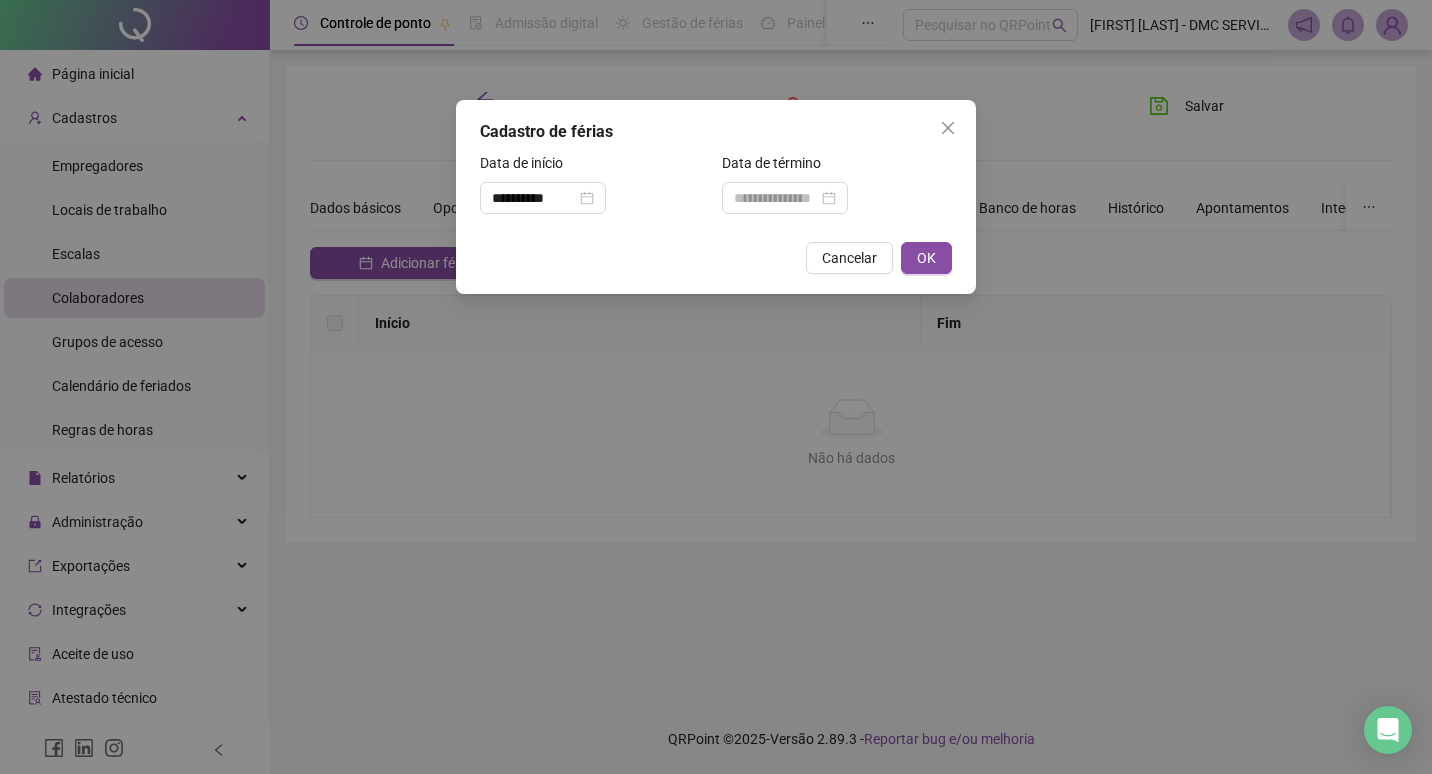 click on "**********" at bounding box center (716, 387) 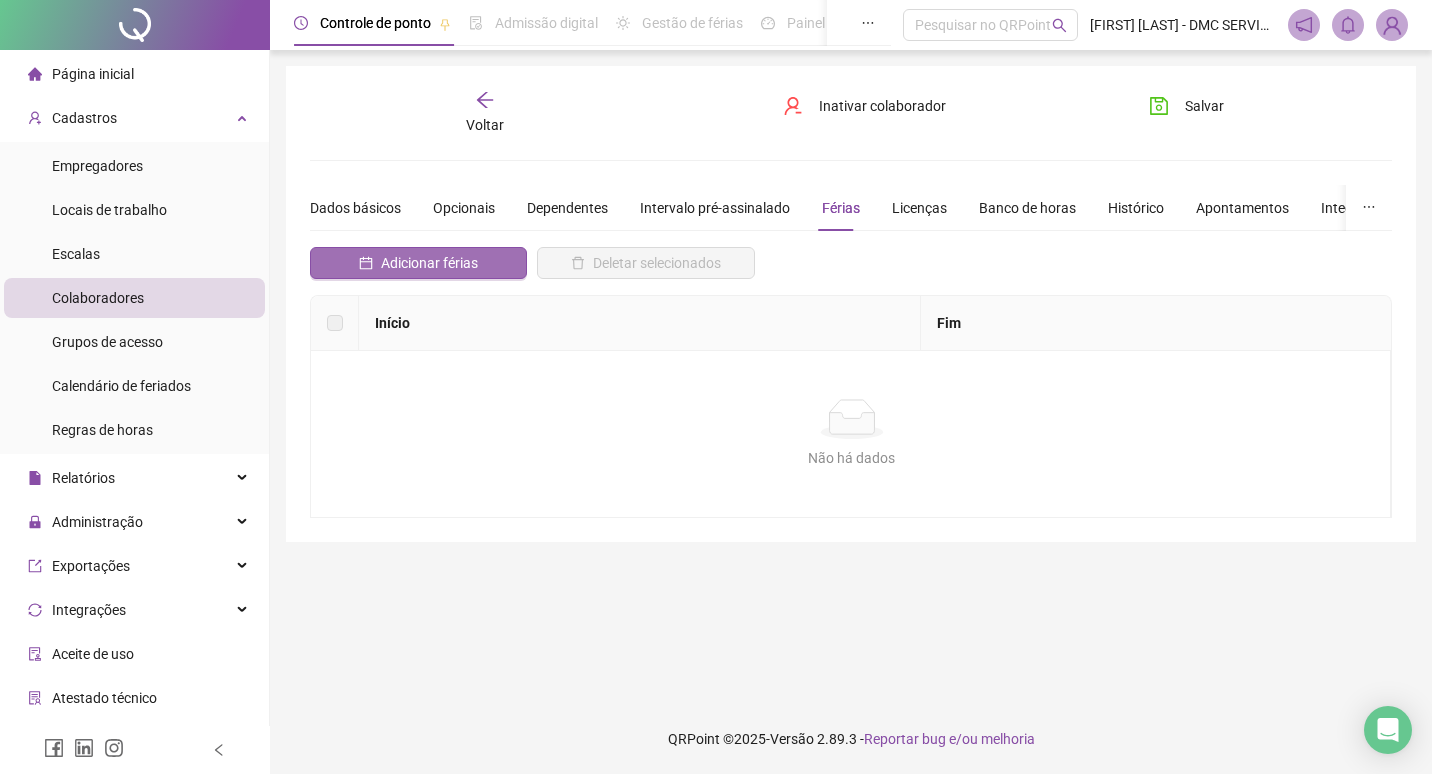 drag, startPoint x: 554, startPoint y: 353, endPoint x: 459, endPoint y: 264, distance: 130.1768 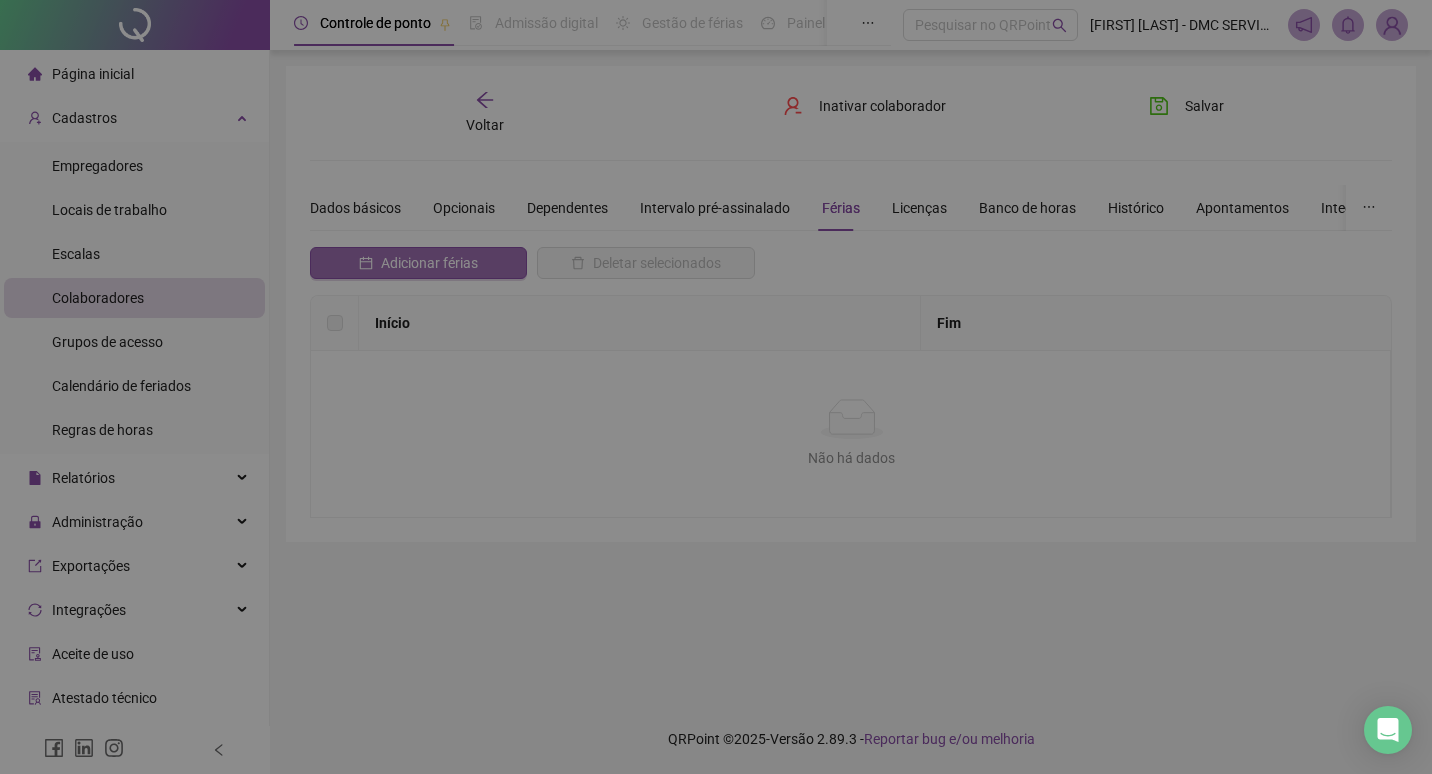 click on "Cadastro de férias Data de início Data de término Cancelar OK" at bounding box center (716, 197) 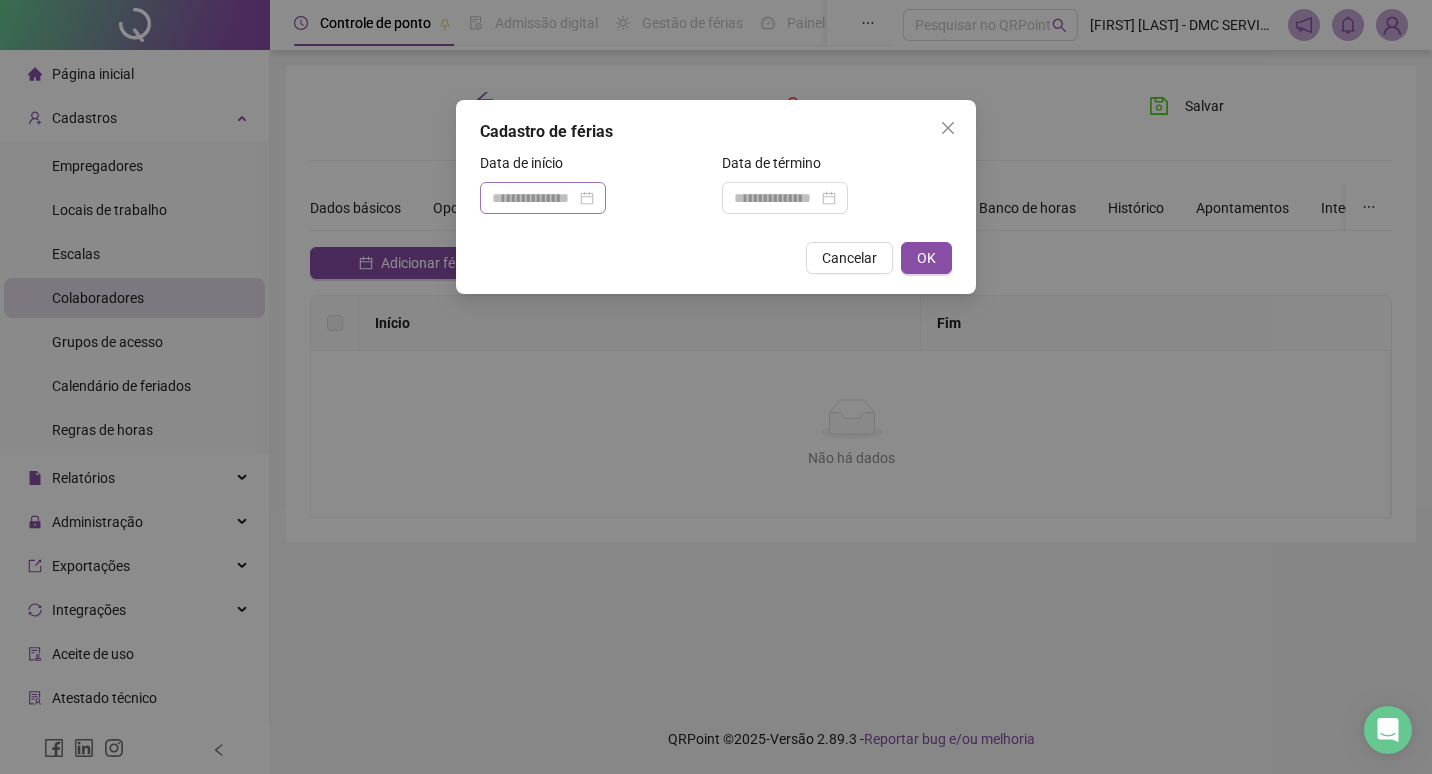 click at bounding box center [543, 198] 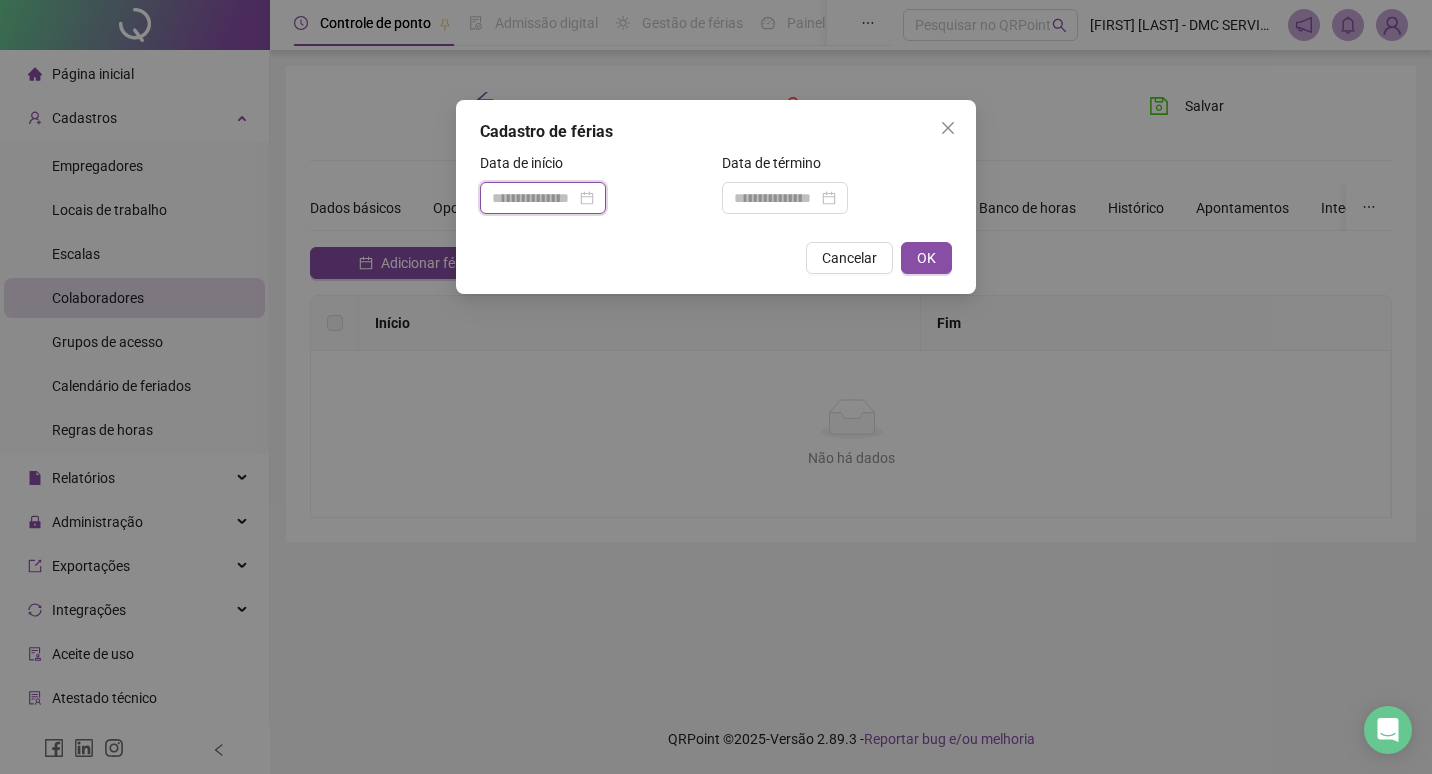 click at bounding box center [543, 198] 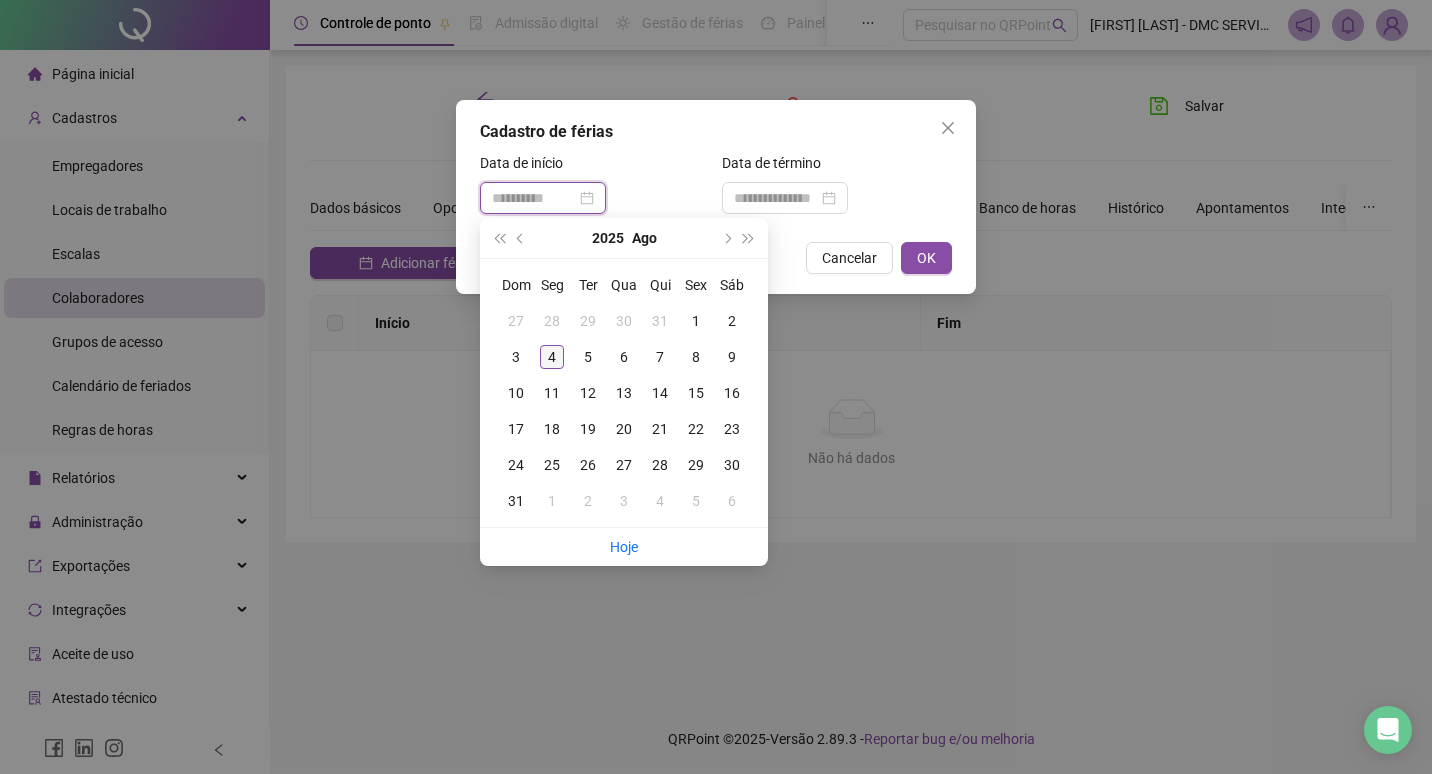 type on "**********" 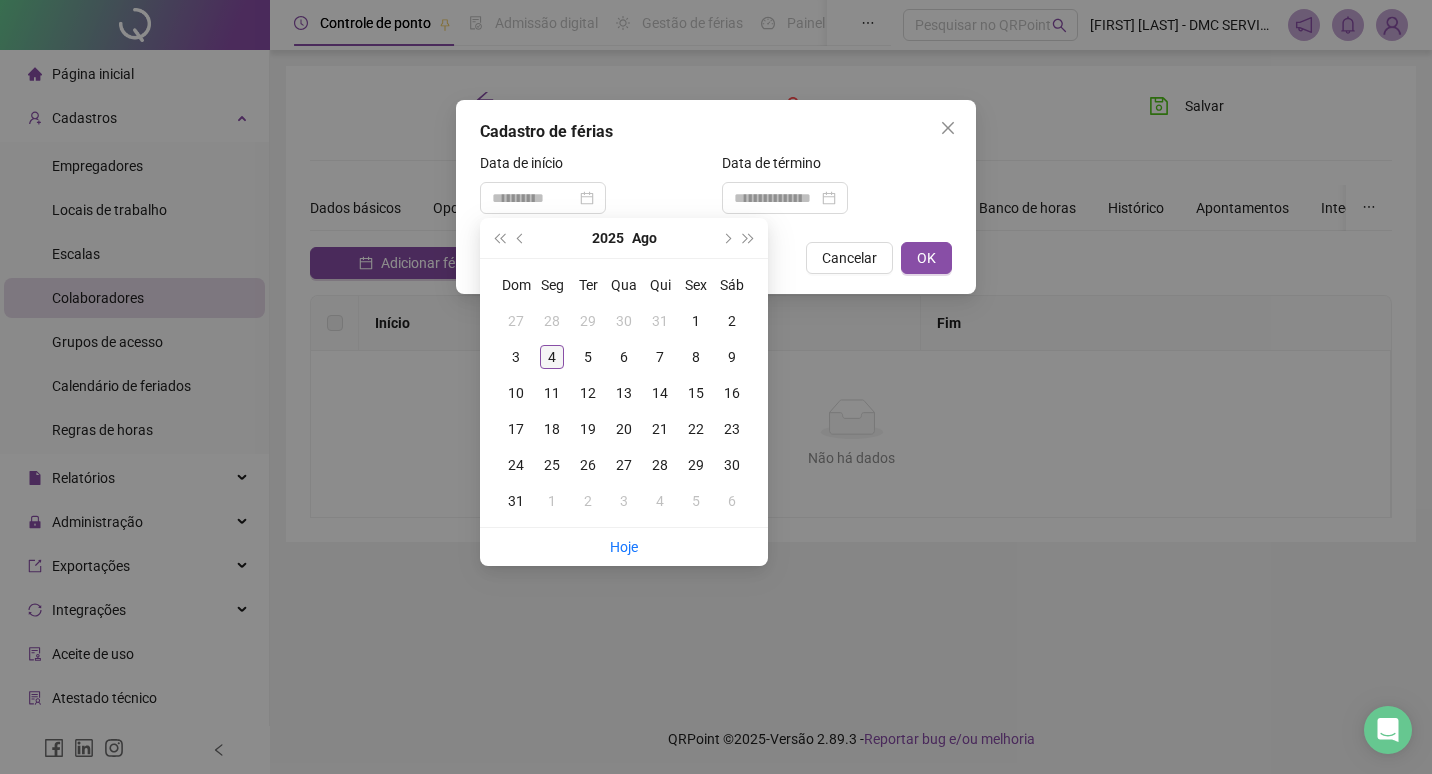click on "4" at bounding box center (552, 357) 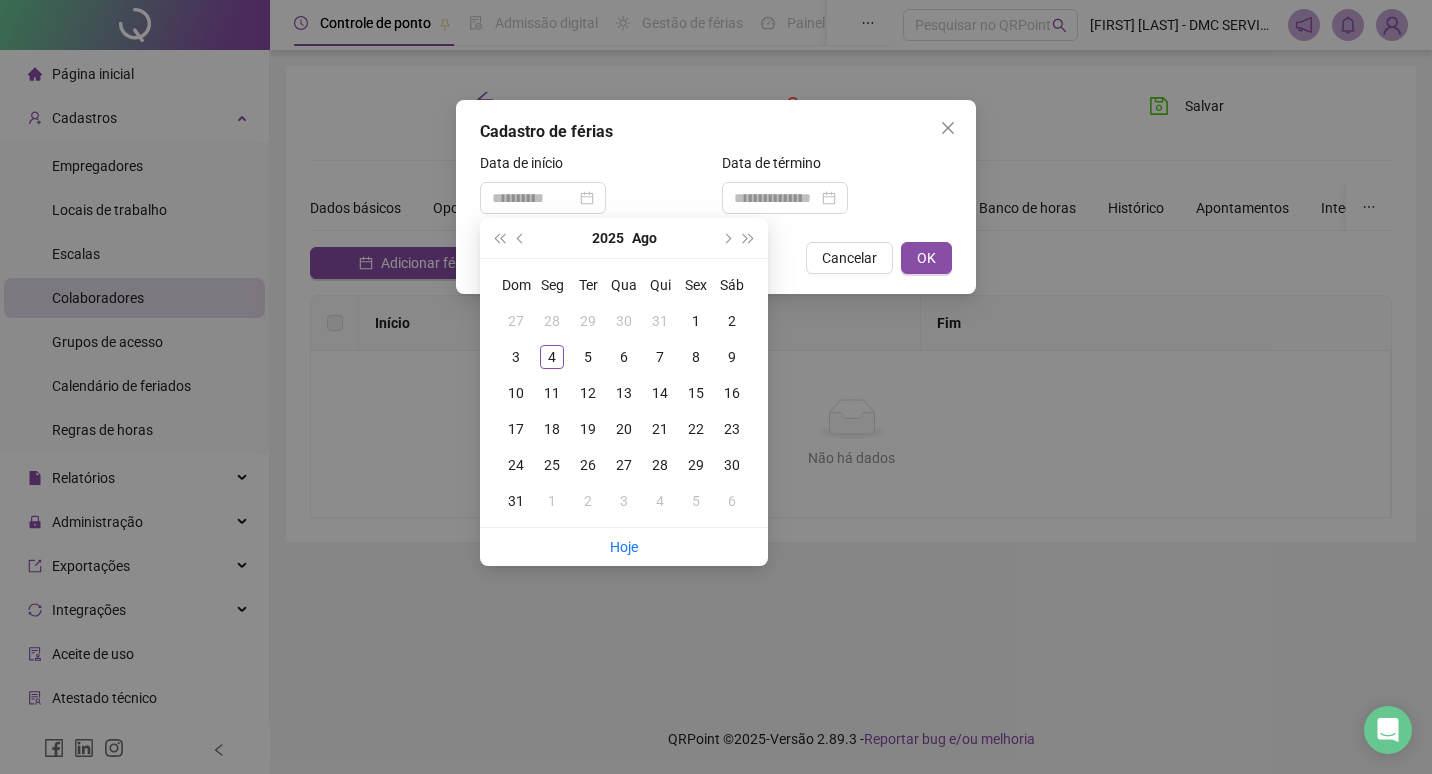 click on "**********" at bounding box center (716, 387) 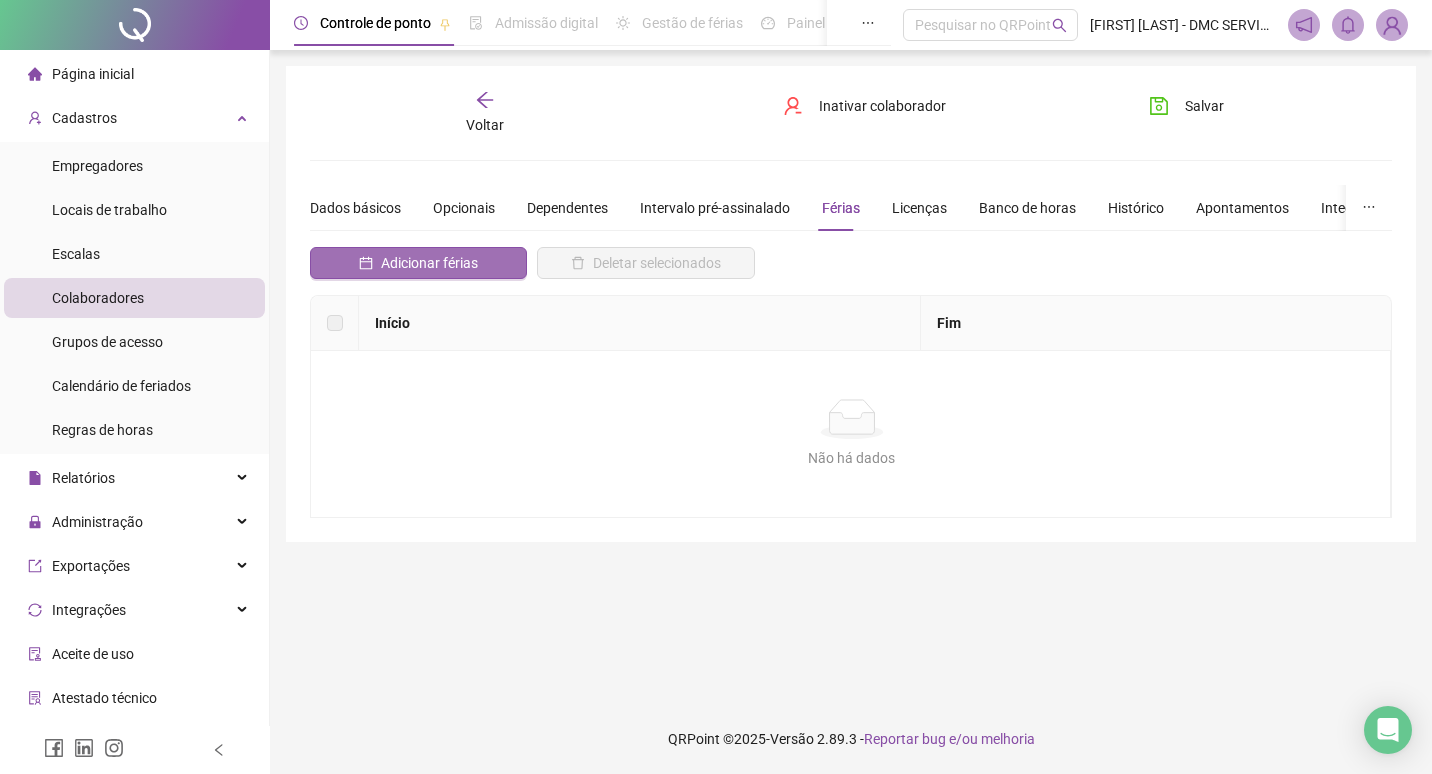 drag, startPoint x: 560, startPoint y: 354, endPoint x: 423, endPoint y: 262, distance: 165.02425 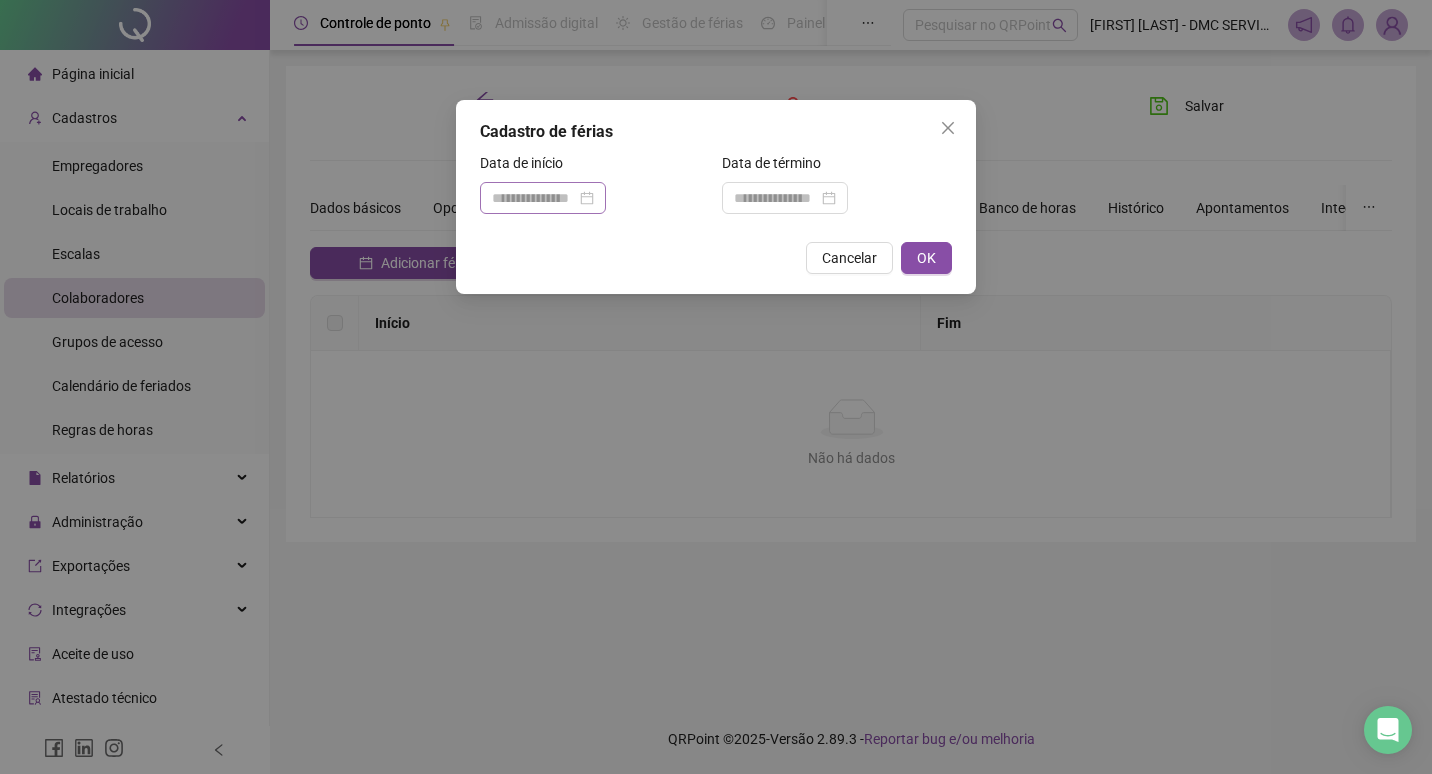 click at bounding box center [543, 198] 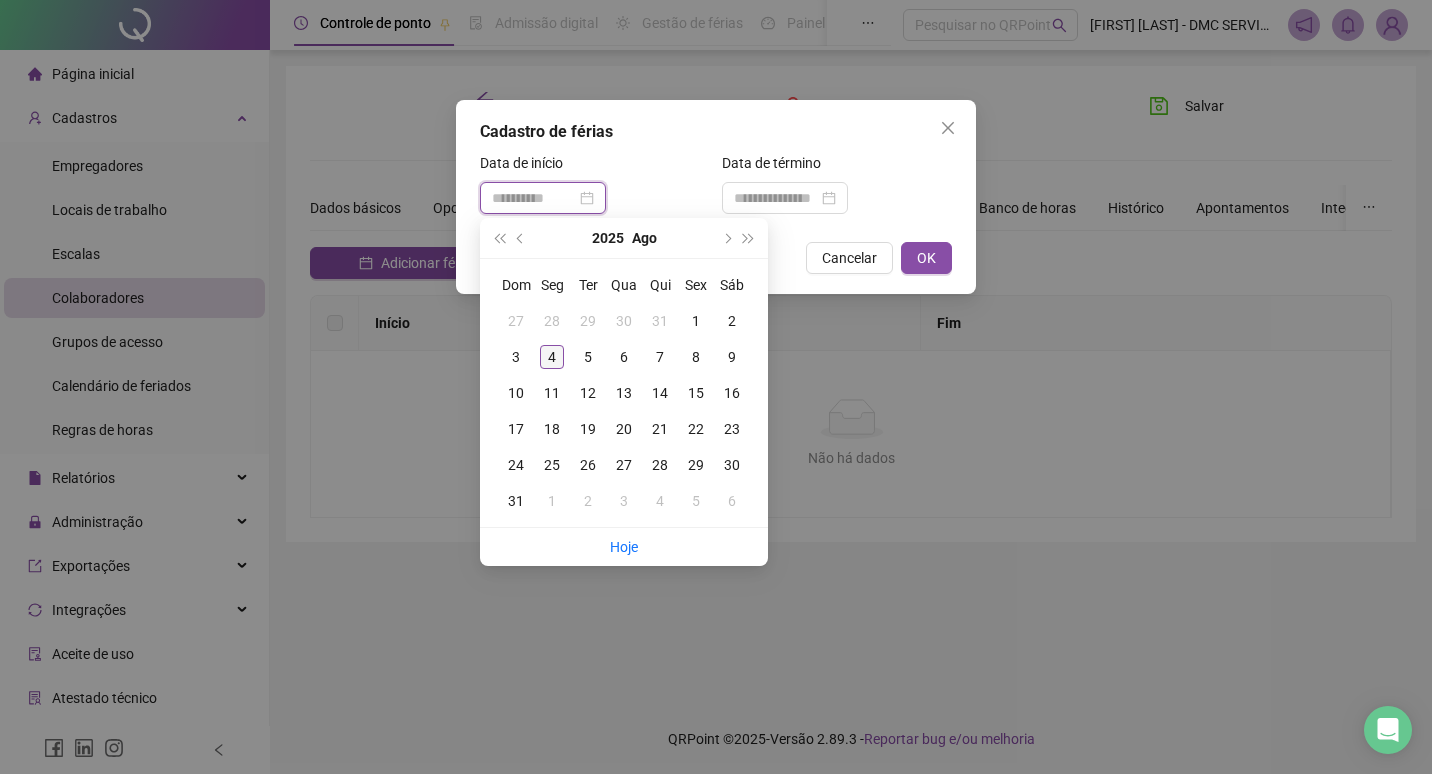 type on "**********" 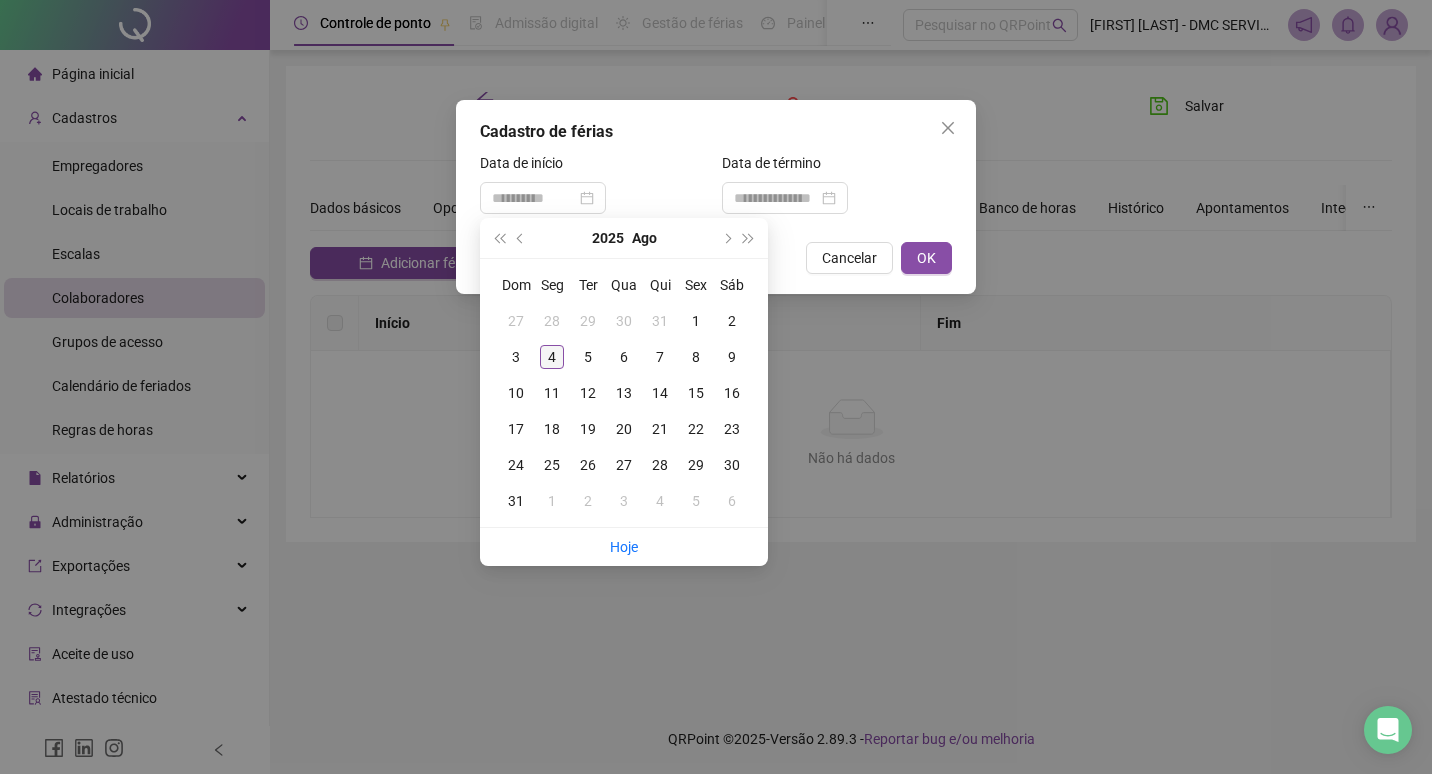 click on "4" at bounding box center [552, 357] 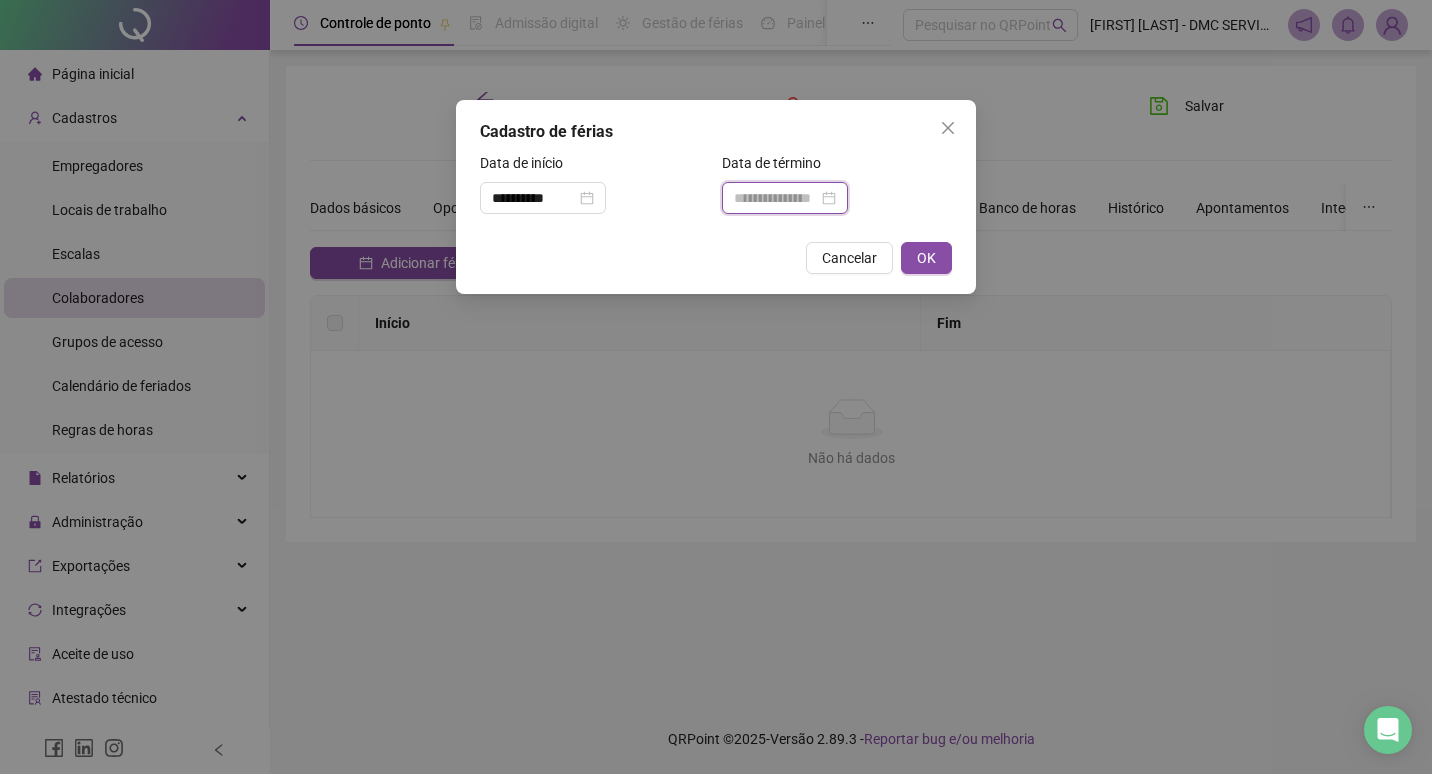 click at bounding box center [776, 198] 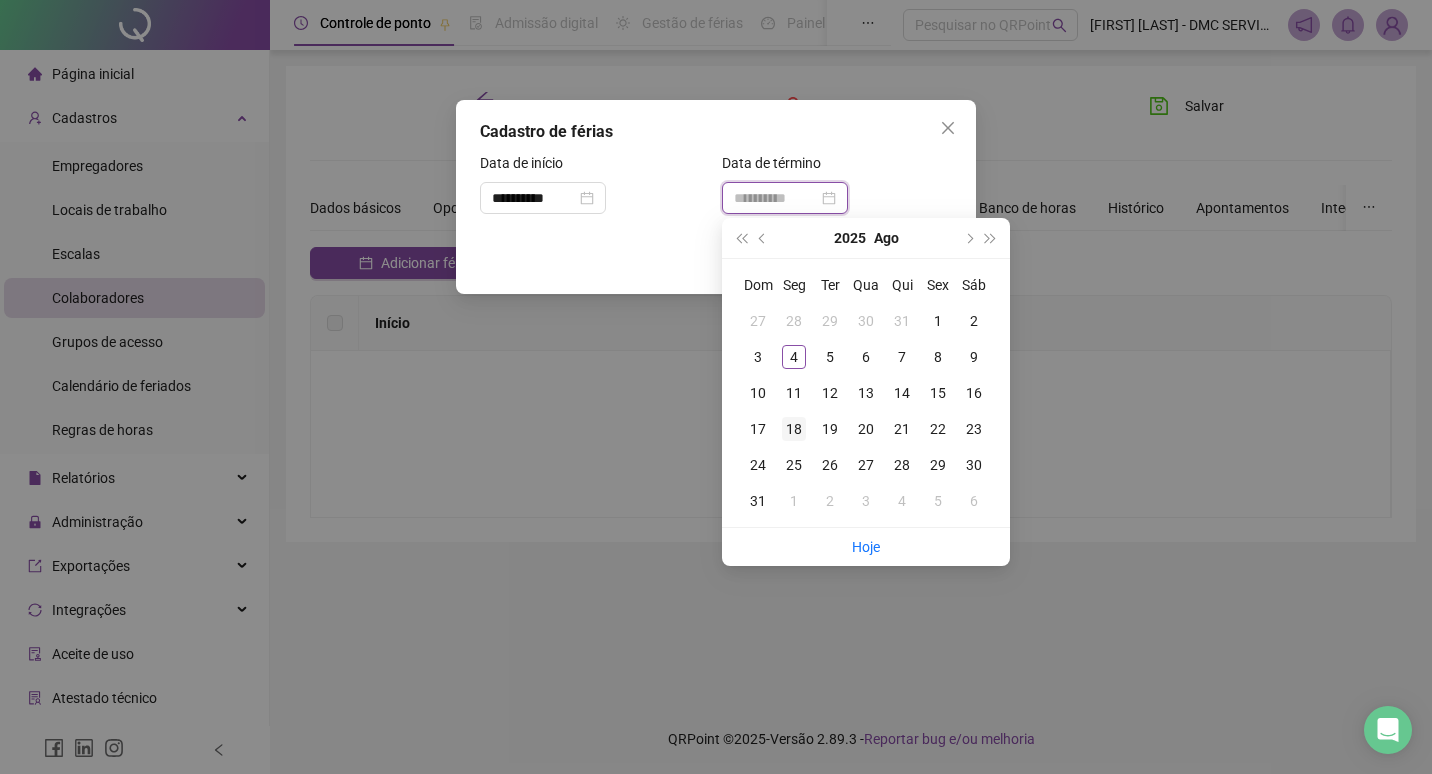 type on "**********" 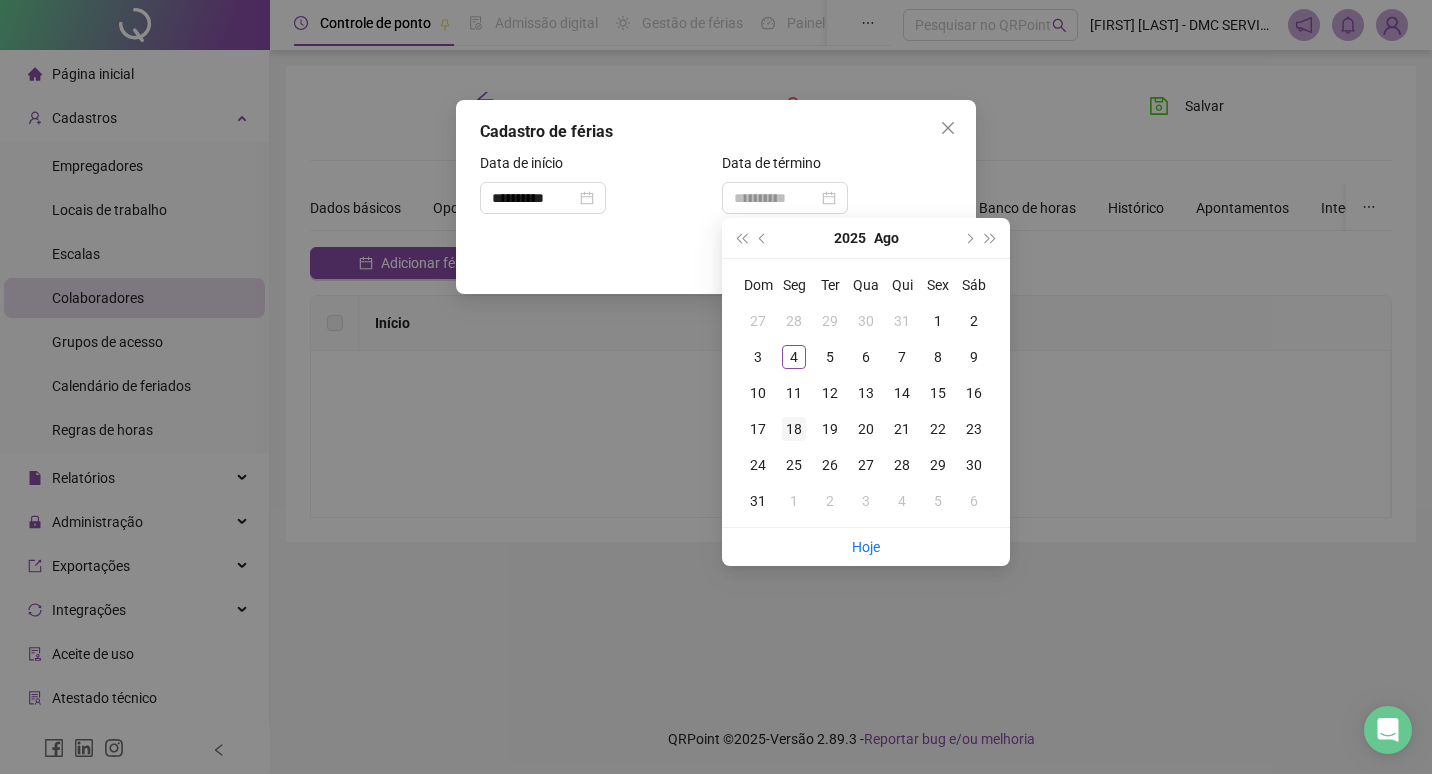 click on "18" at bounding box center [794, 429] 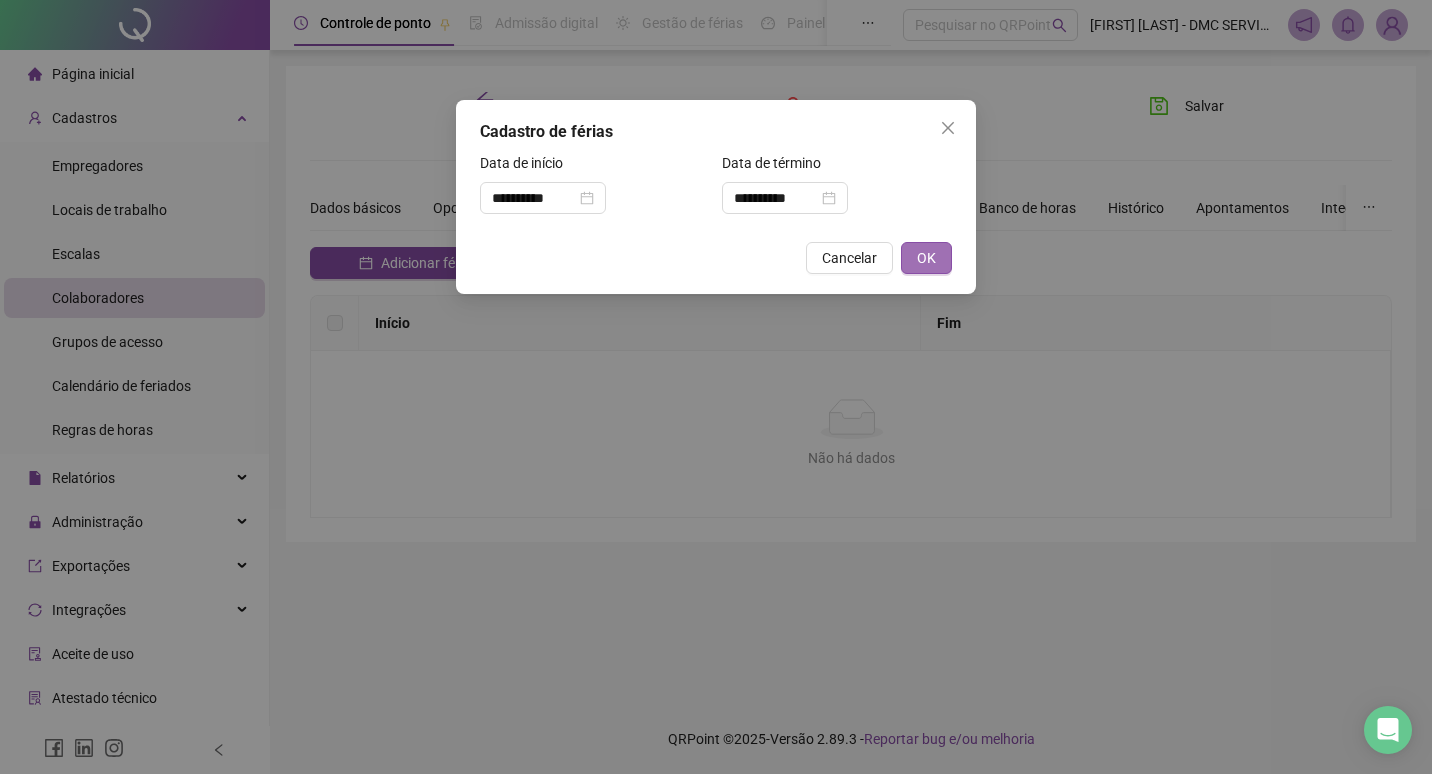 click on "OK" at bounding box center [926, 258] 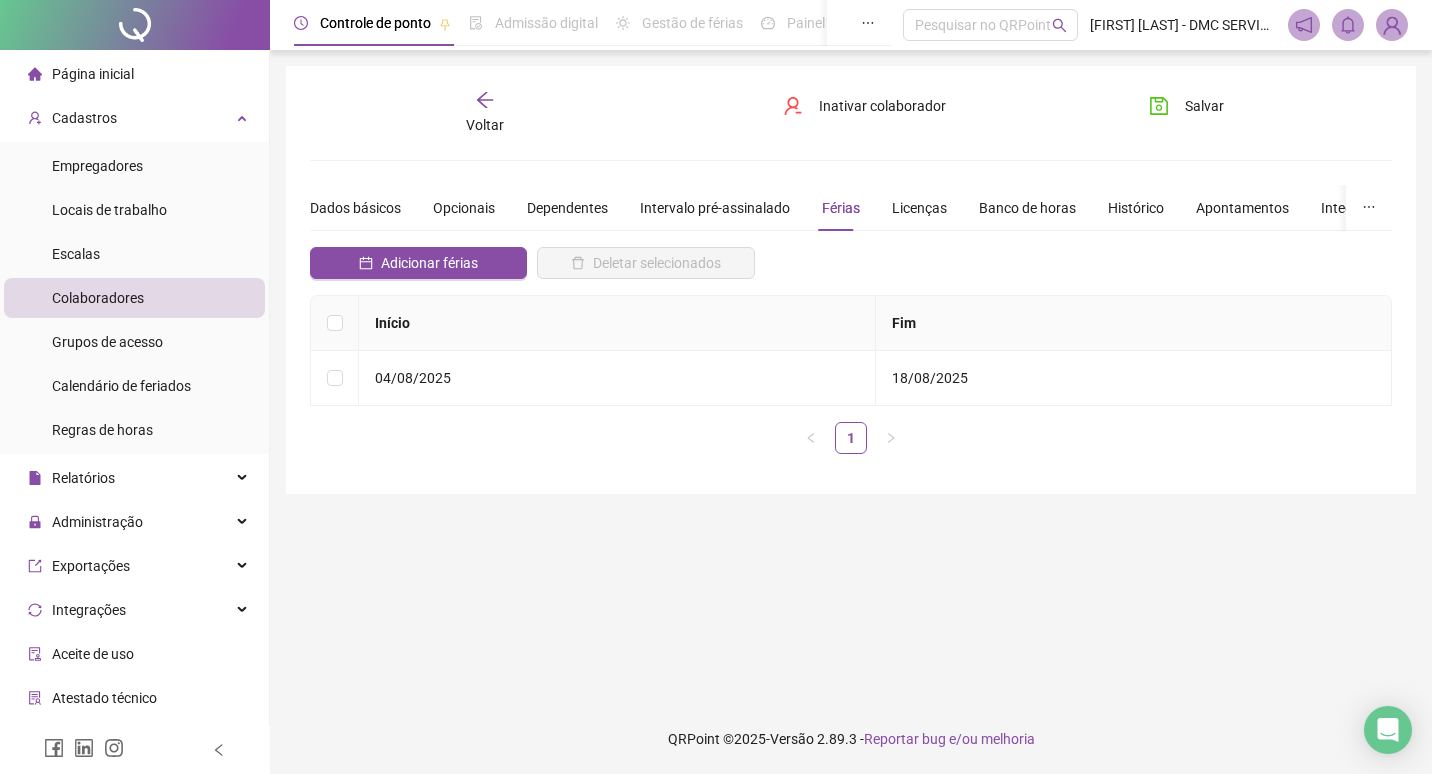 click on "Página inicial" at bounding box center [93, 74] 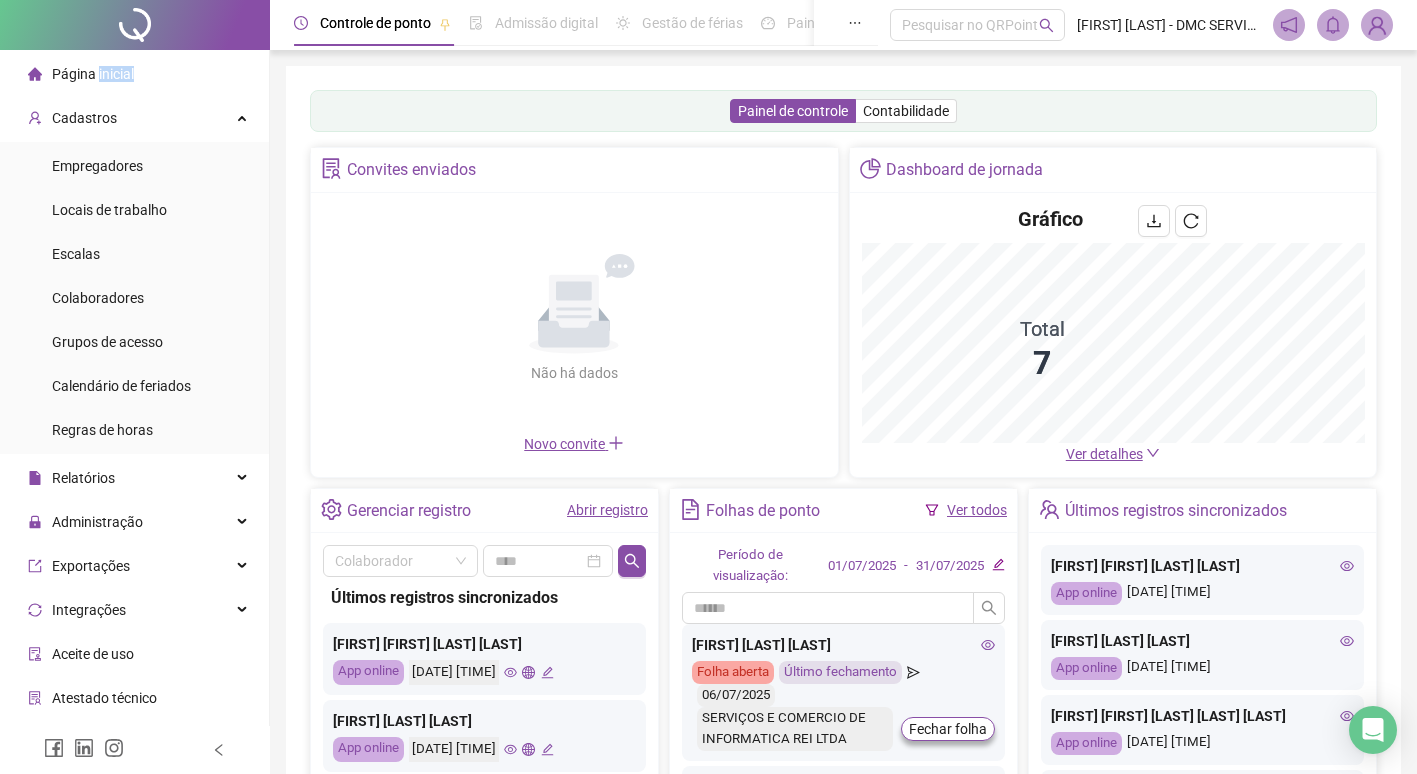 click on "Página inicial" at bounding box center [93, 74] 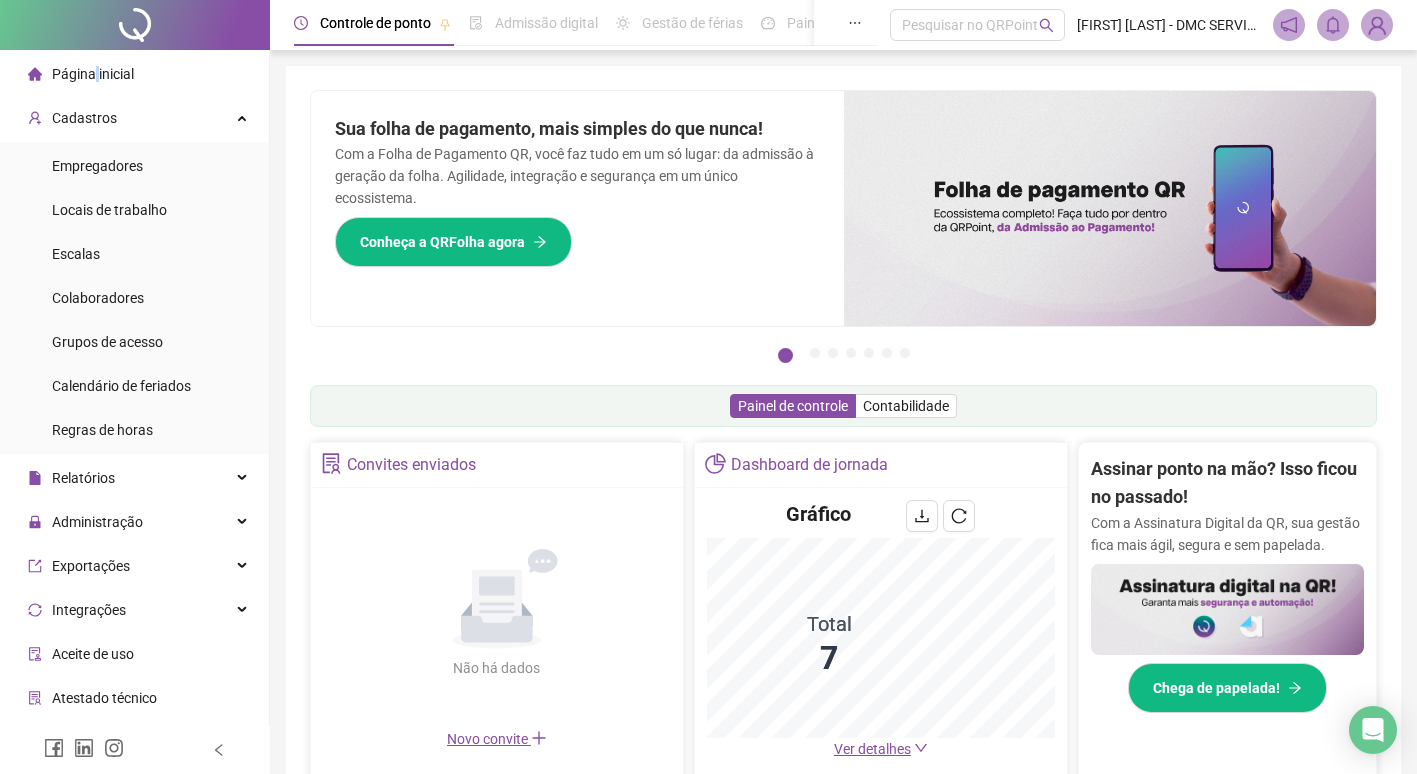 click at bounding box center [1377, 25] 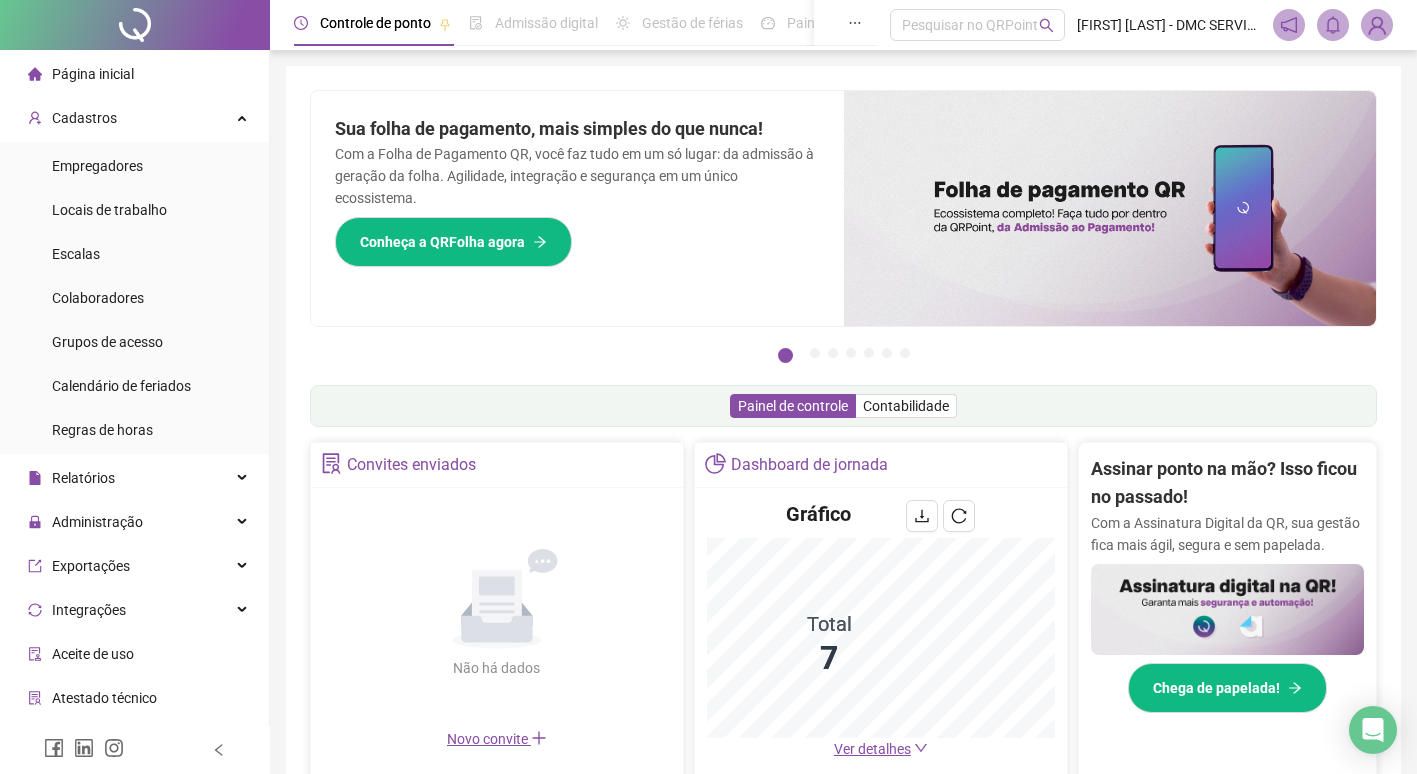 click on "Pague o QRPoint com Cartão de Crédito Sua assinatura: mais segurança, prática e sem preocupações com boletos! Saiba mais Sua folha de pagamento, mais simples do que nunca! Com a Folha de Pagamento QR, você faz tudo em um só lugar: da admissão à geração da folha. Agilidade, integração e segurança em um único ecossistema. Conheça a QRFolha agora 🔍 Precisa de Ajuda? Conte com o Suporte da QRPoint! Encontre respostas rápidas e eficientes em nosso Guia Prático de Suporte. Acesse agora e descubra todos os nossos canais de atendimento! 🚀 Saiba Mais Automatize seu DP e ganhe mais tempo! 🚀 Agende uma demonstração agora e veja como simplificamos admissão, ponto, férias e holerites em um só lugar! Agendar Demonstração Agora Apoie seus colaboradores sem custo! Dinheiro na conta sem complicação. Solicite Mais Informações Seus Colaboradores Precisam de Apoio Financeiro? Ofereça empréstimo consignado e antecipação salarial com o QRPoint Crédito. Saiba mais Saiba mais Saiba Mais 1" at bounding box center (843, 651) 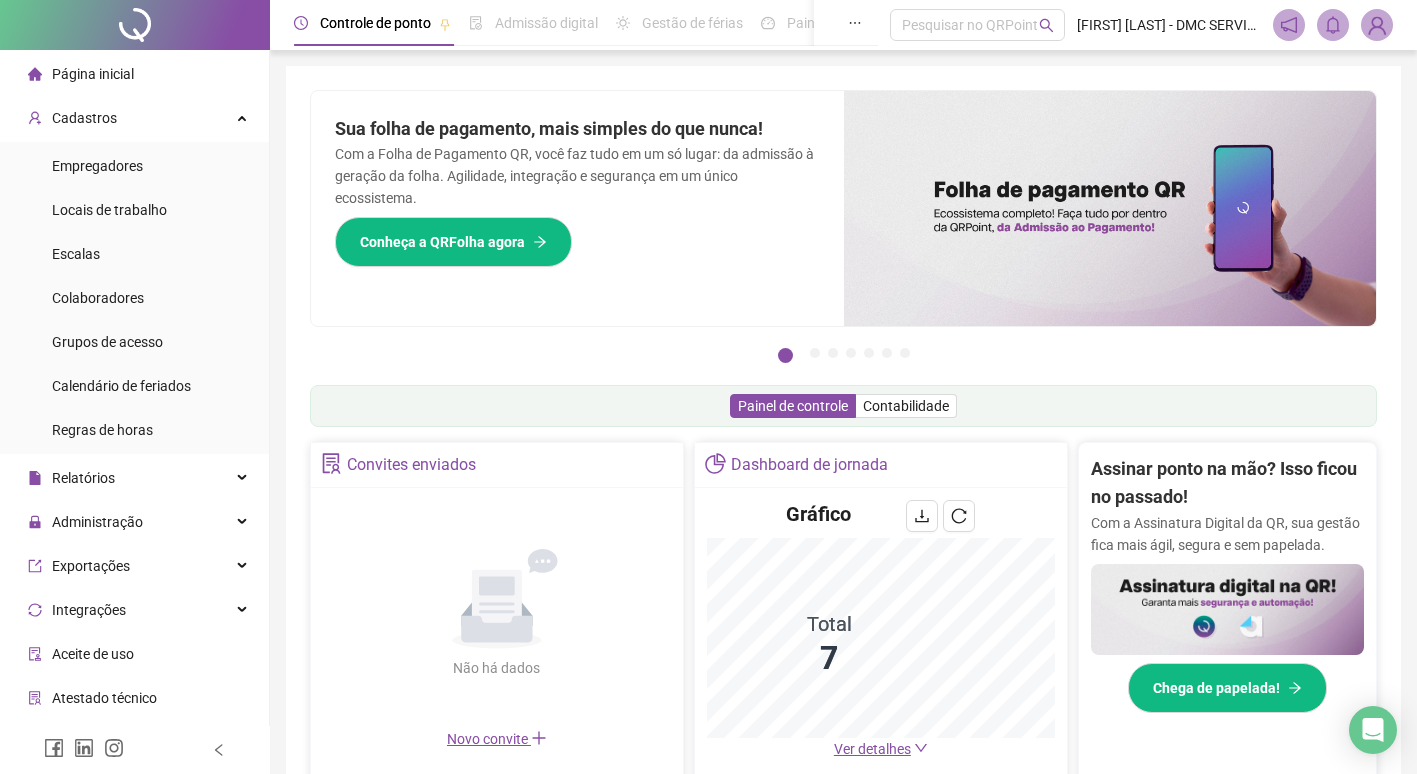 click on "Página inicial" at bounding box center [93, 74] 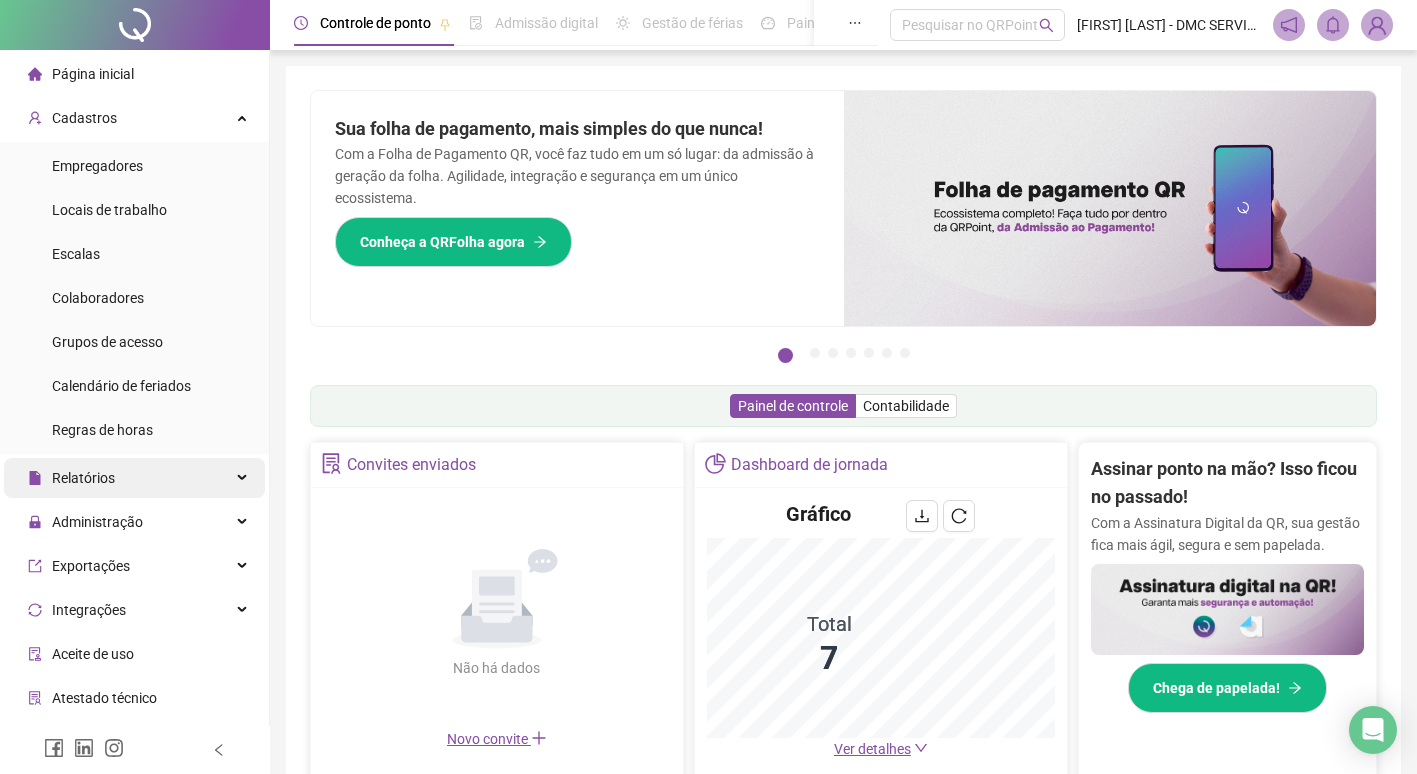 click on "Relatórios" at bounding box center (83, 478) 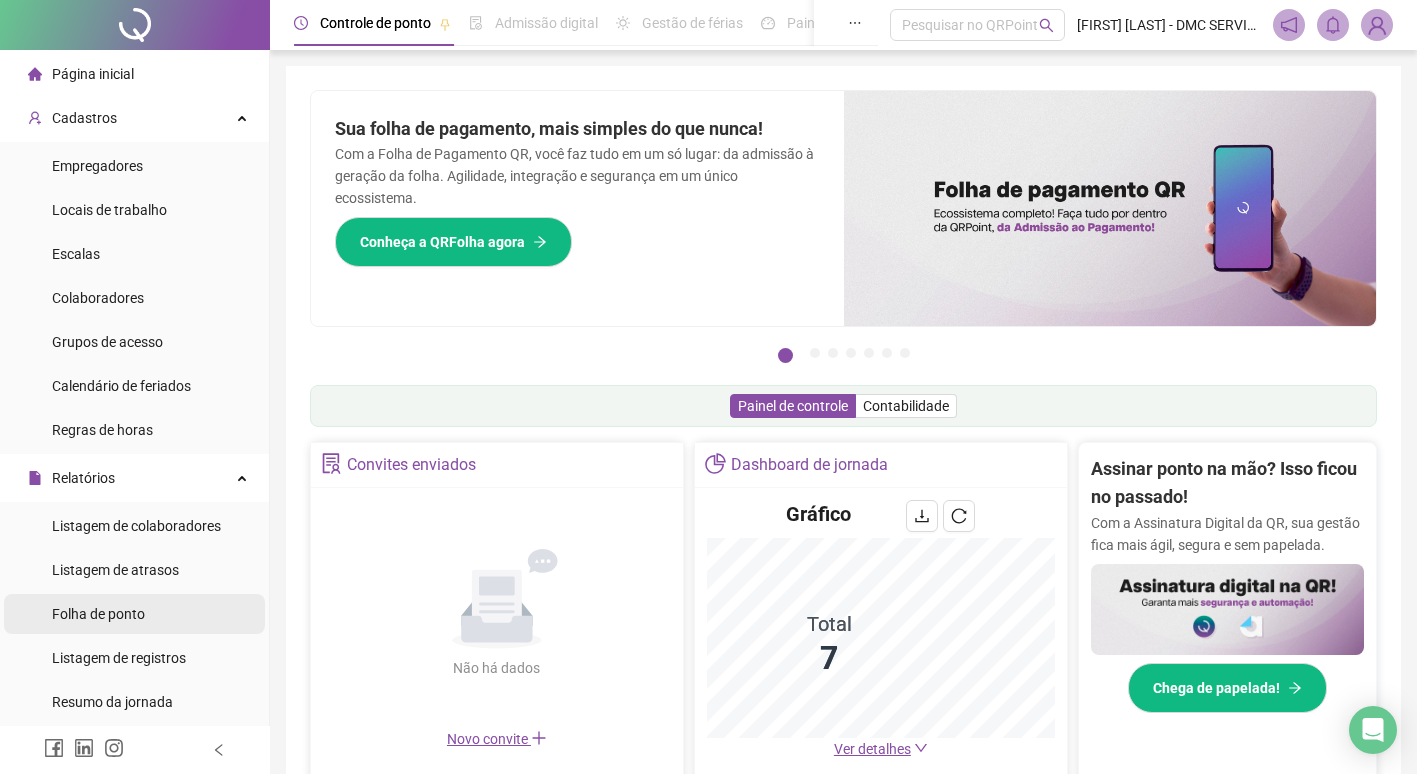 click on "Folha de ponto" at bounding box center (98, 614) 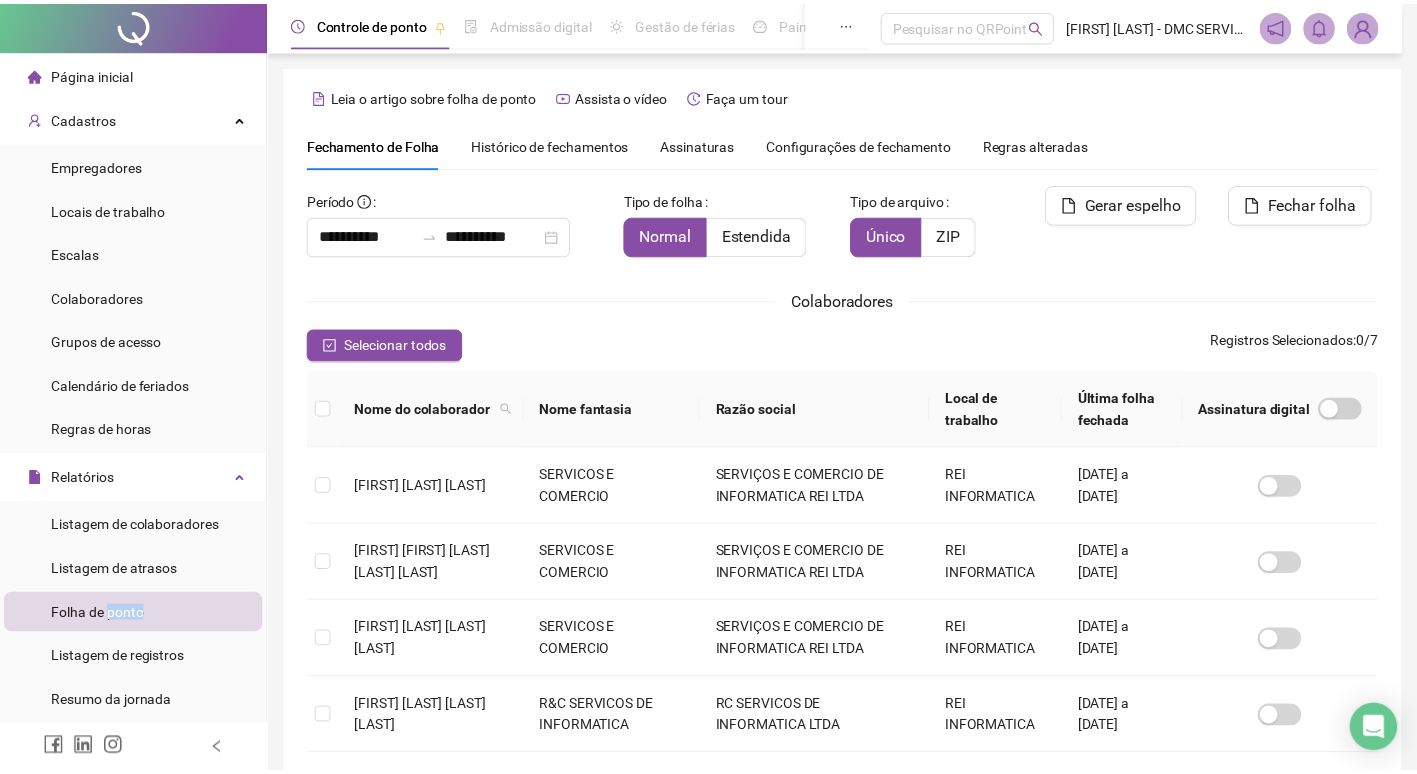 scroll, scrollTop: 23, scrollLeft: 0, axis: vertical 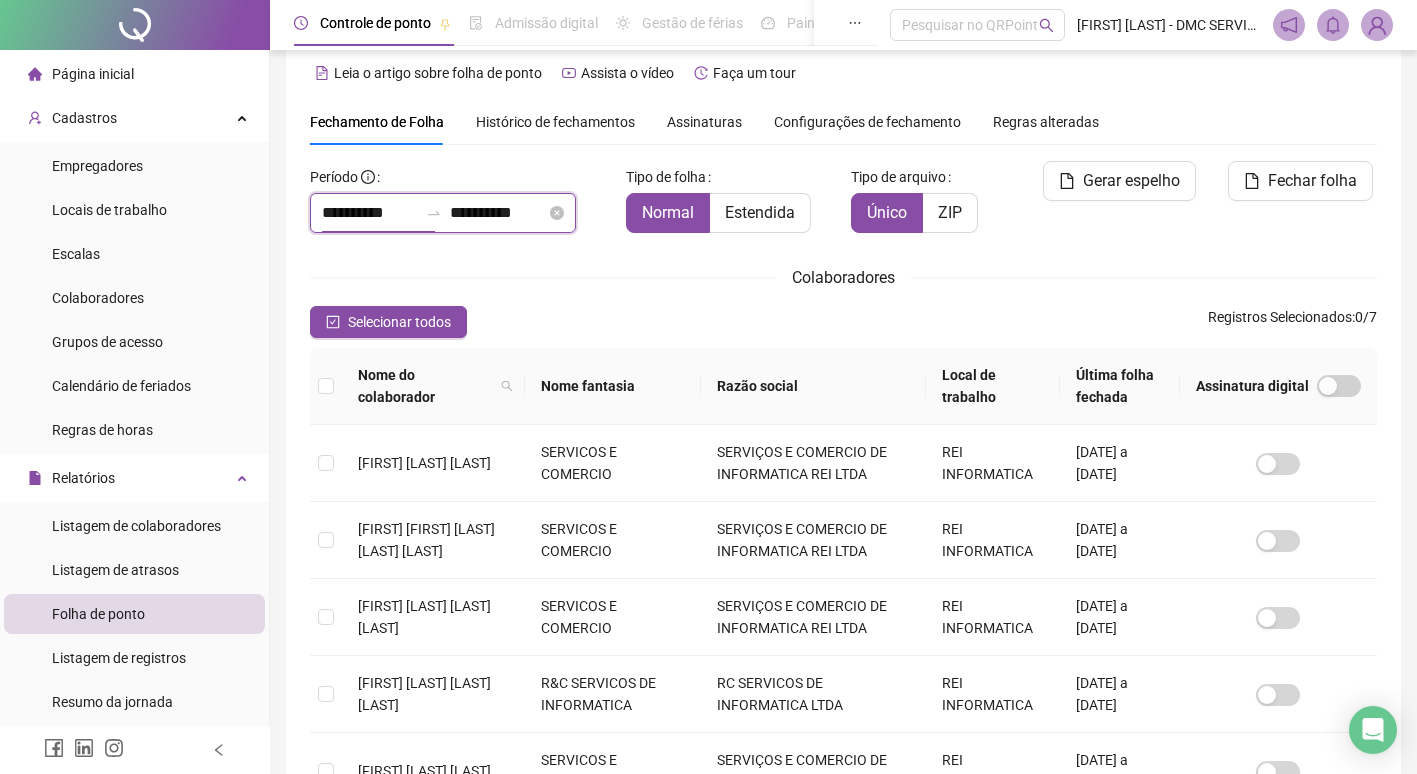 click on "**********" at bounding box center [370, 213] 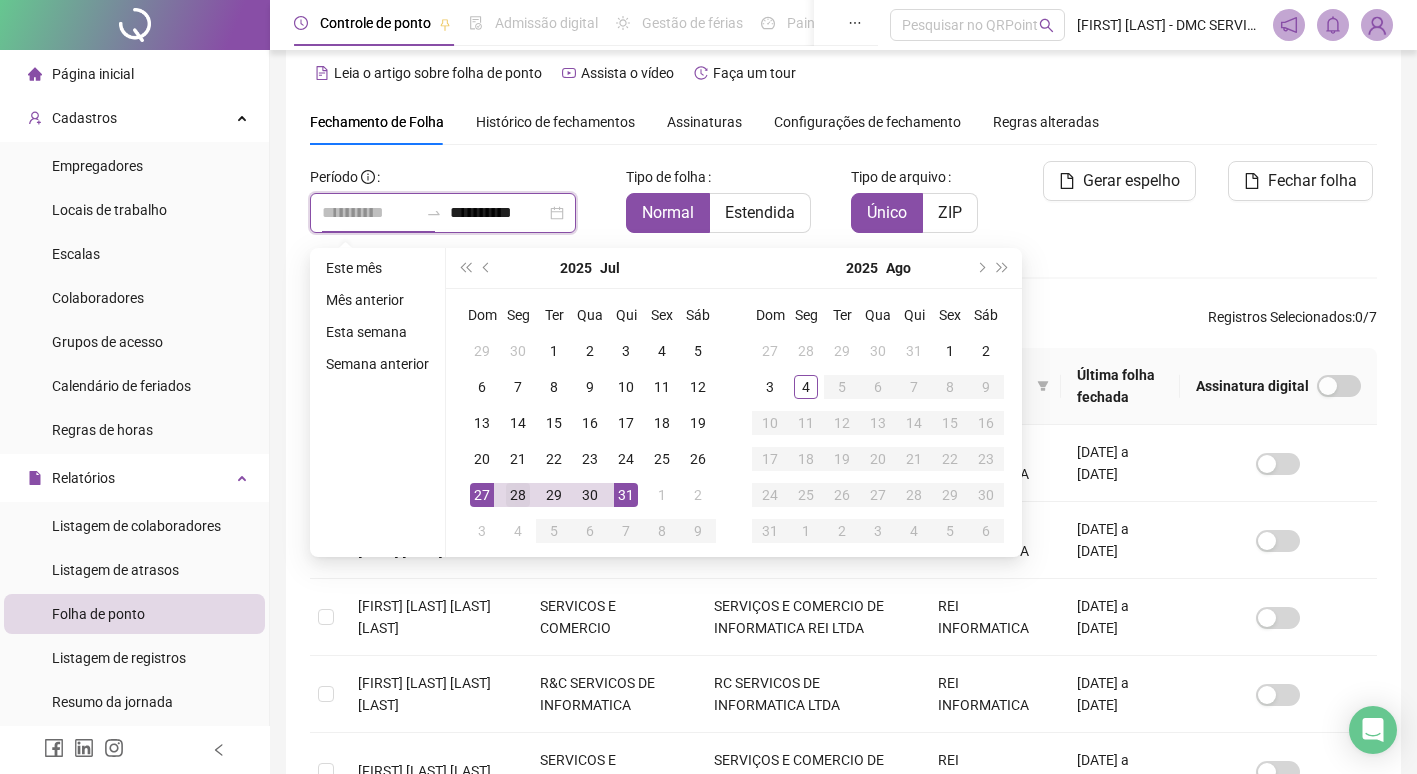 type on "**********" 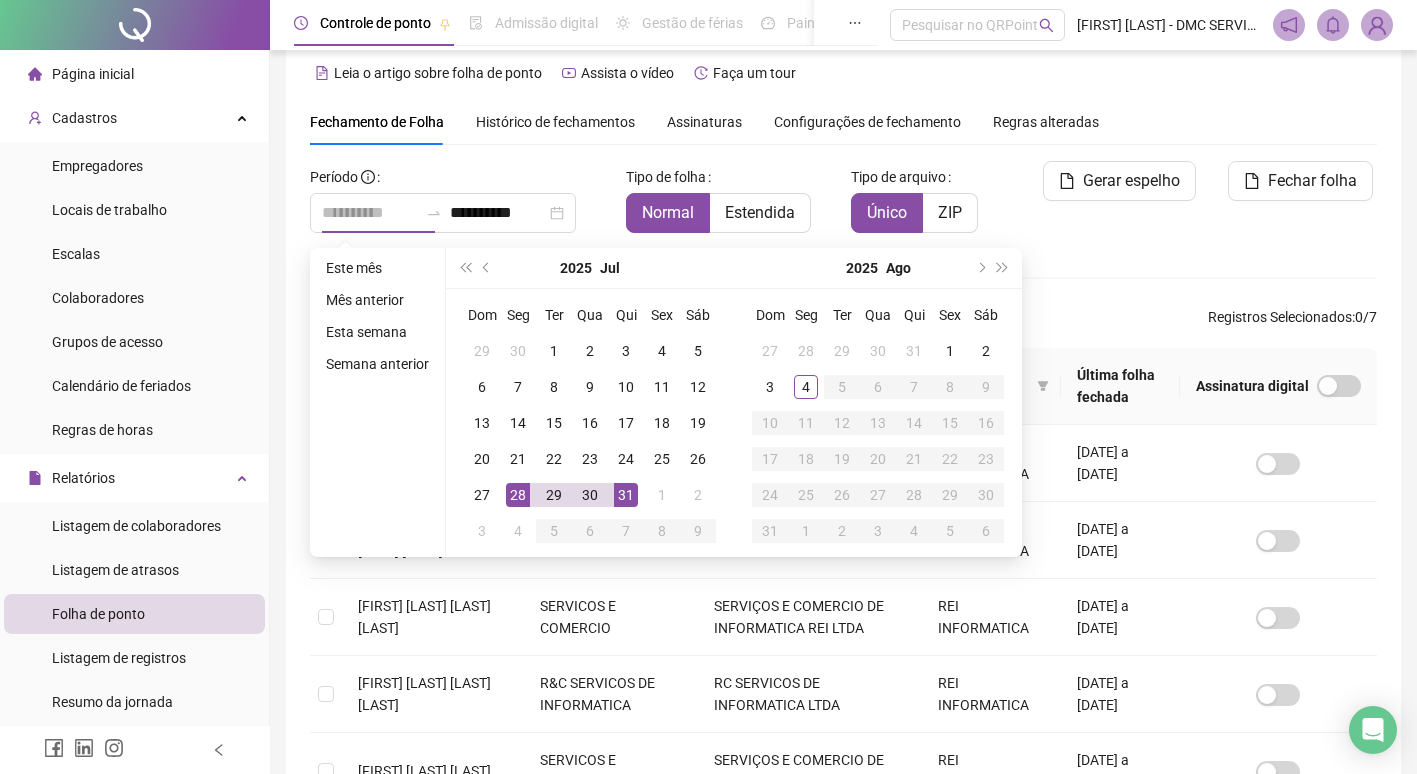 click on "28" at bounding box center (518, 495) 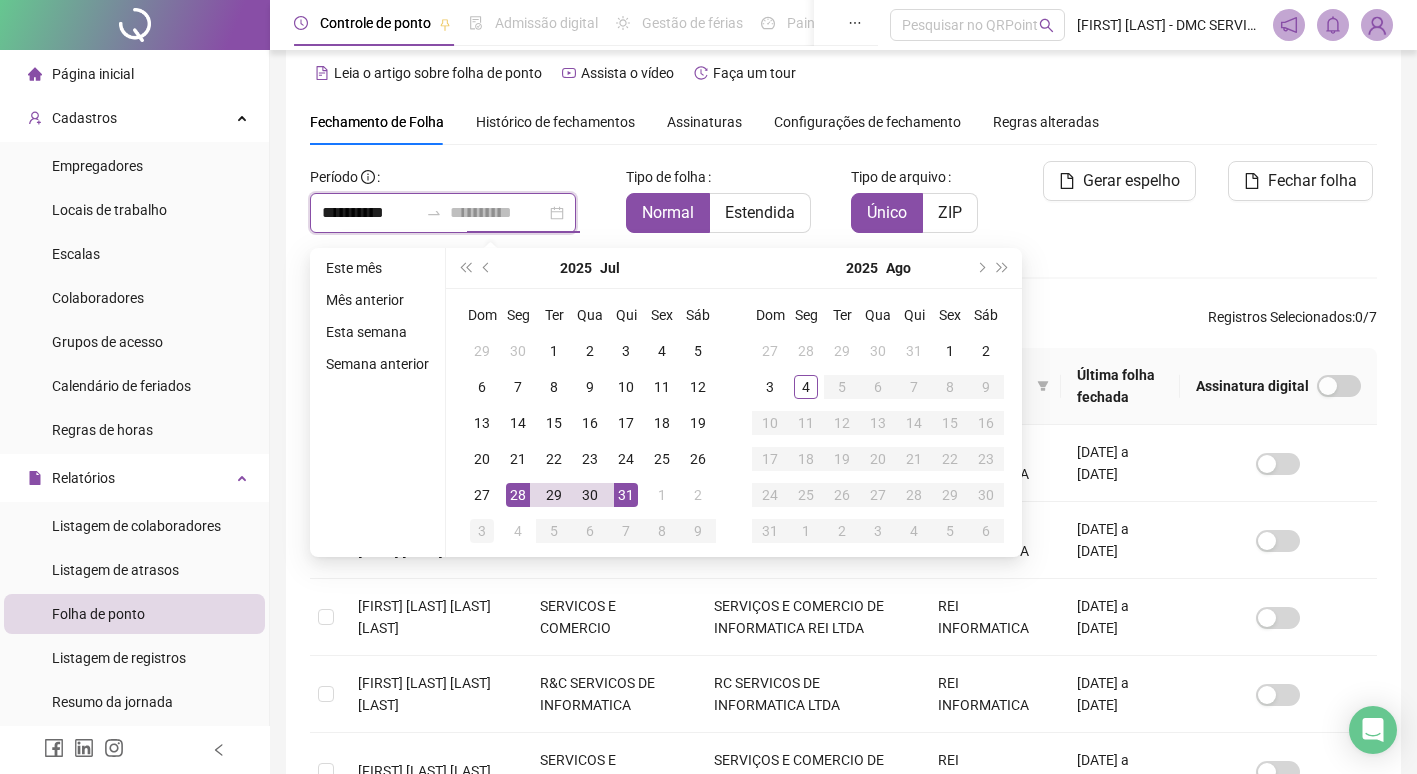 type on "**********" 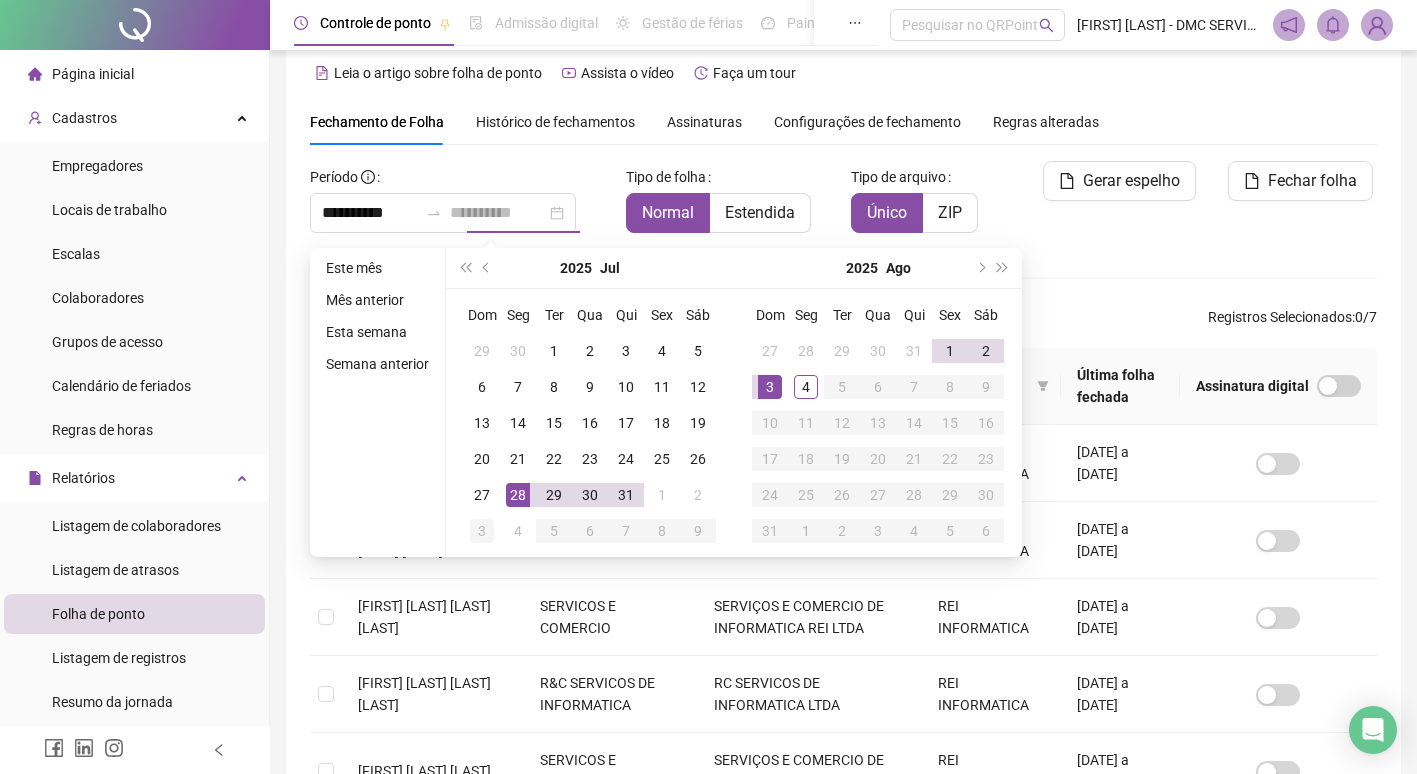 click on "3" at bounding box center [482, 531] 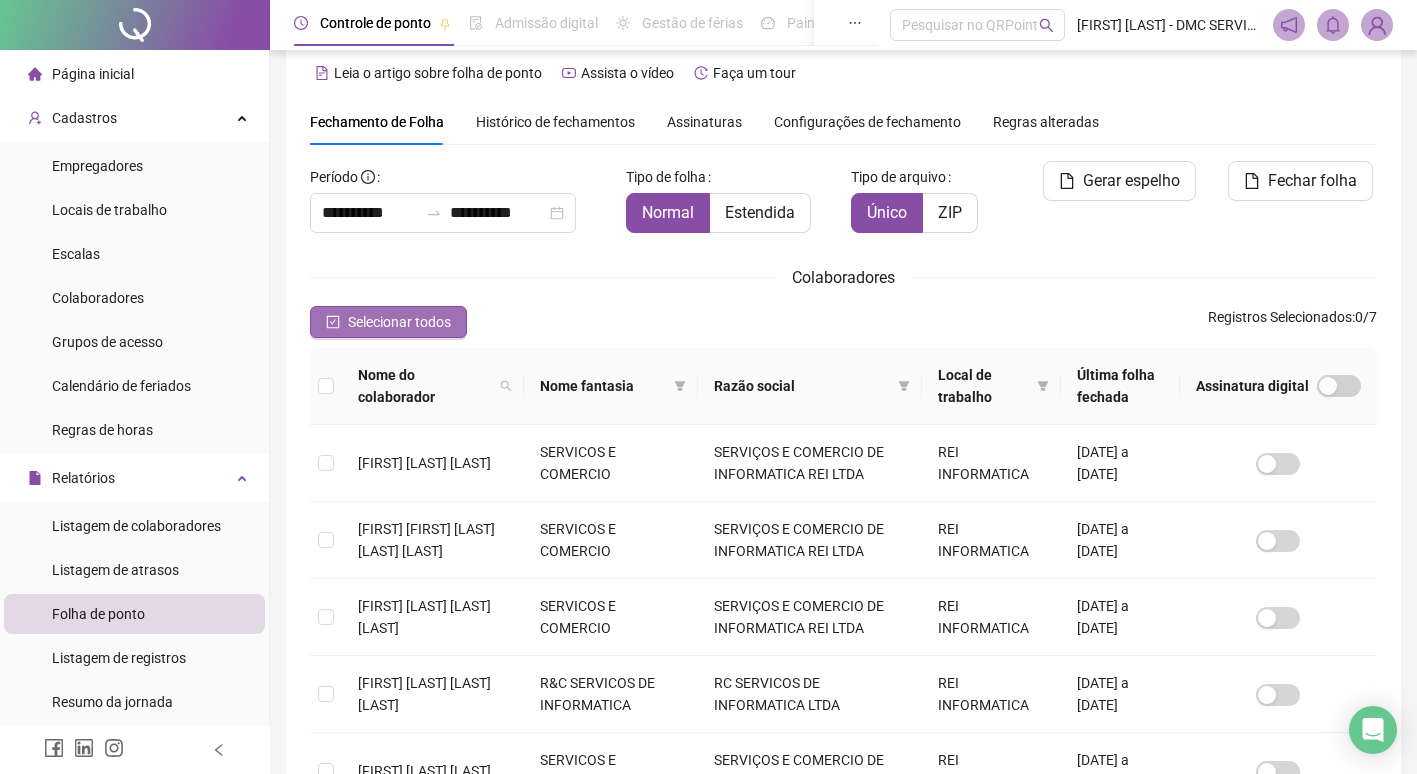 click on "Selecionar todos" at bounding box center (399, 322) 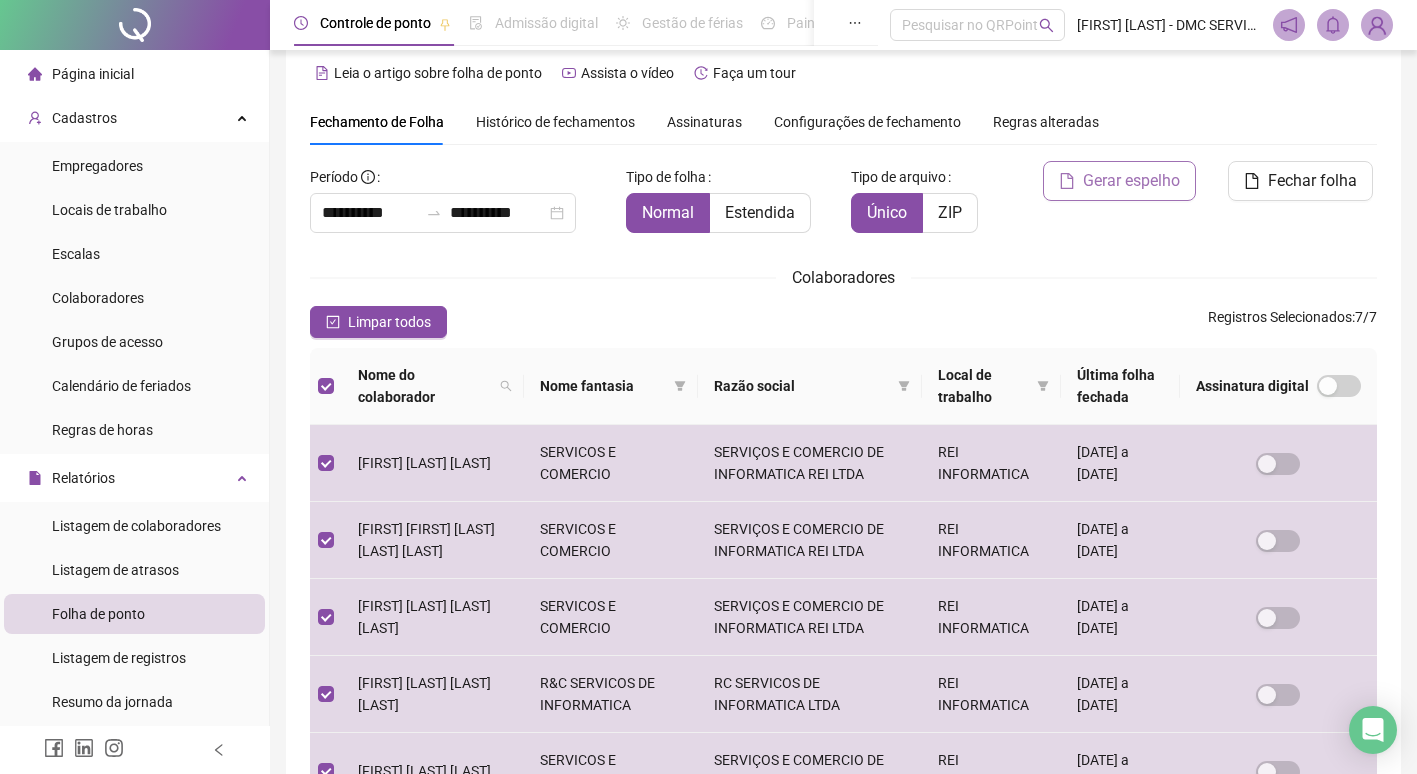 click on "Gerar espelho" at bounding box center (1131, 181) 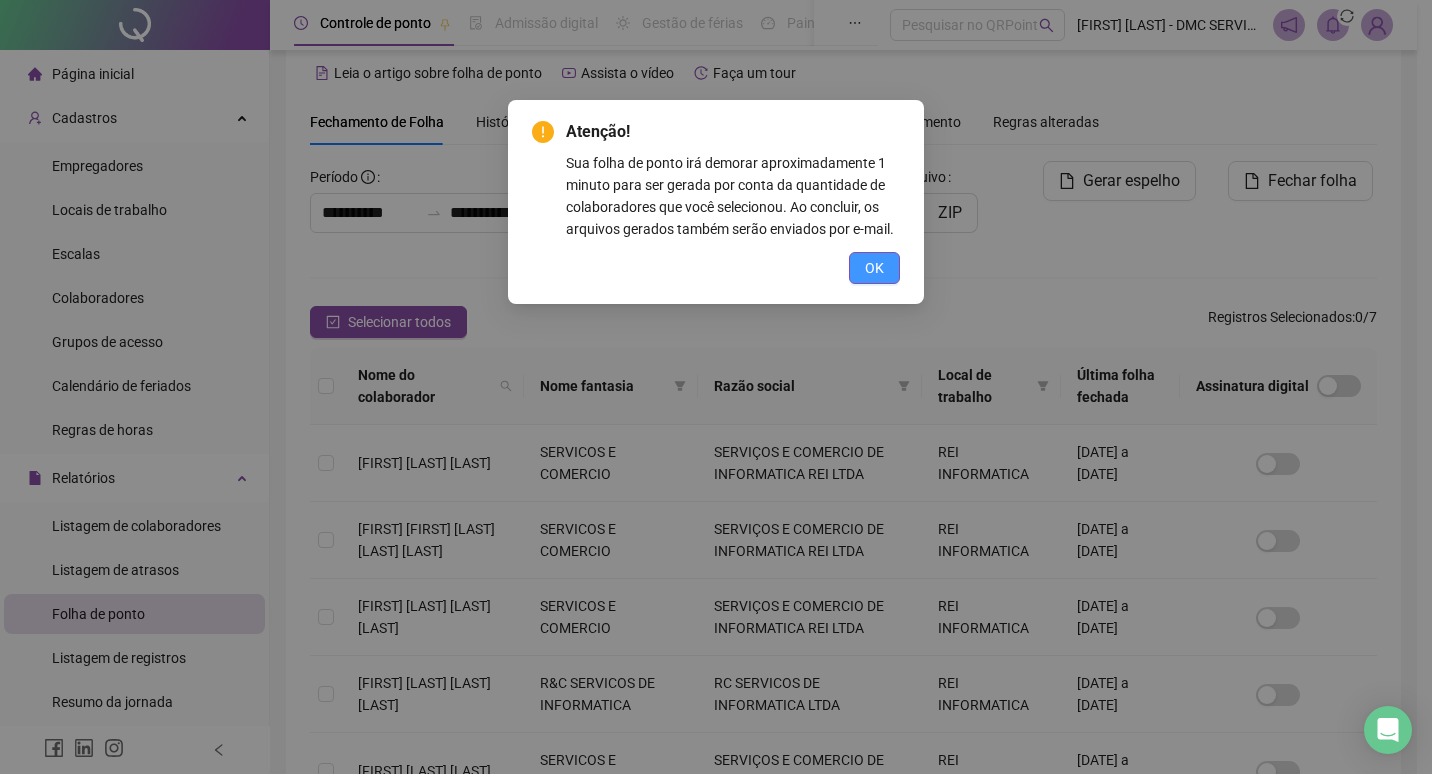 click on "OK" at bounding box center (874, 268) 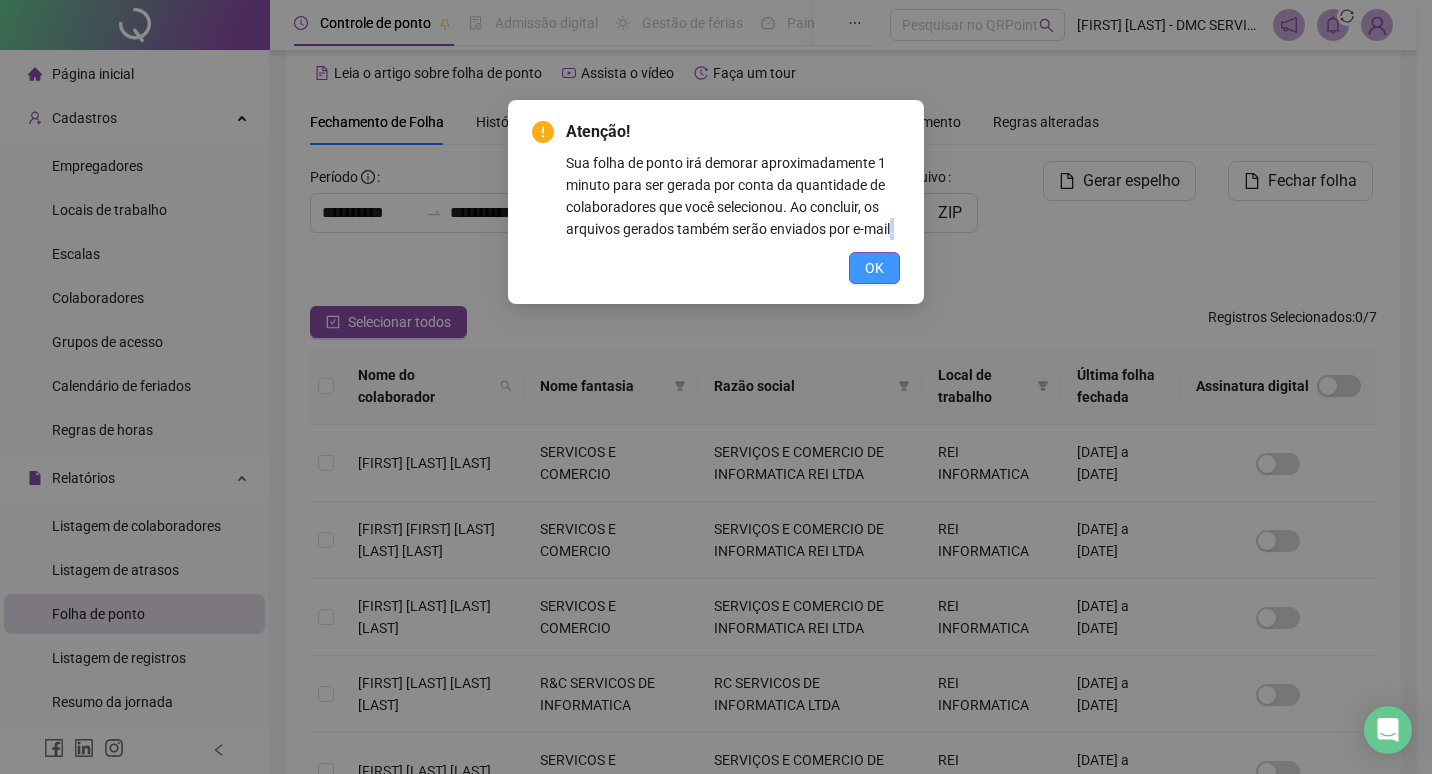 click on "Atenção! Sua folha de ponto irá demorar aproximadamente 1 minuto para ser gerada por conta da quantidade de colaboradores que você selecionou. Ao concluir, os arquivos gerados também serão enviados por e-mail. OK" at bounding box center (716, 387) 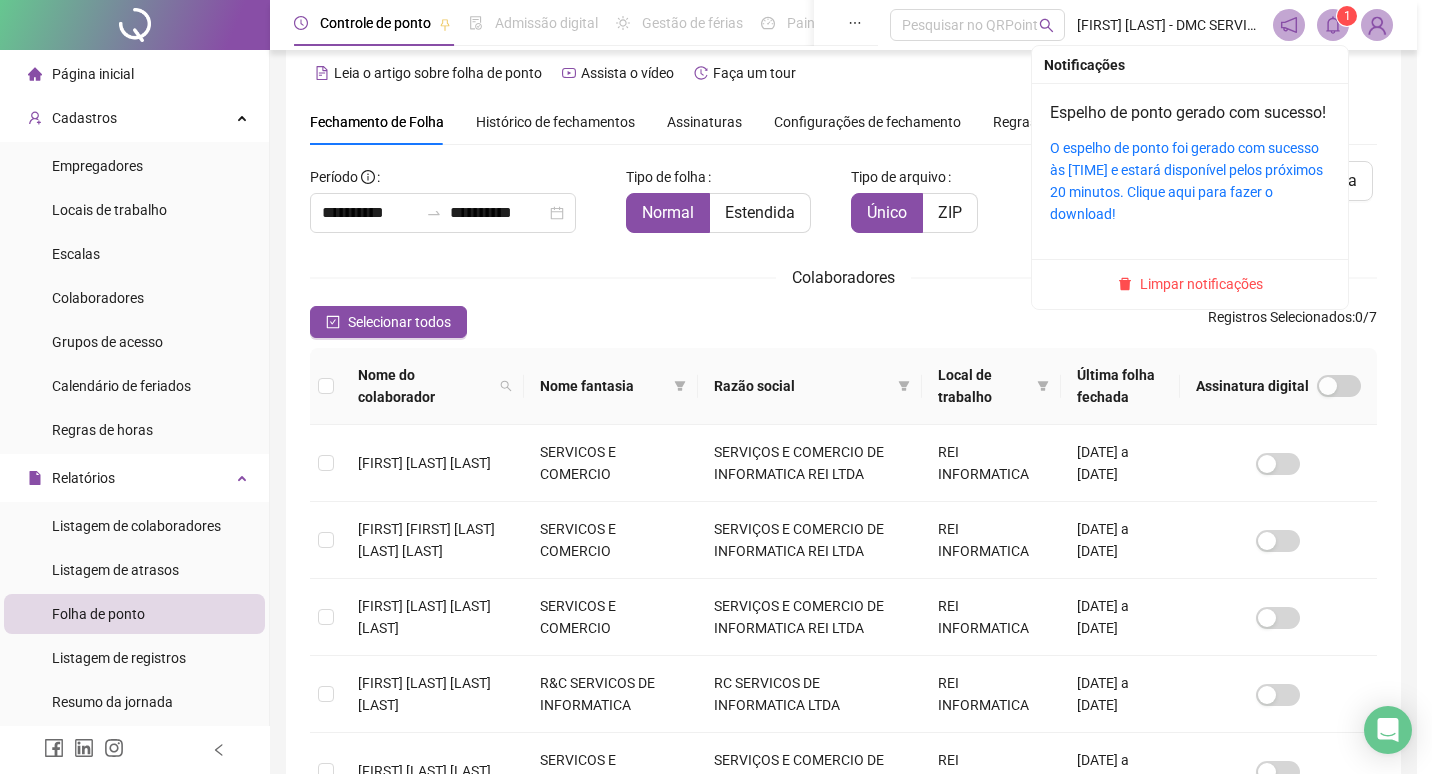 click at bounding box center [1333, 25] 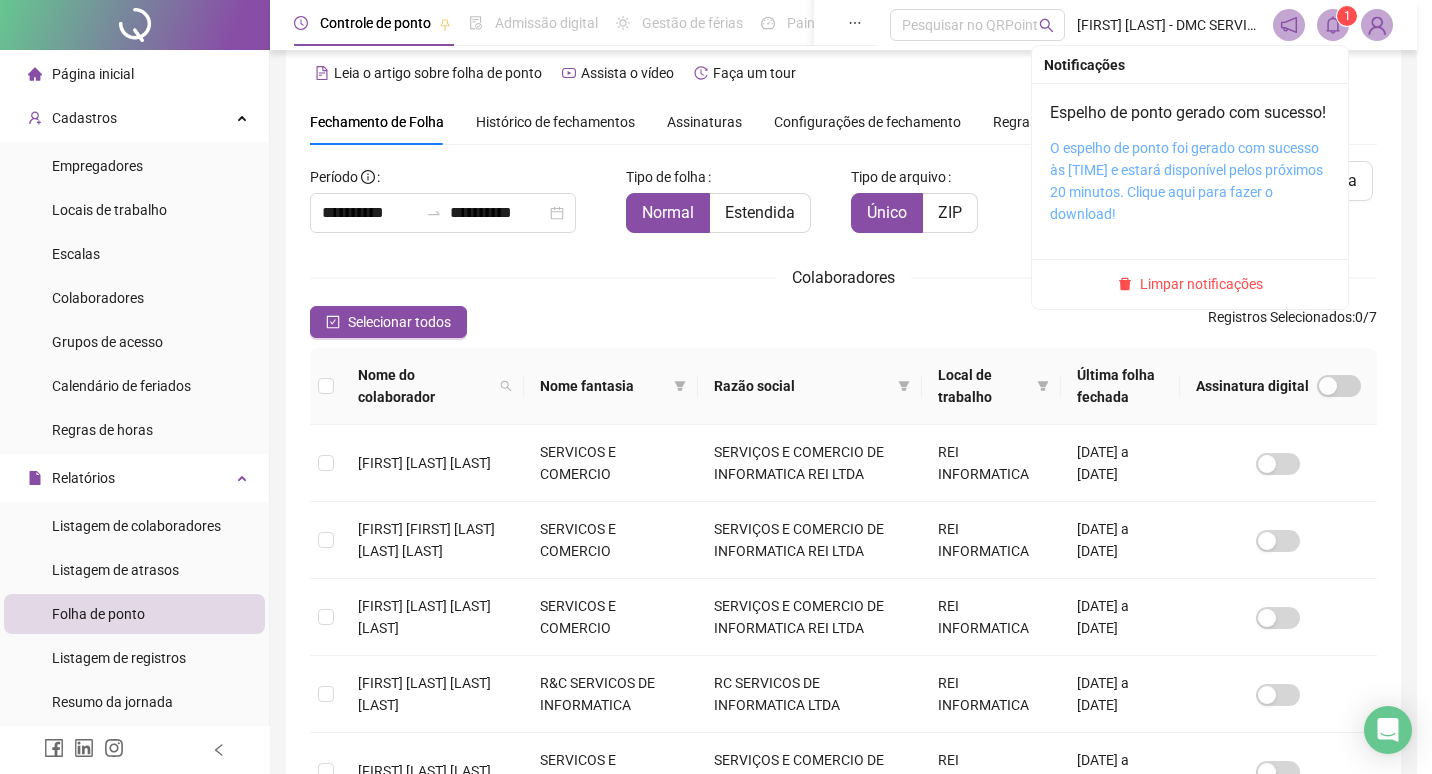 click on "O espelho de ponto foi gerado com sucesso às [TIME] e estará disponível pelos próximos 20 minutos.
Clique aqui para fazer o download!" at bounding box center [1186, 181] 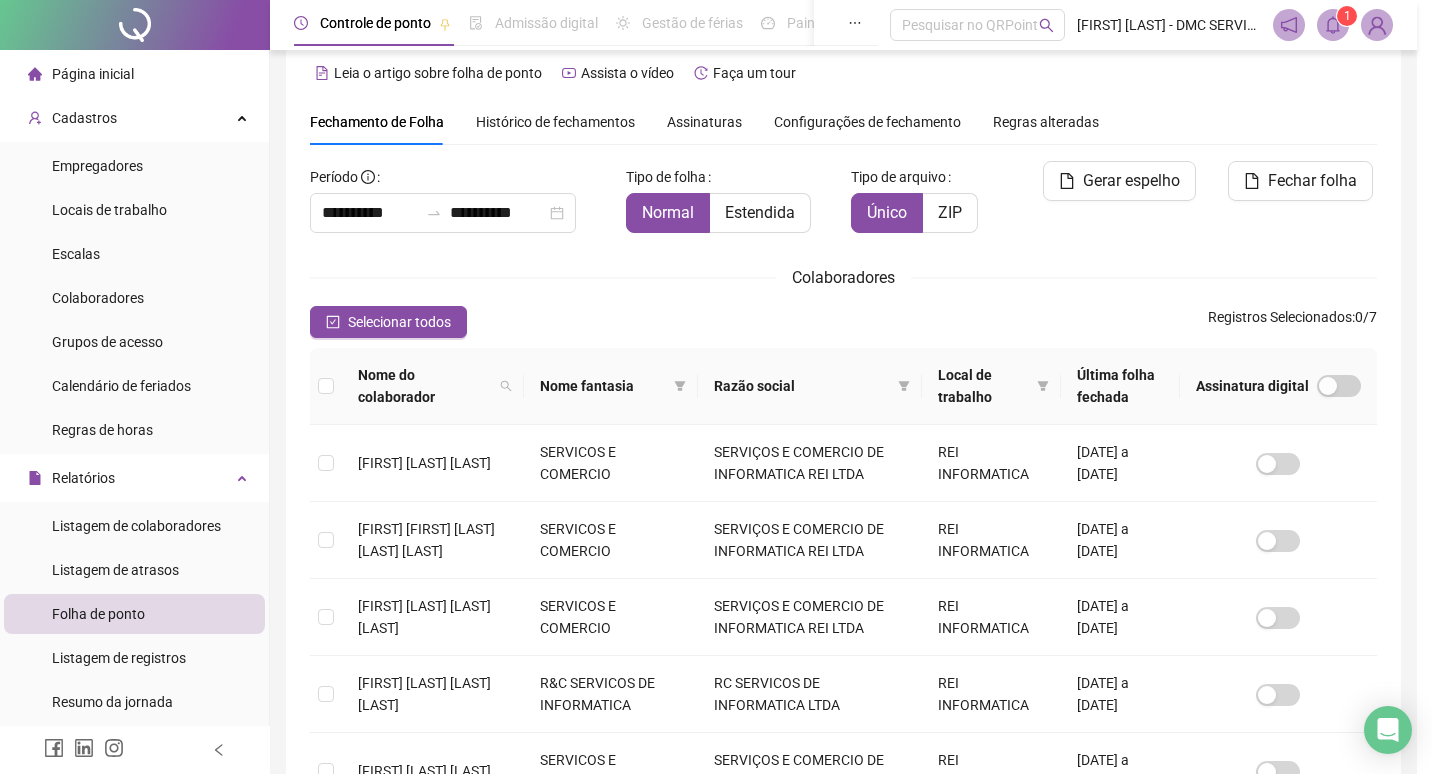click on "Página inicial" at bounding box center [134, 74] 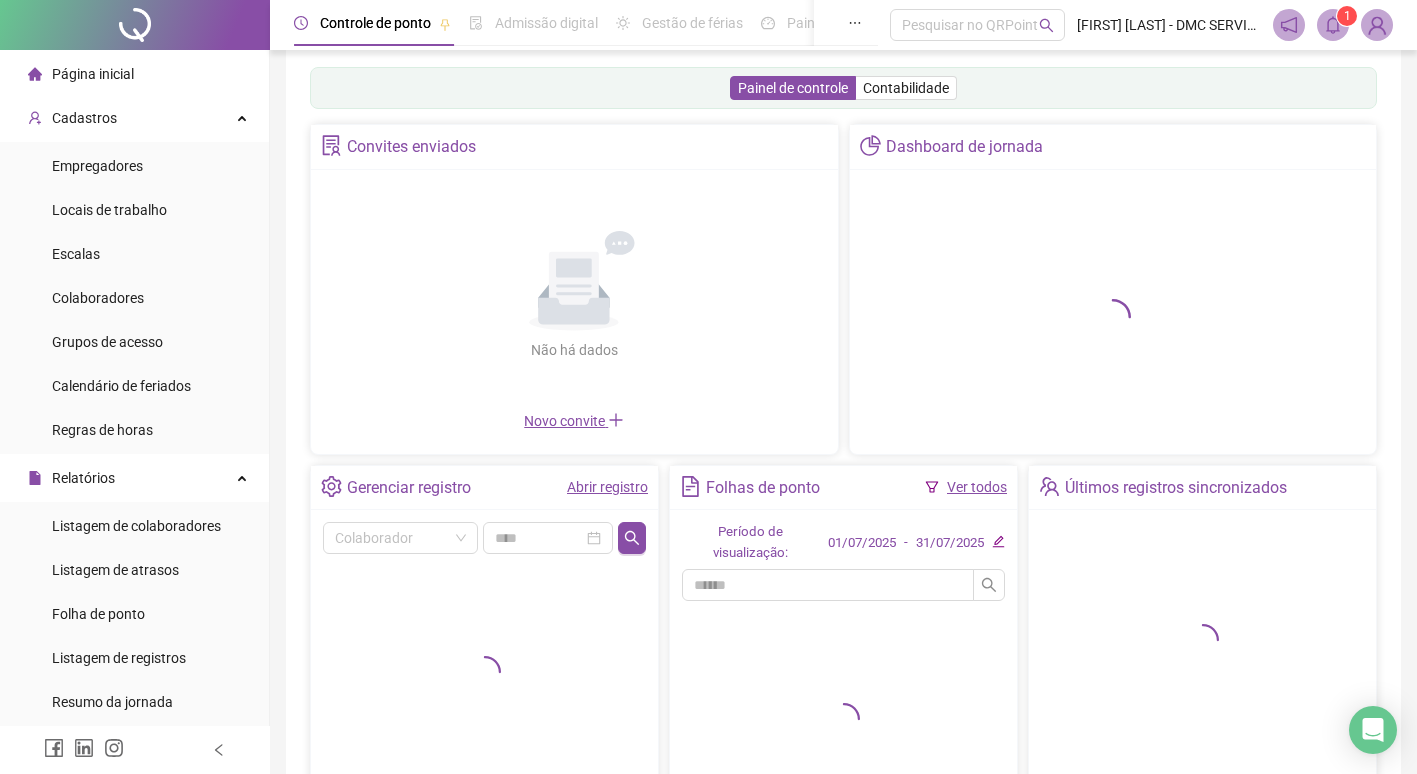 click on "Abrir registro" at bounding box center (607, 487) 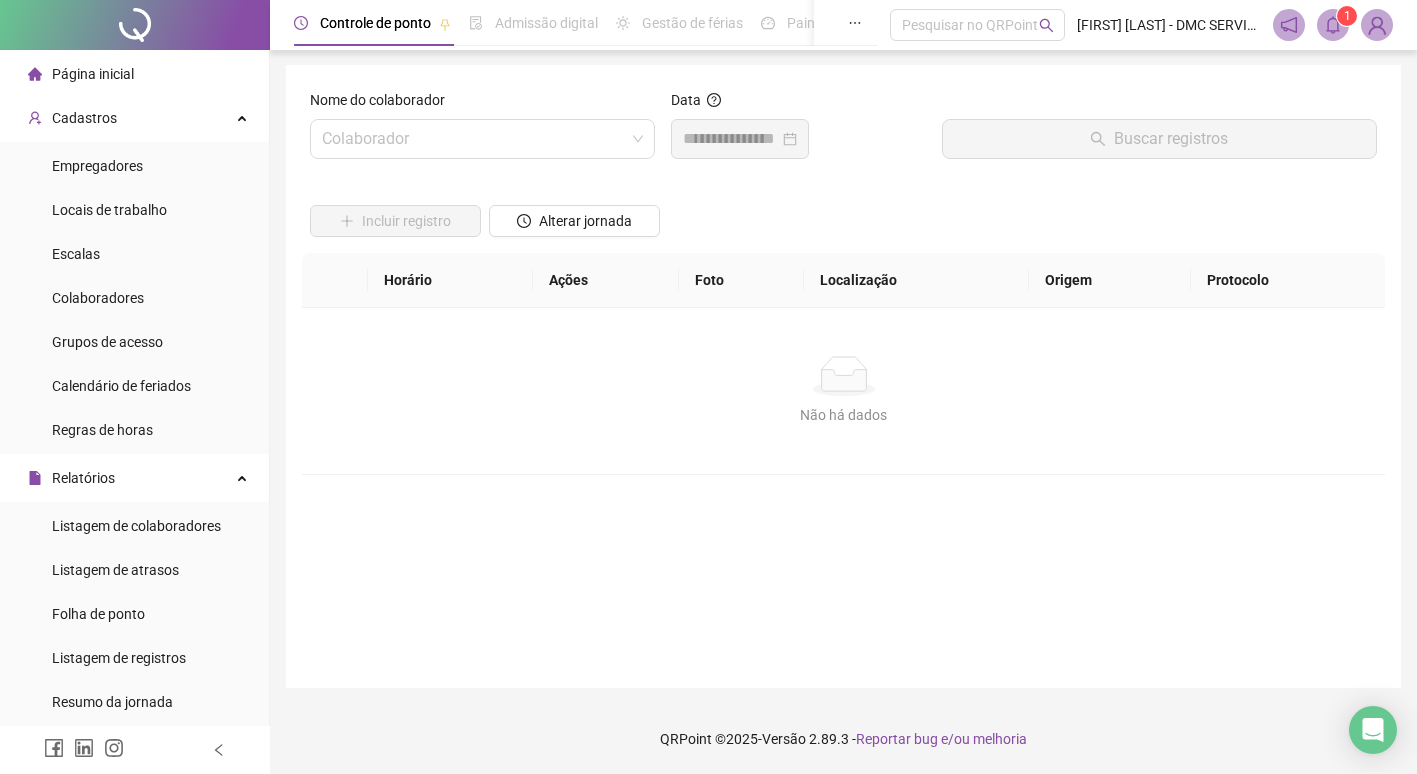 scroll, scrollTop: 1, scrollLeft: 0, axis: vertical 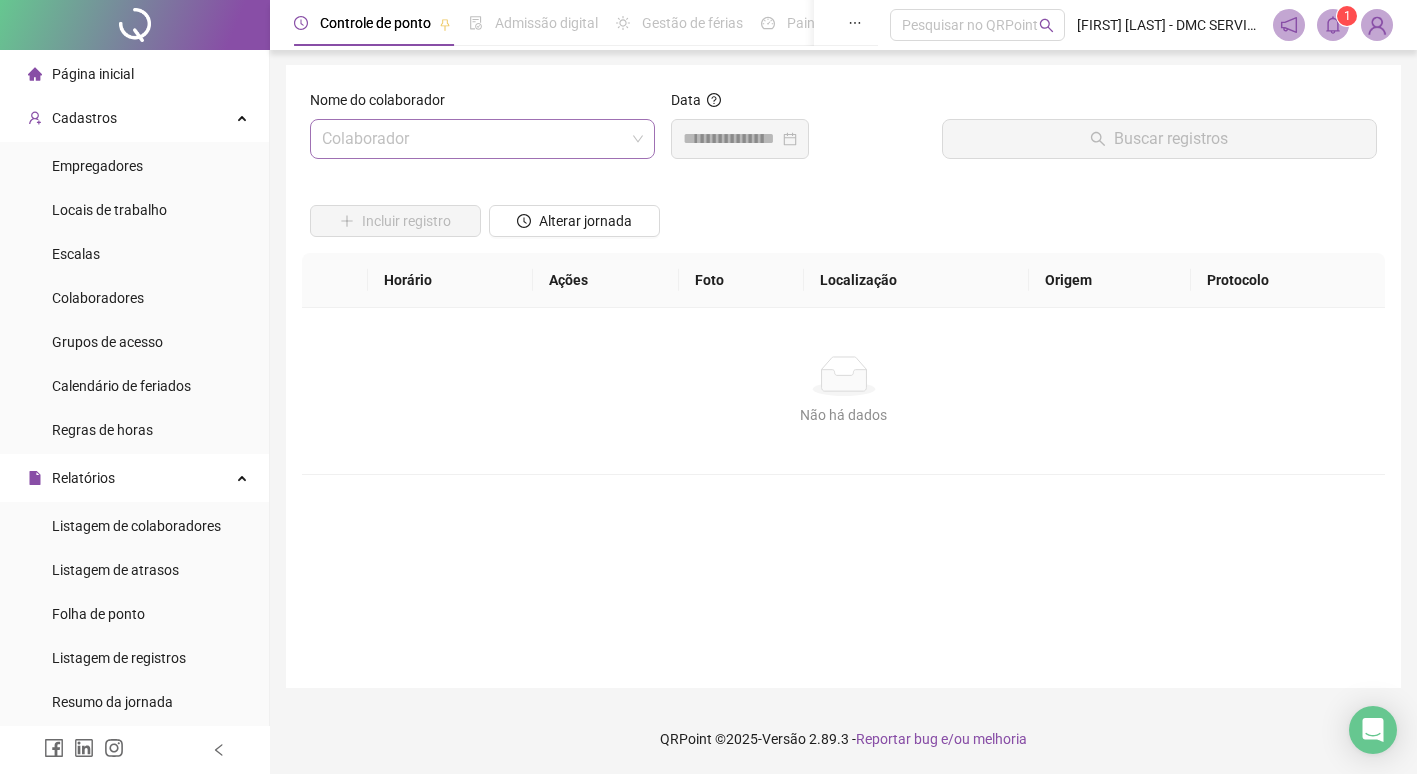click at bounding box center [473, 139] 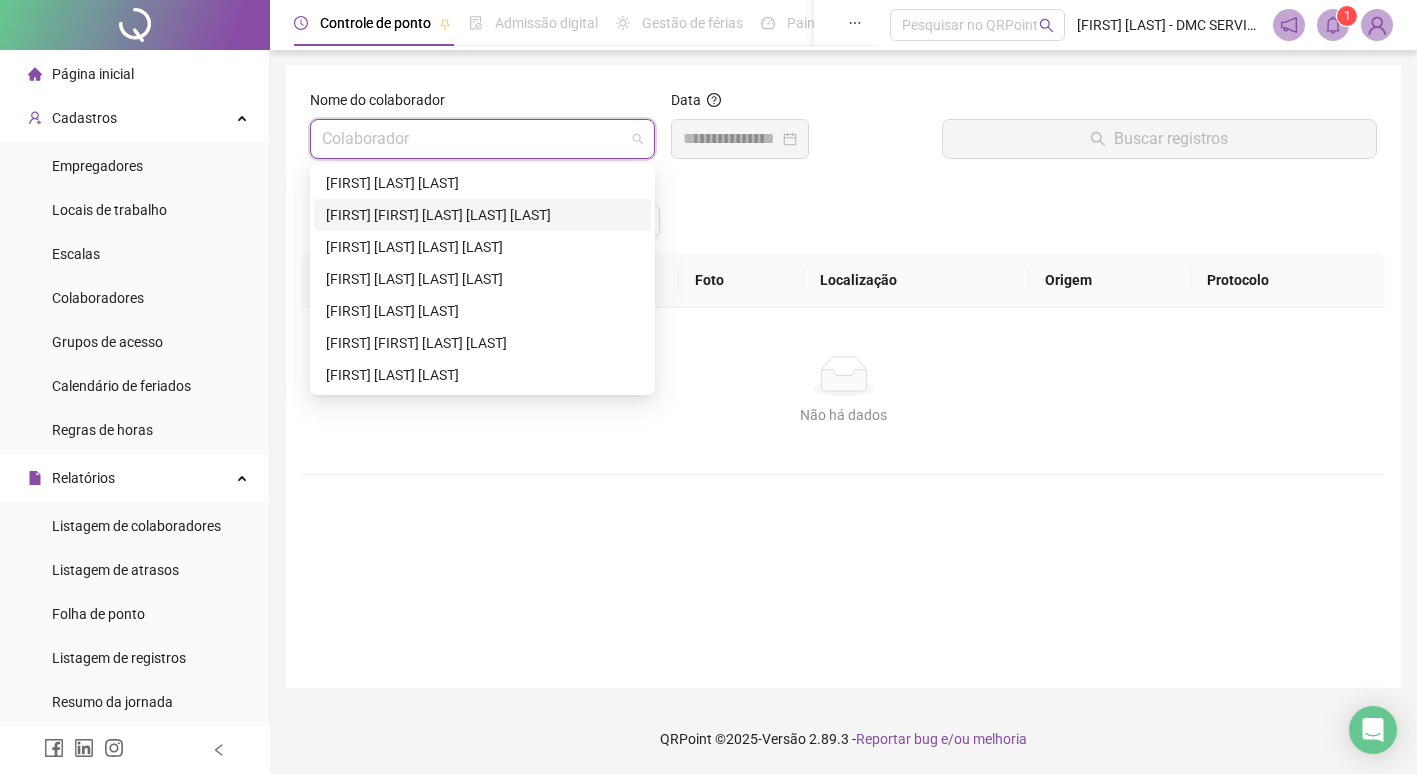 click on "[FIRST] [FIRST] [LAST] [LAST] [LAST]" at bounding box center (482, 215) 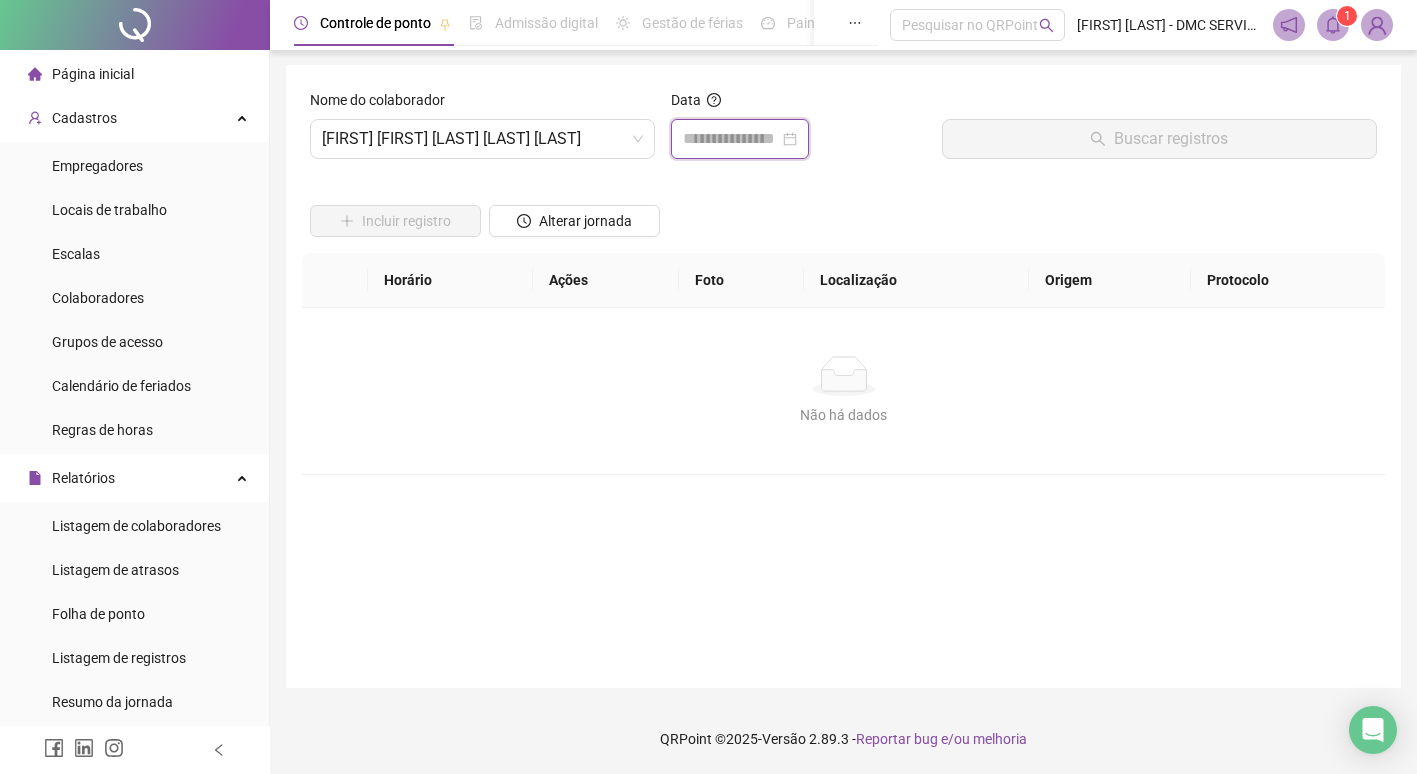 click at bounding box center (731, 139) 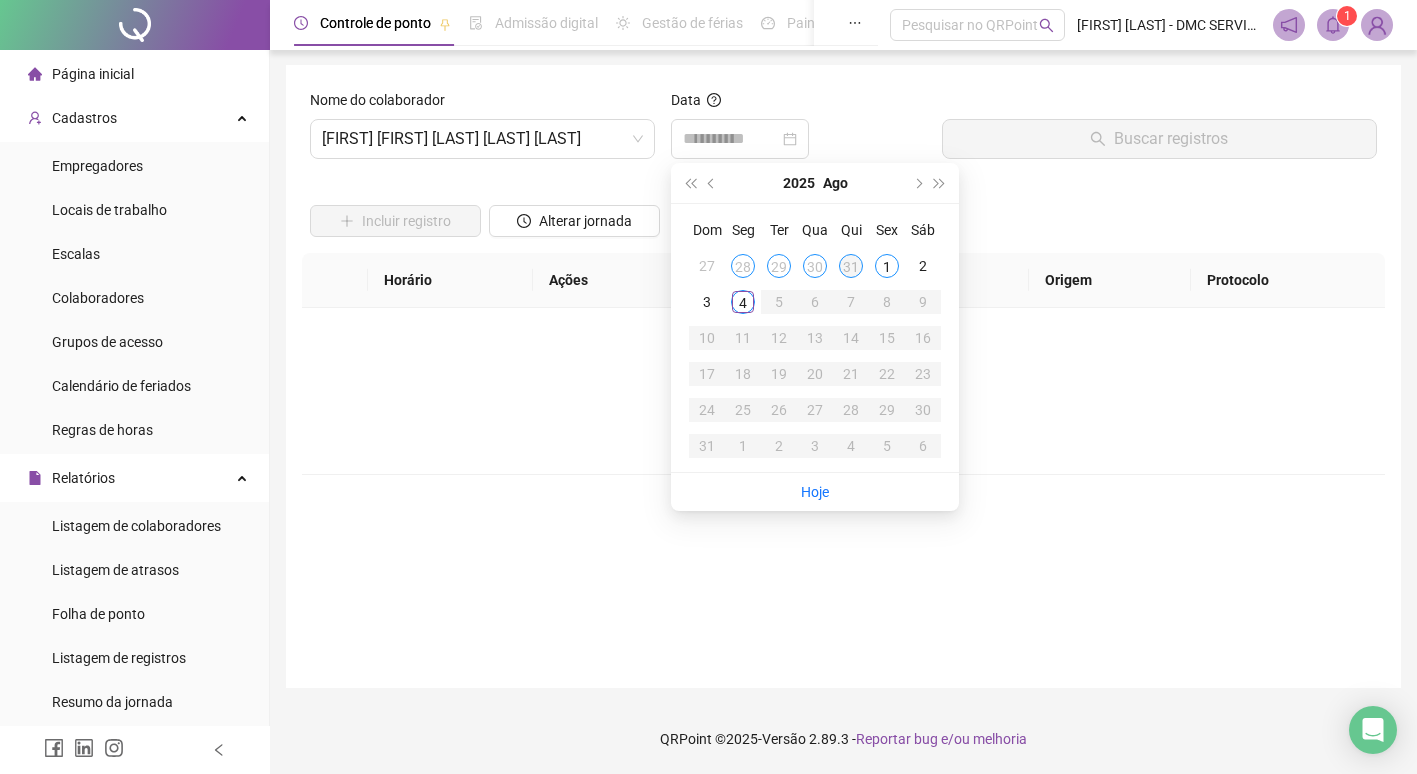 click on "31" at bounding box center [851, 266] 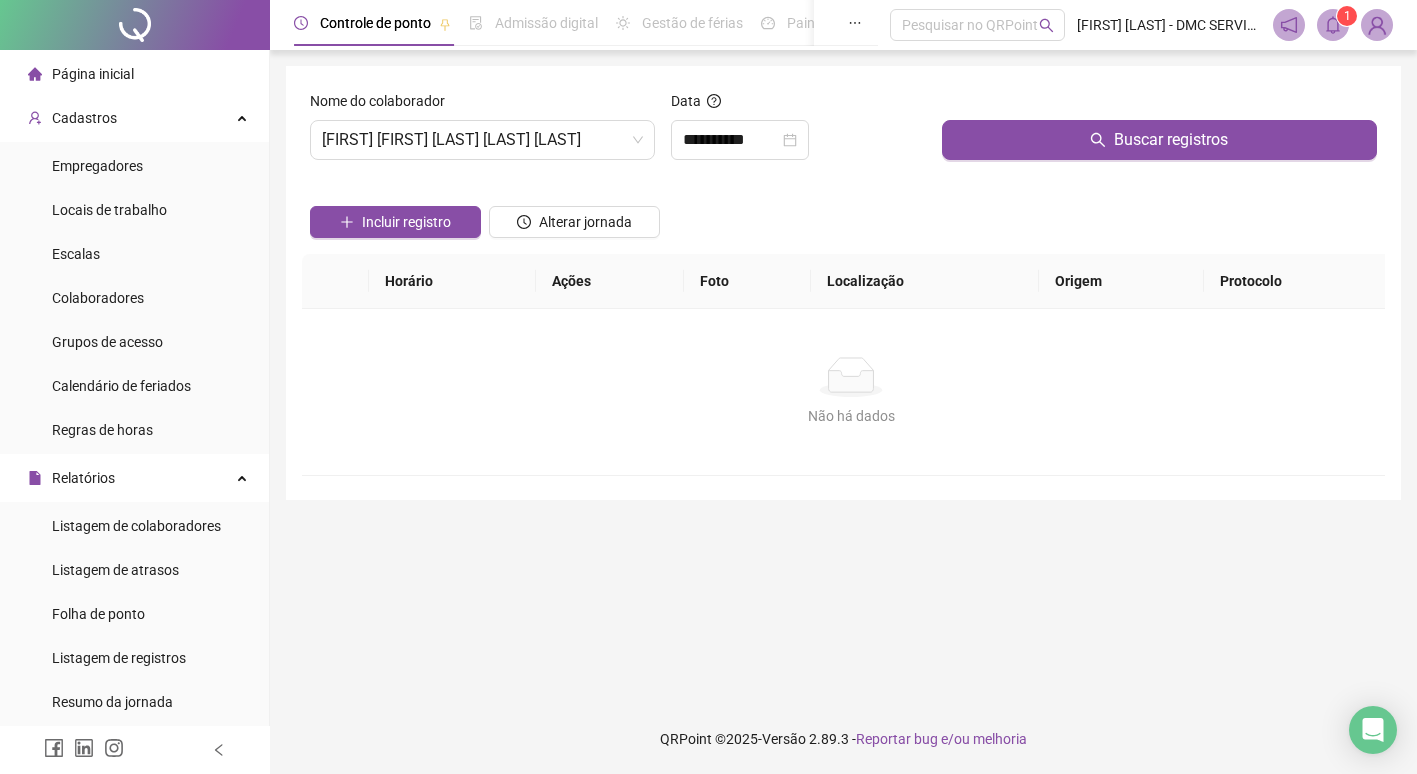 click on "Localização" at bounding box center (925, 281) 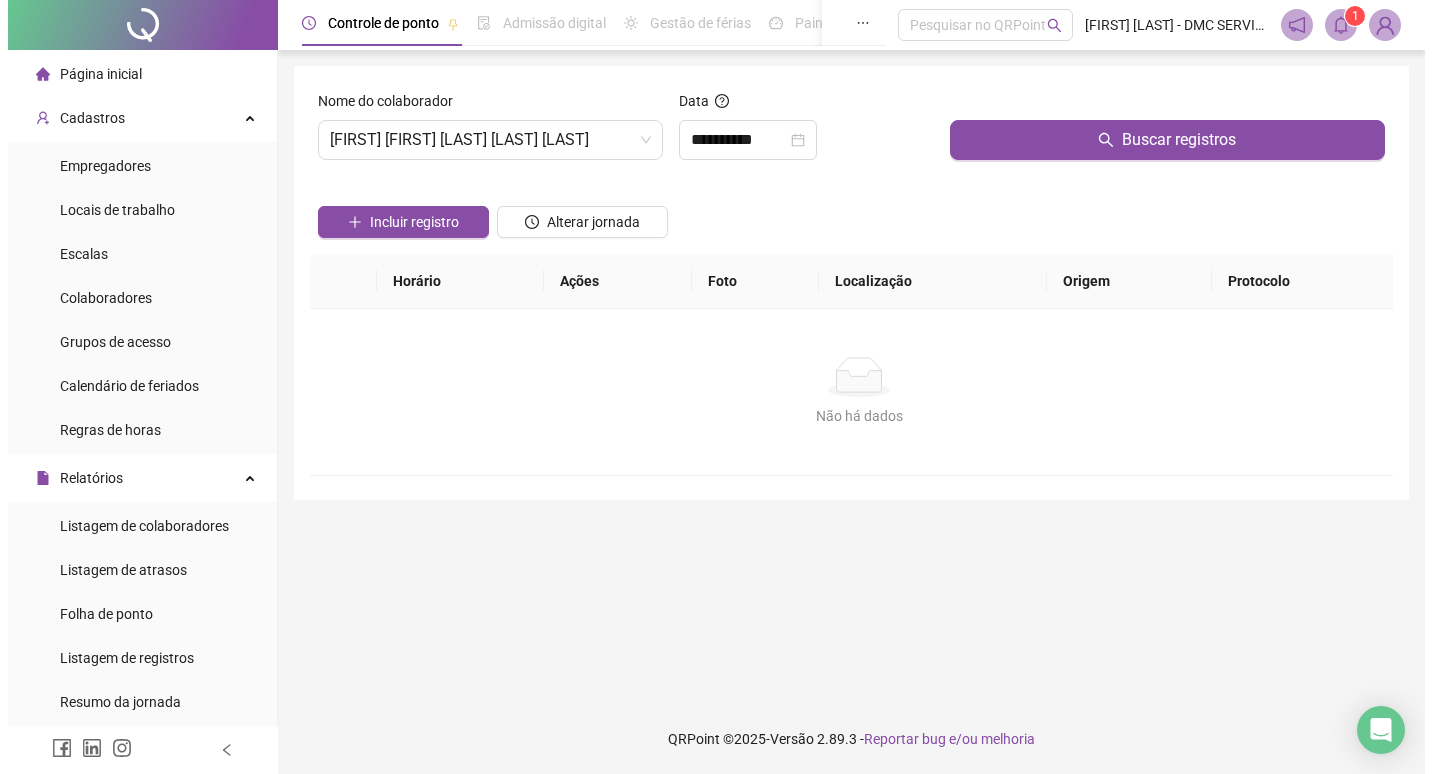 scroll, scrollTop: 0, scrollLeft: 0, axis: both 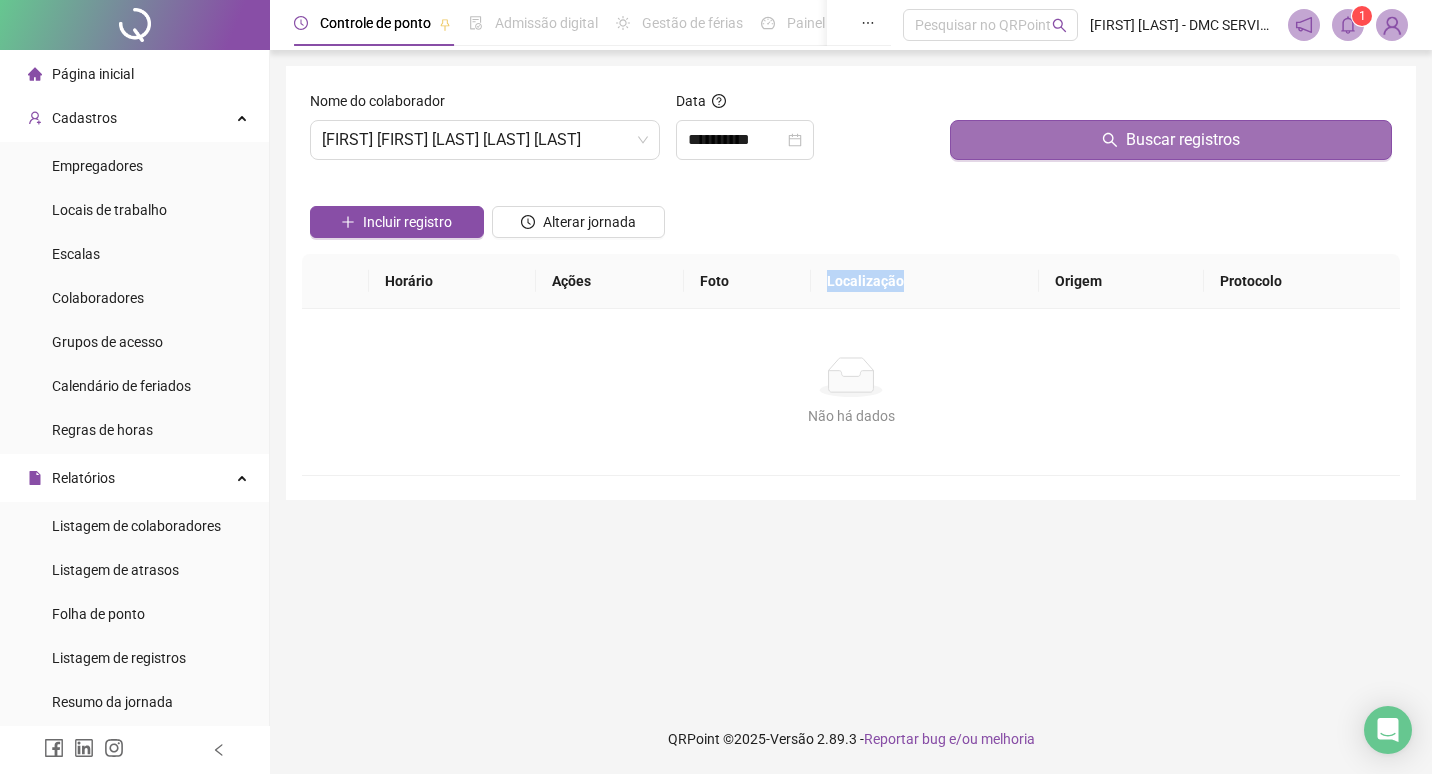 drag, startPoint x: 851, startPoint y: 266, endPoint x: 1018, endPoint y: 136, distance: 211.63412 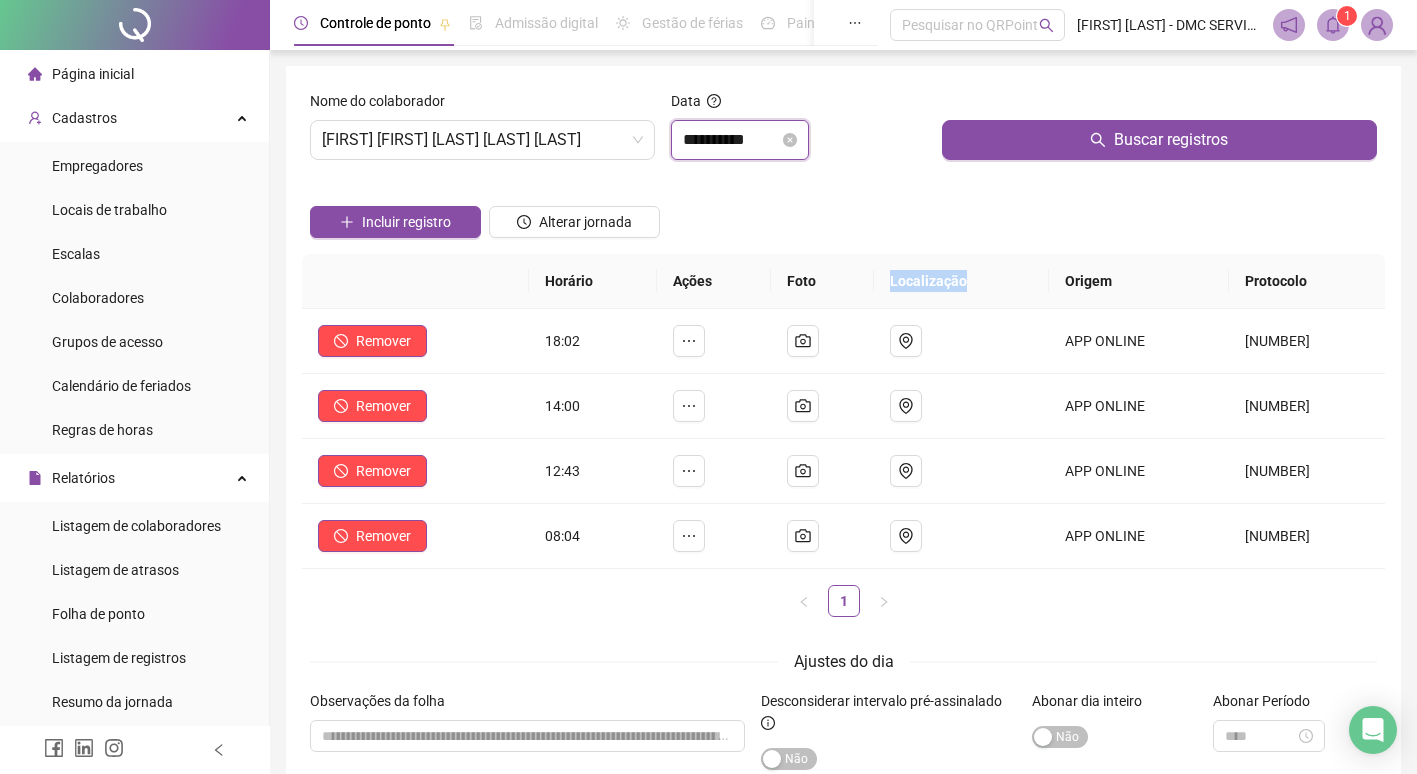 click on "**********" at bounding box center [731, 140] 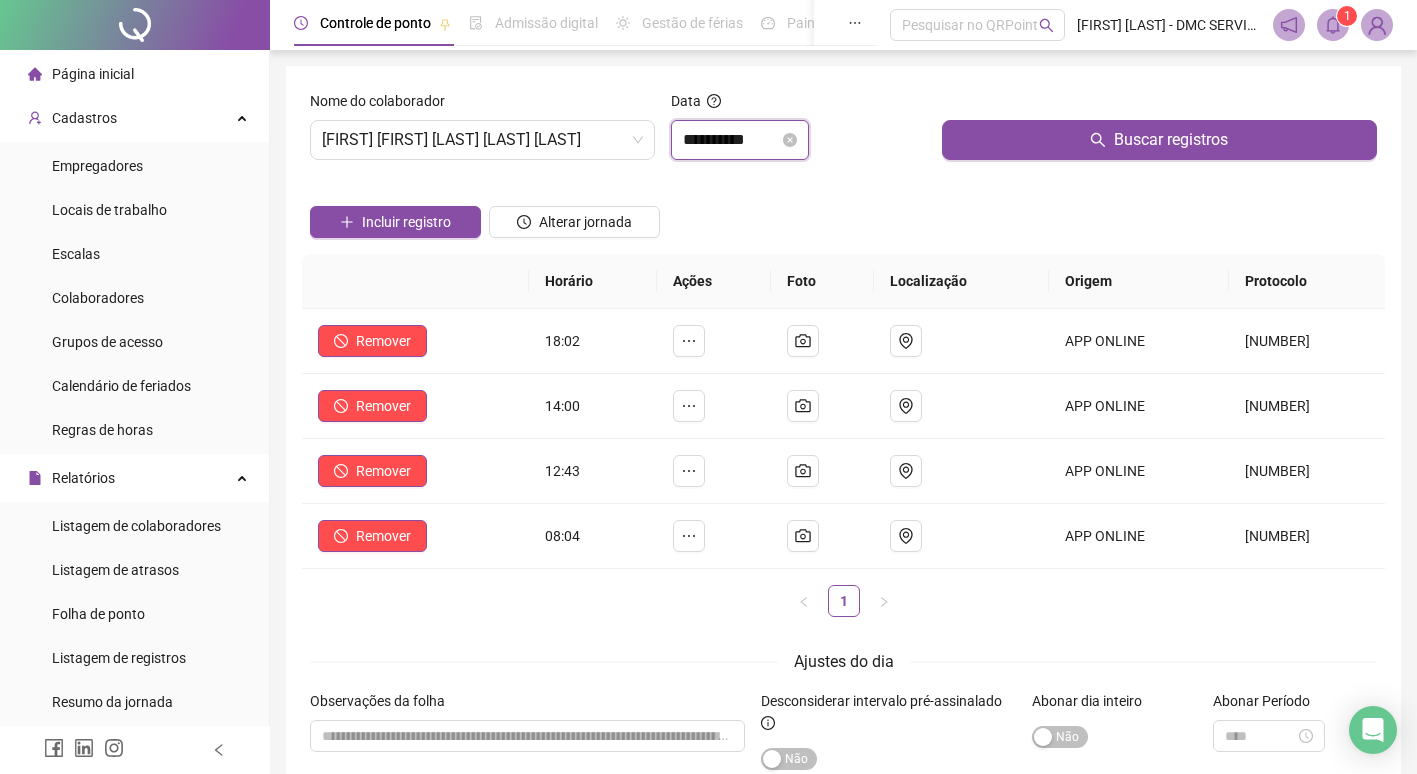 click on "**********" at bounding box center (731, 140) 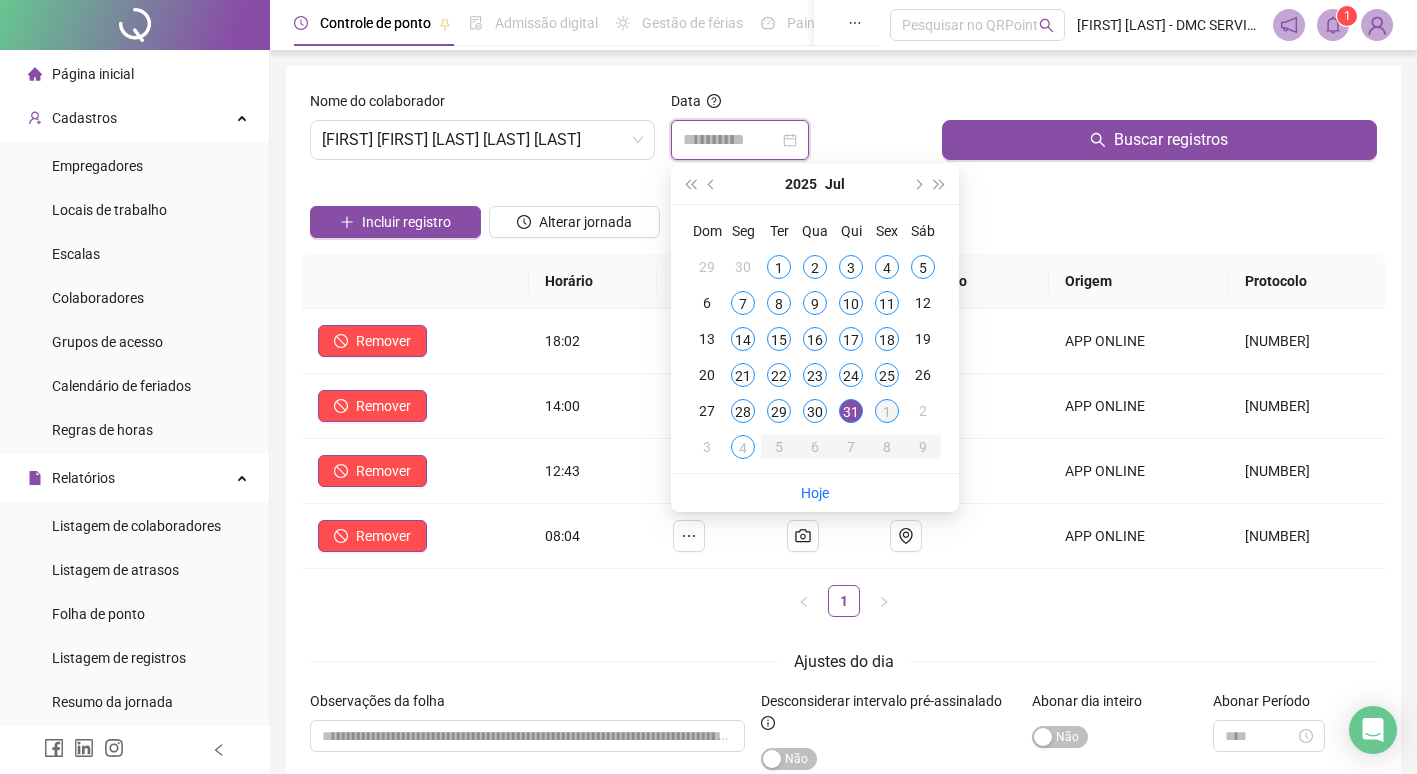 type on "**********" 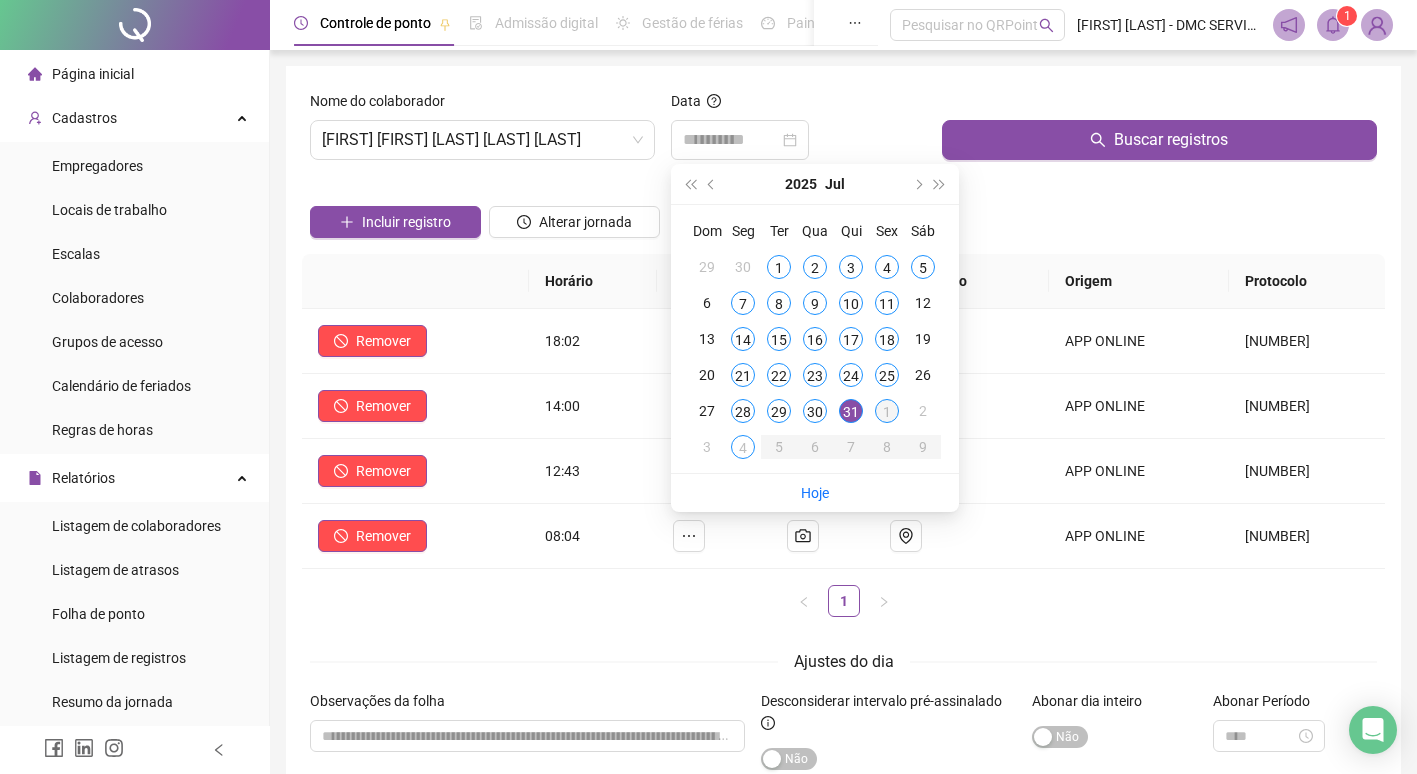 click on "1" at bounding box center (887, 411) 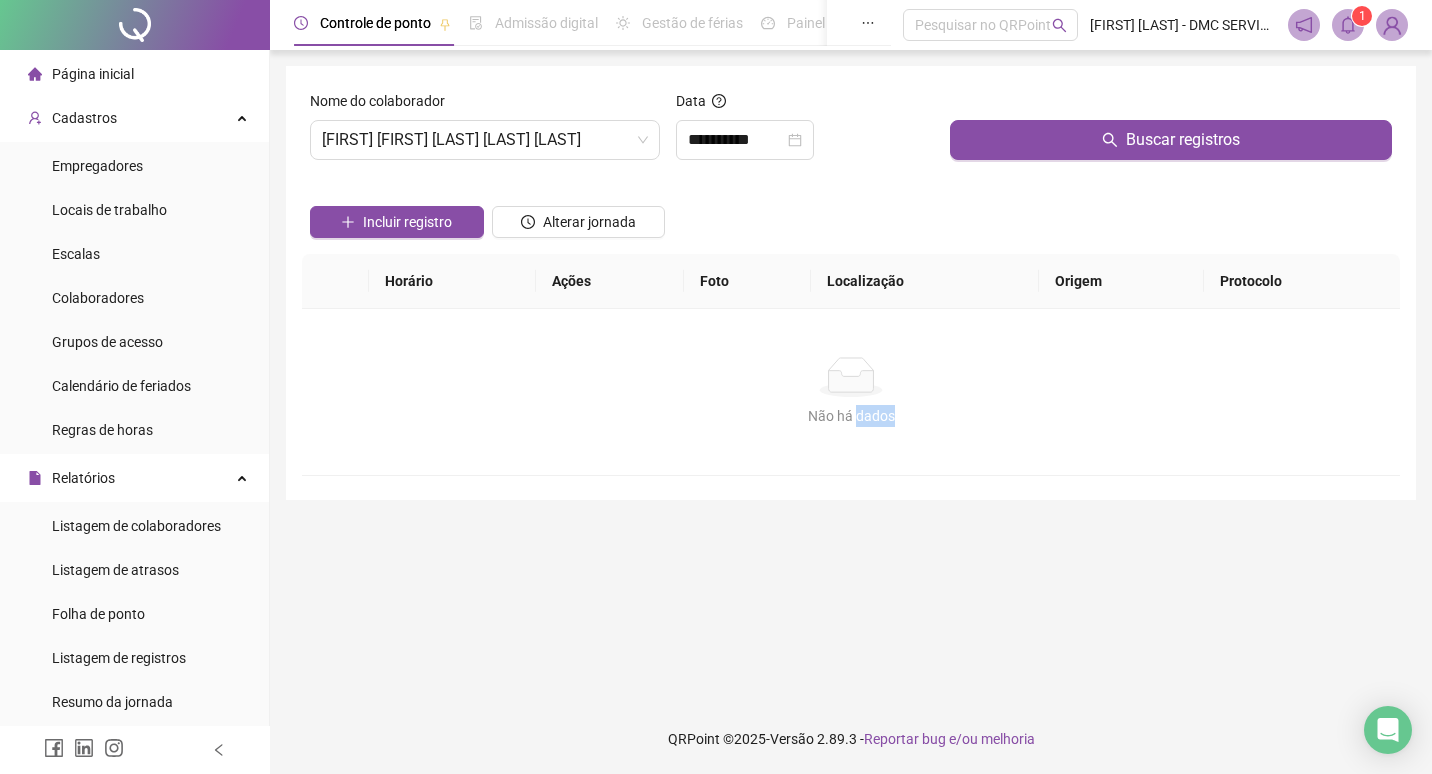 click on "Não há dados" at bounding box center (851, 416) 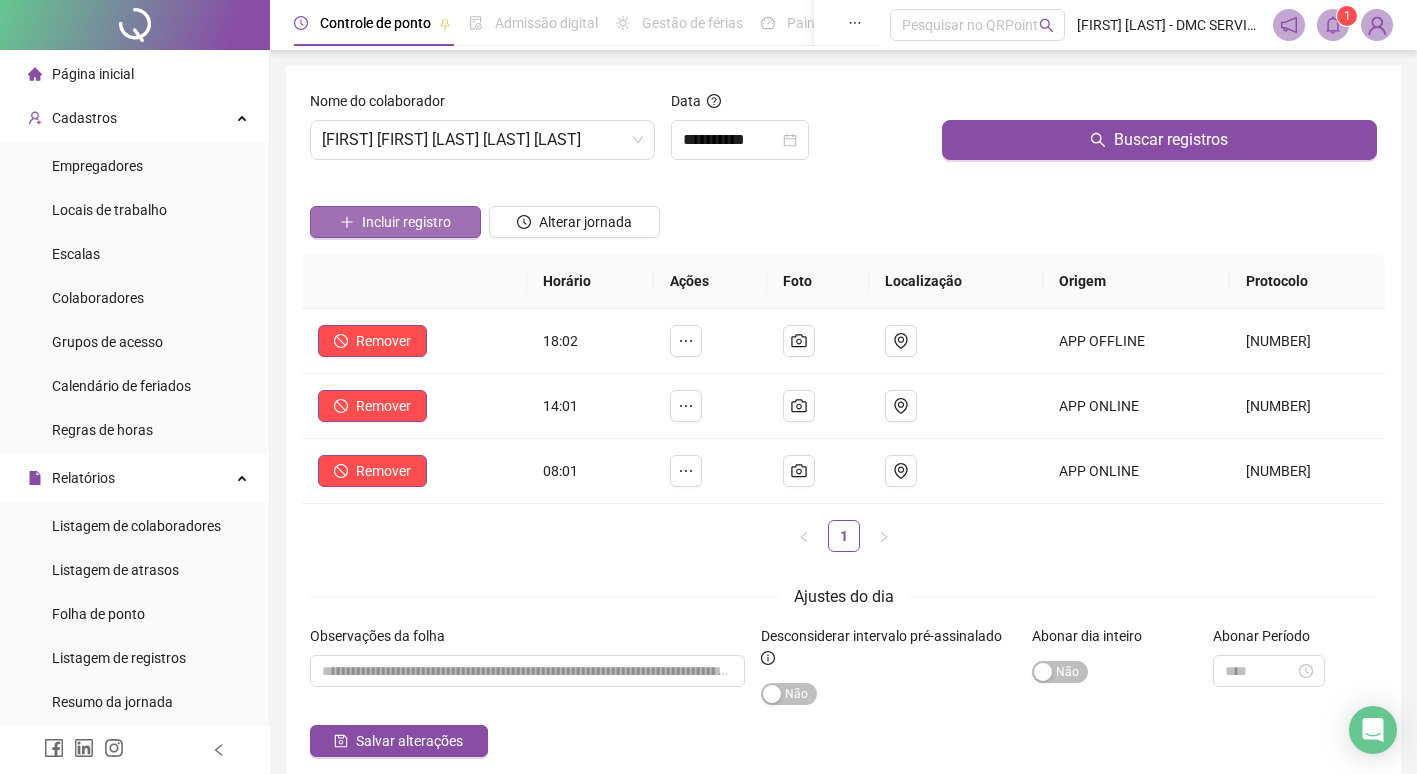 click on "Incluir registro" at bounding box center [406, 222] 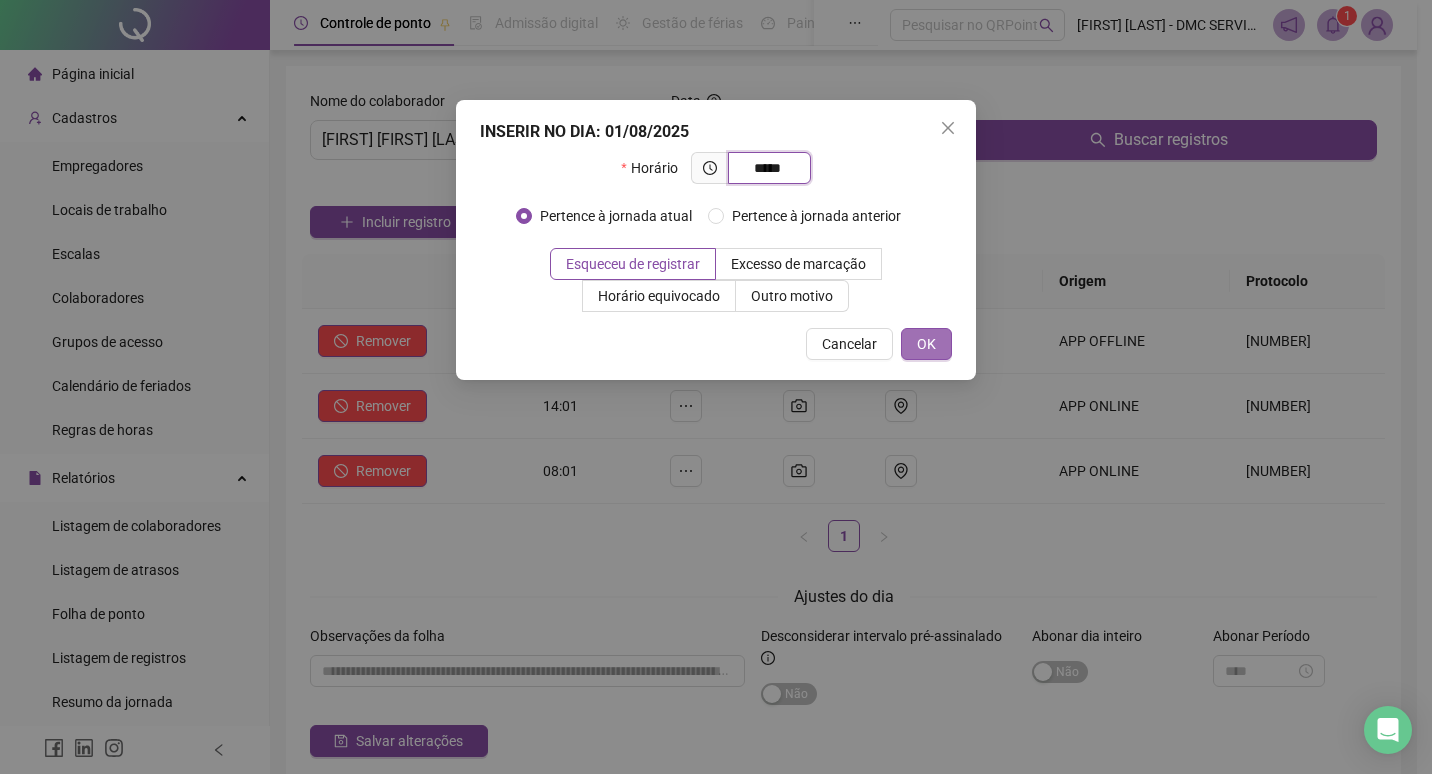 type on "*****" 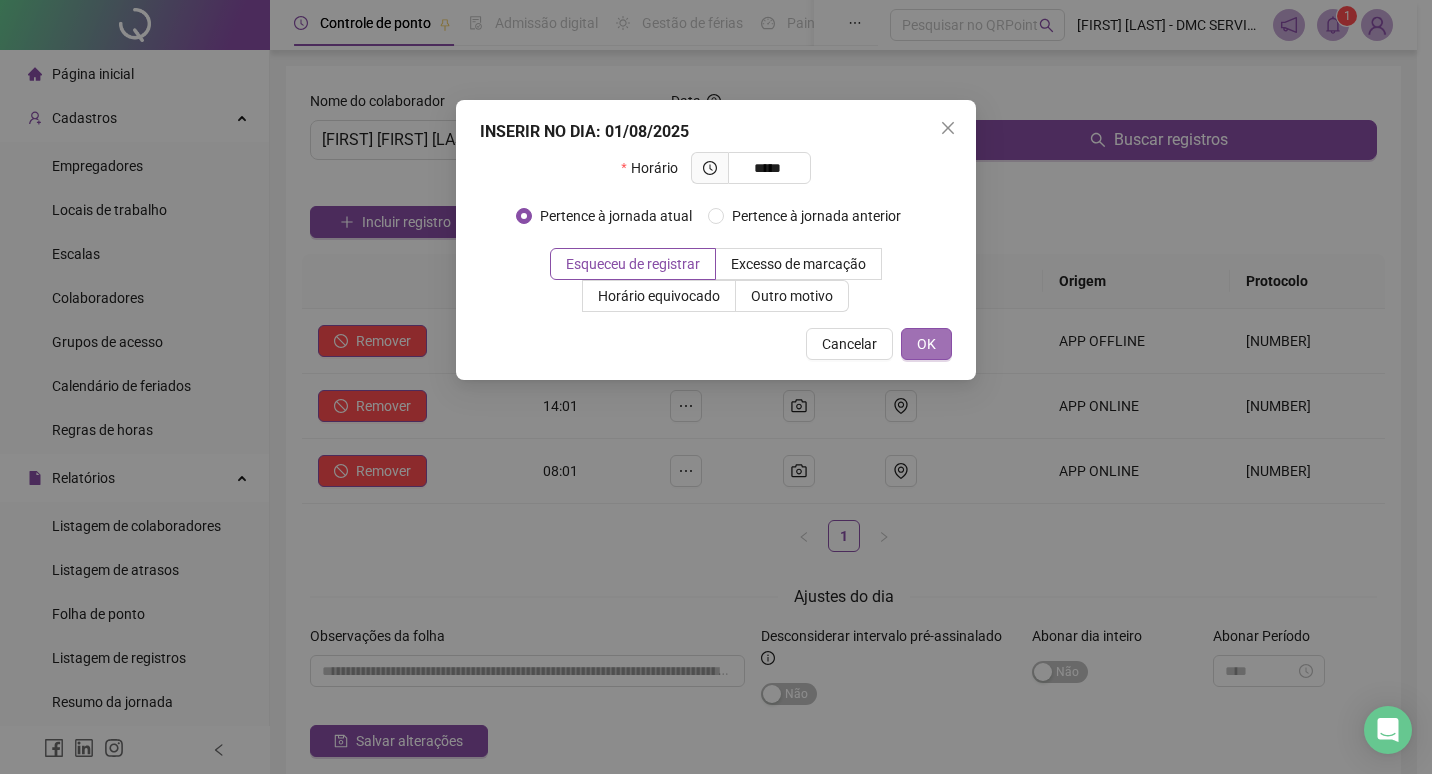 click on "OK" at bounding box center (926, 344) 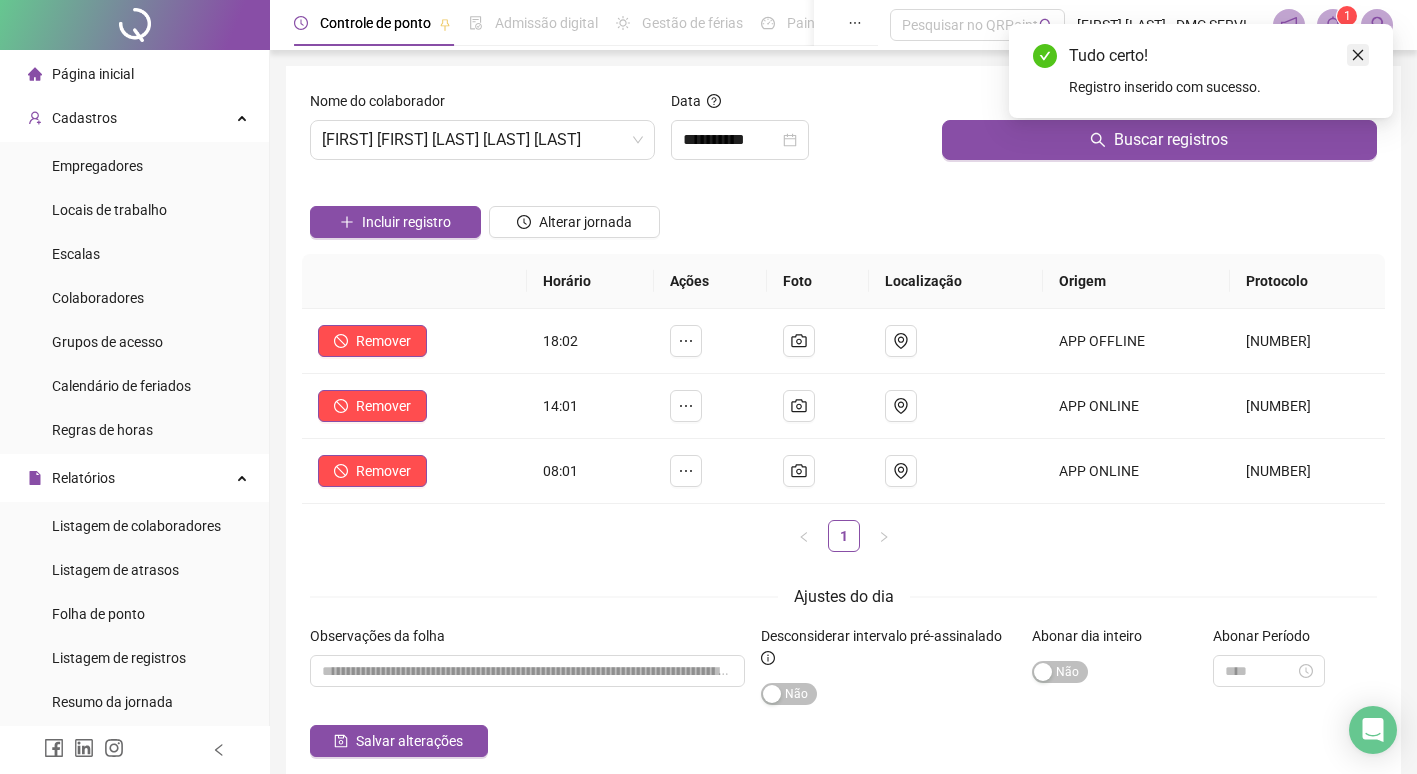 click 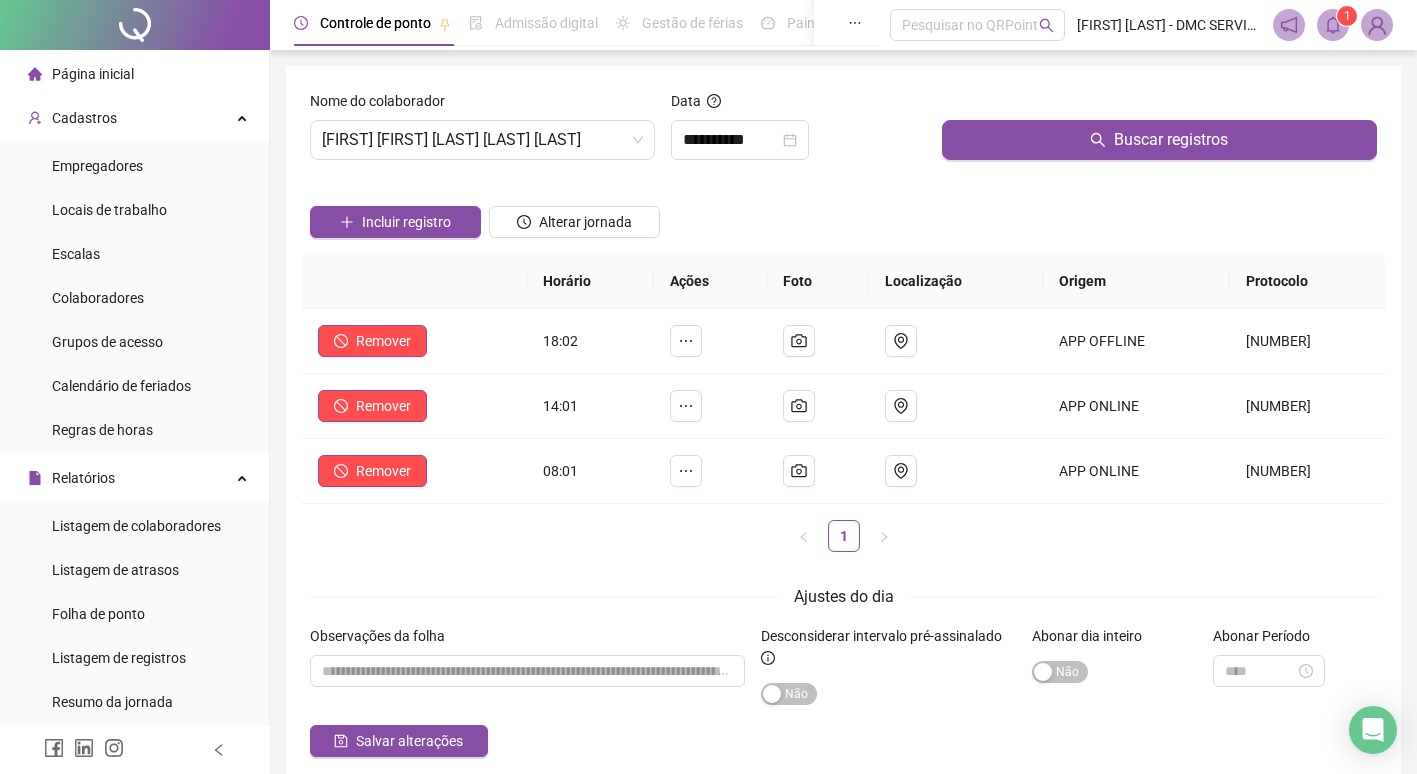 click on "Página inicial" at bounding box center [93, 74] 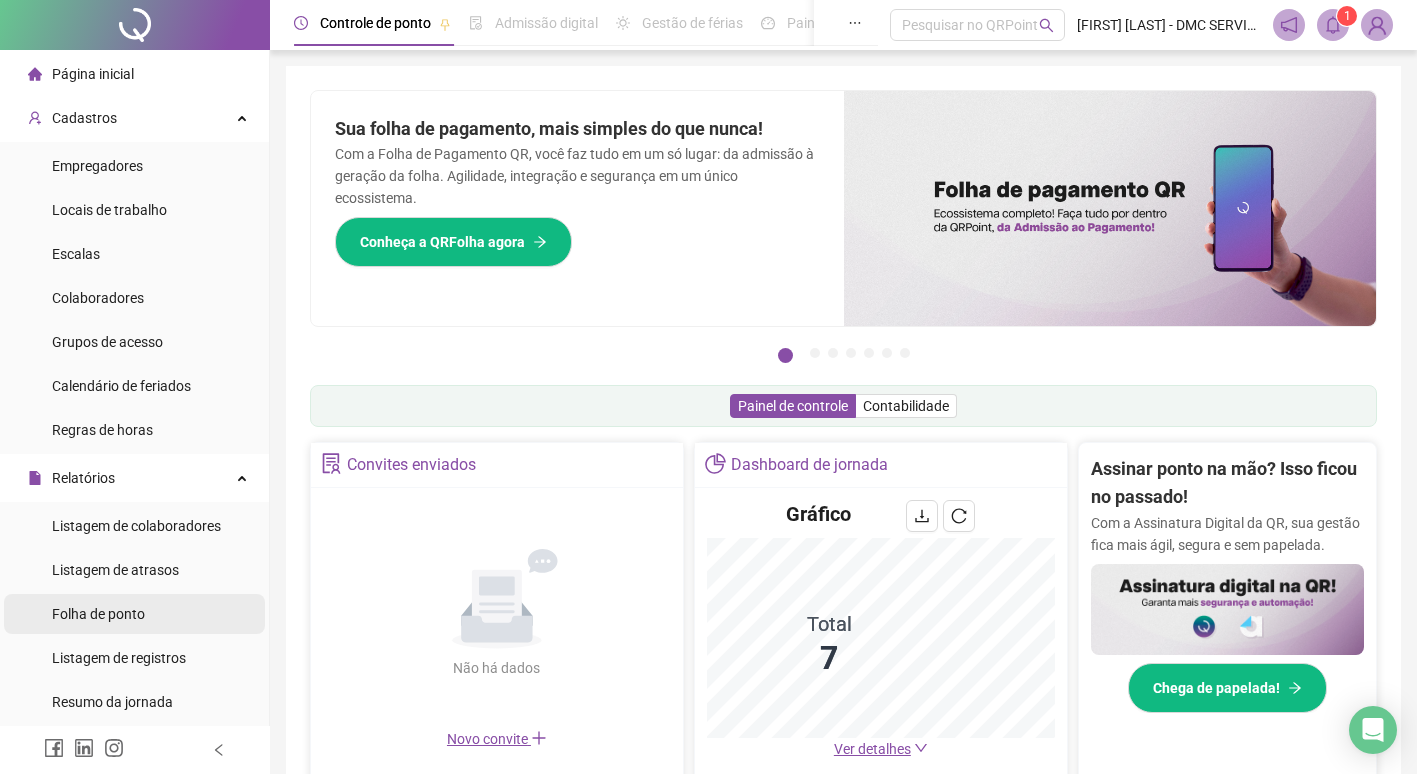 click on "Folha de ponto" at bounding box center [98, 614] 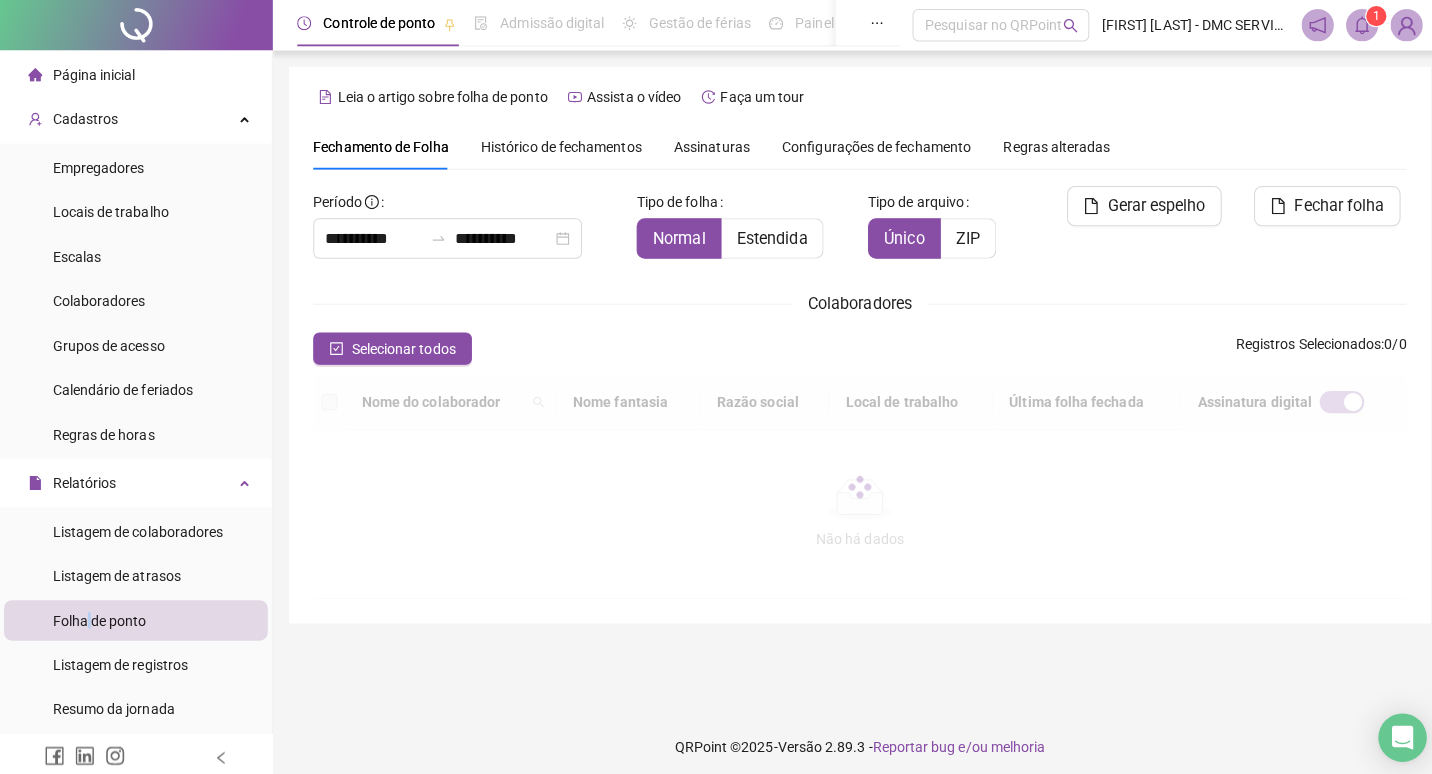 scroll, scrollTop: 23, scrollLeft: 0, axis: vertical 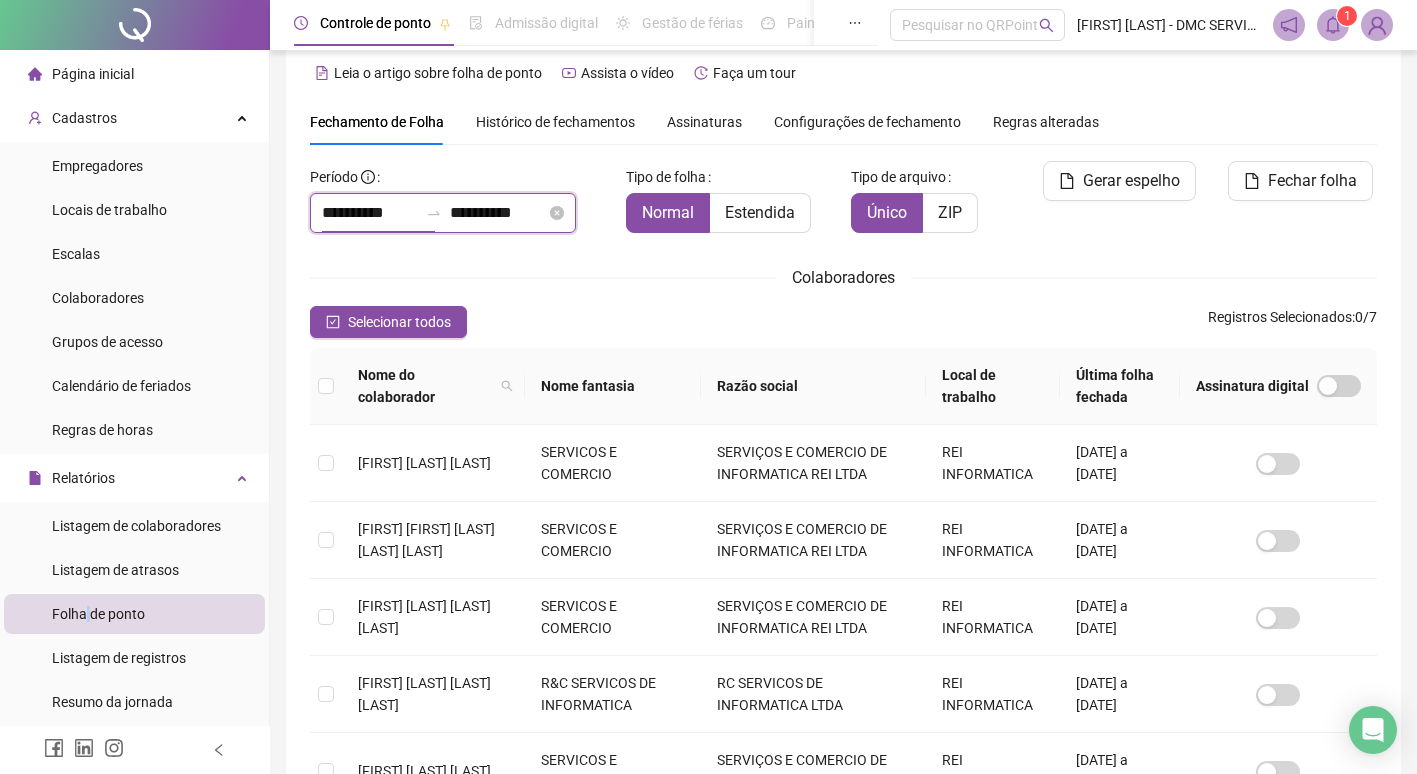 click on "**********" at bounding box center [370, 213] 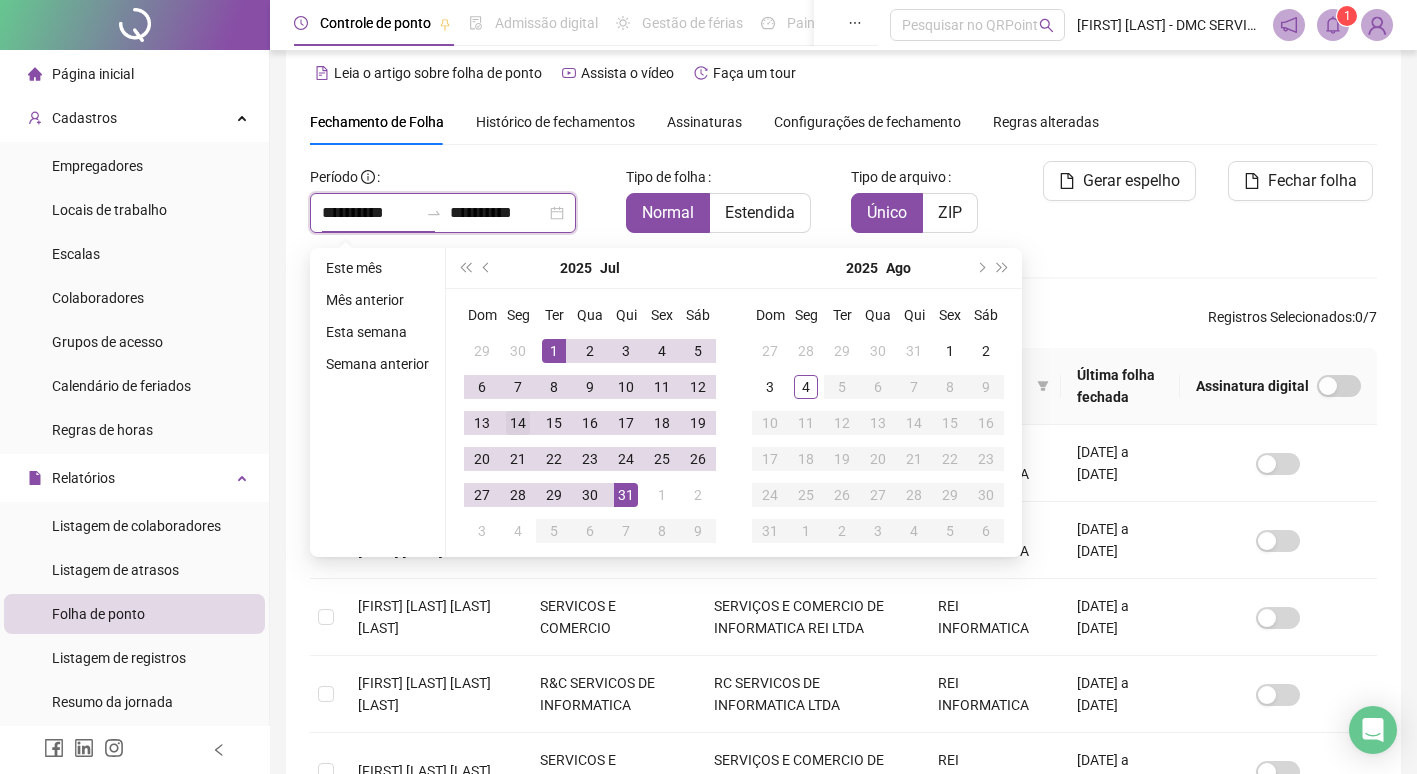 type on "**********" 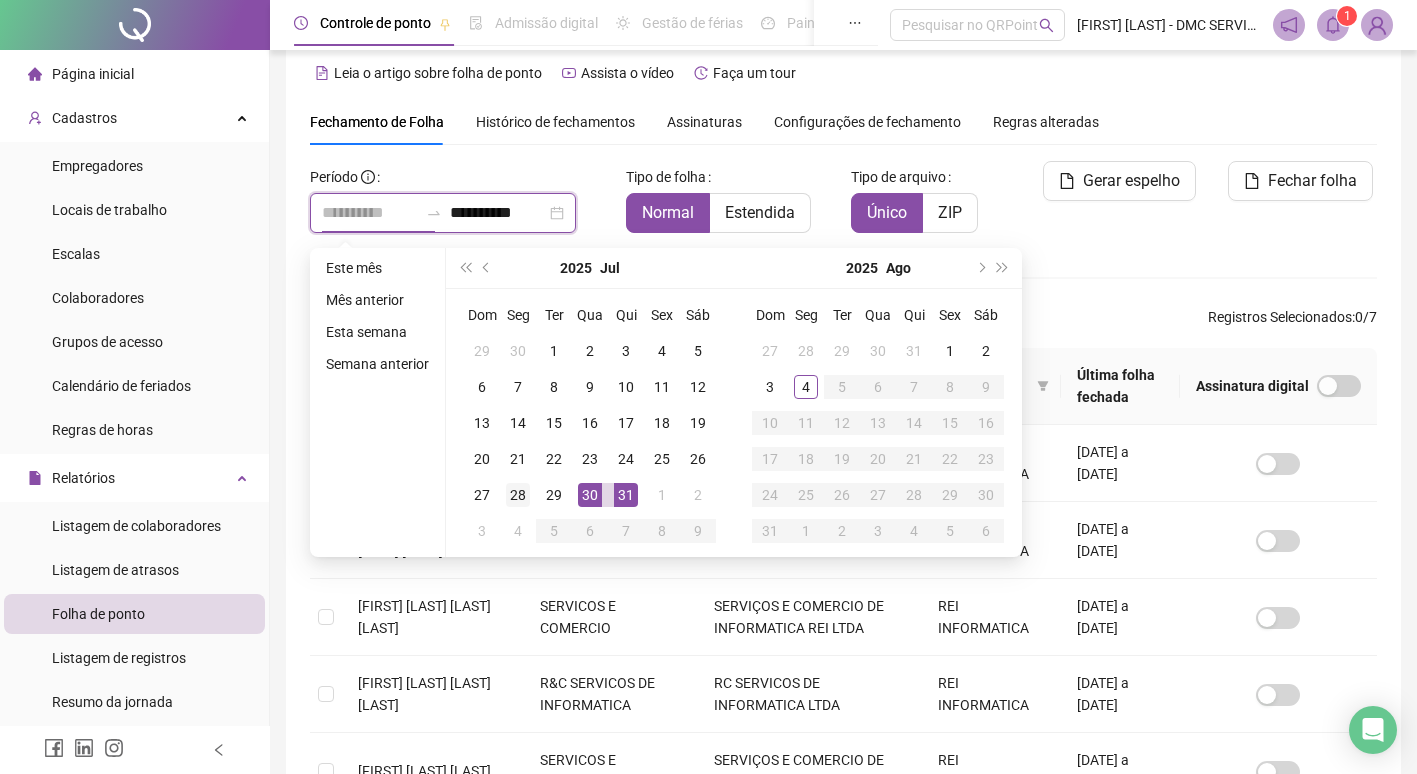 type on "**********" 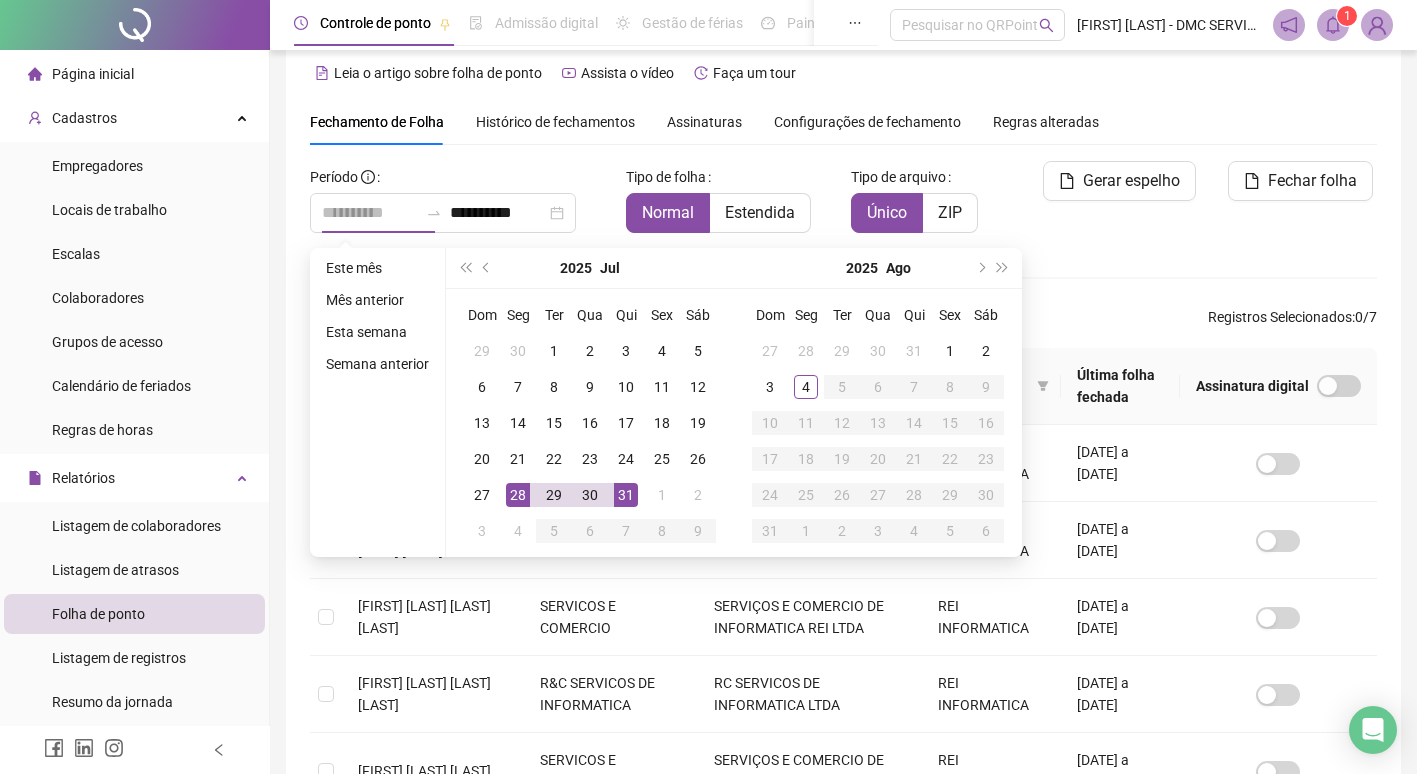 click on "28" at bounding box center [518, 495] 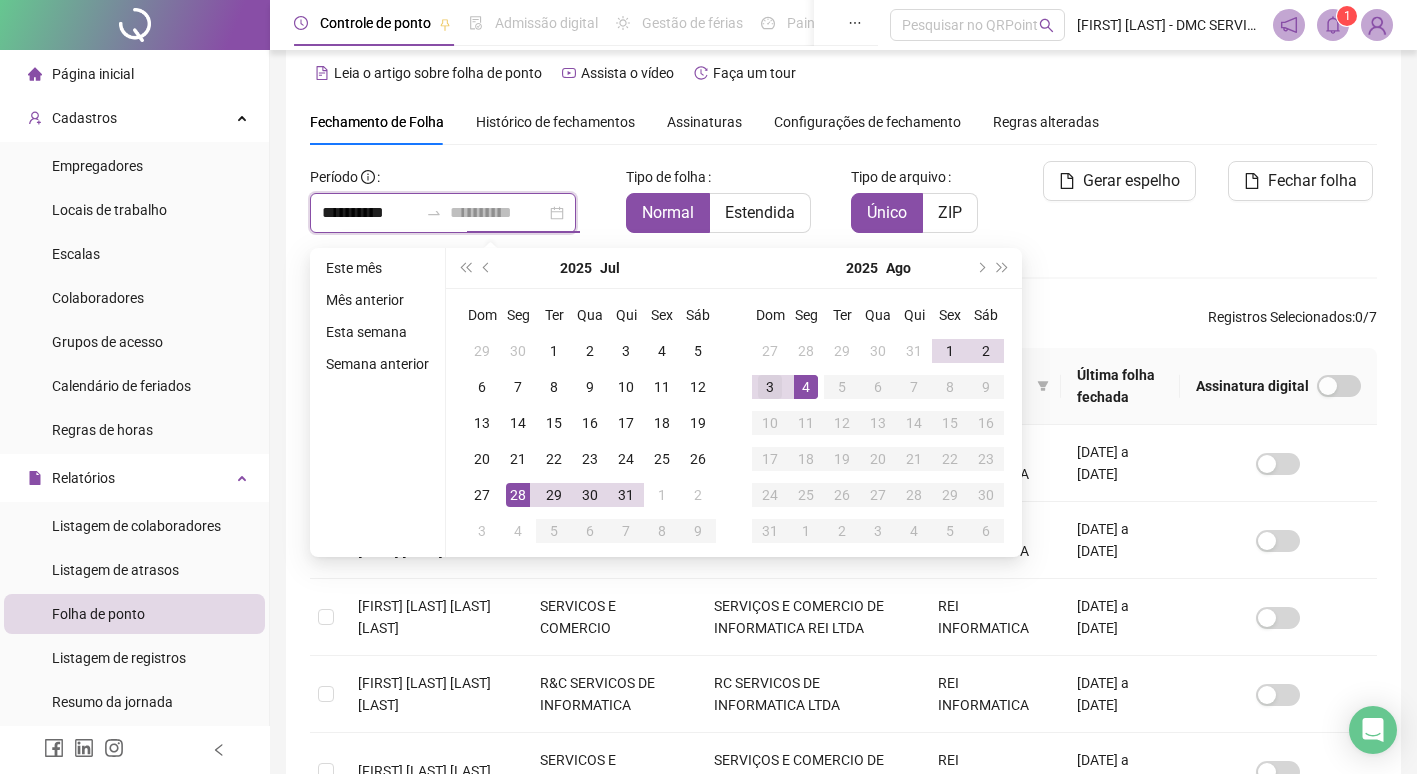 type on "**********" 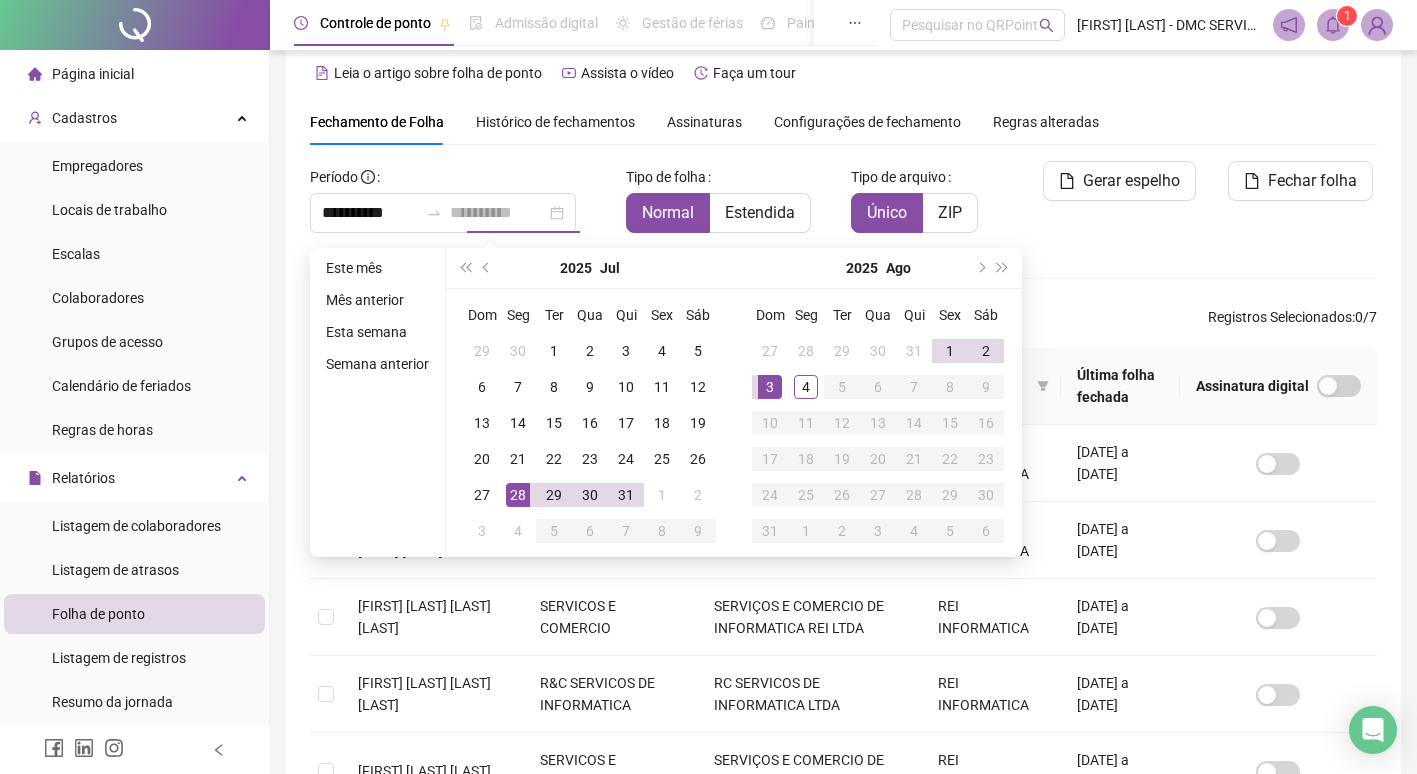 click on "3" at bounding box center (770, 387) 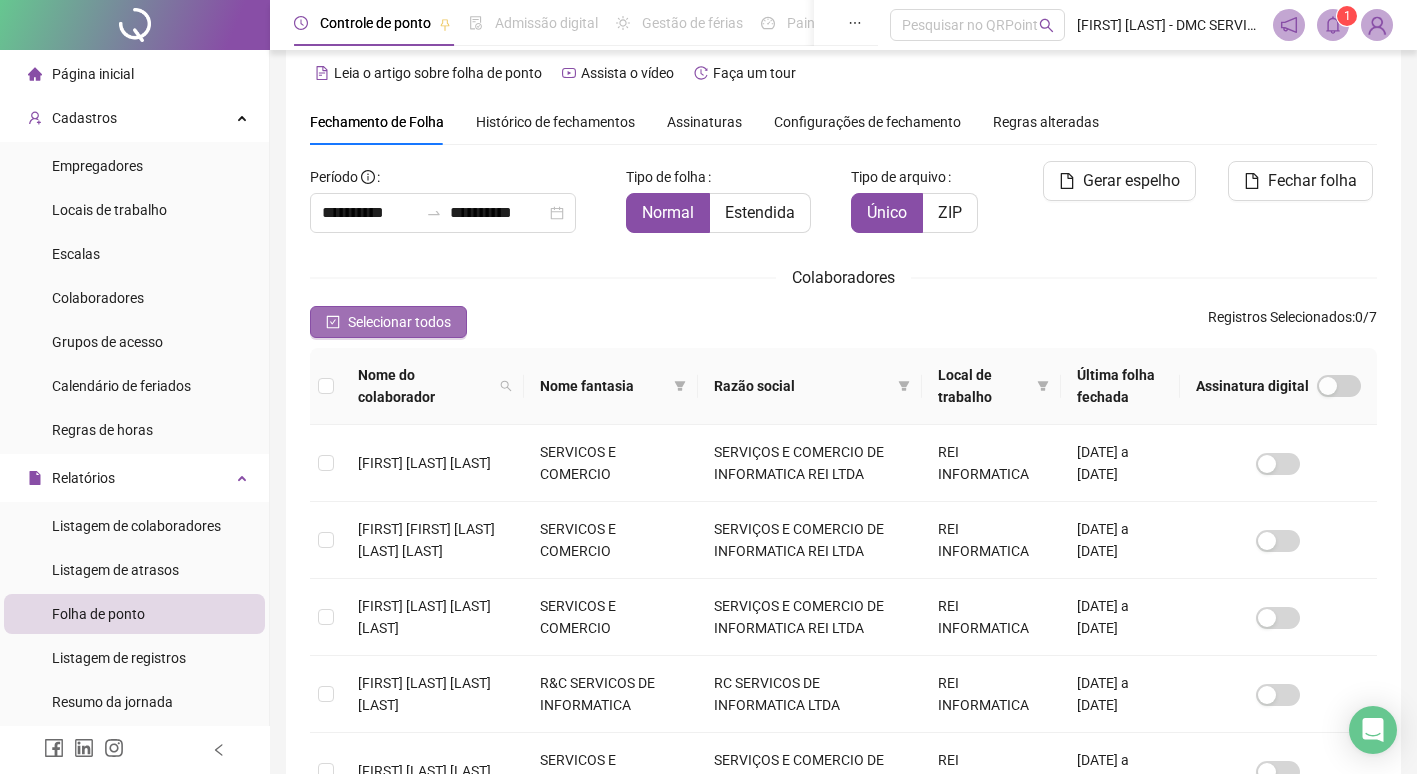 click on "Selecionar todos" at bounding box center (399, 322) 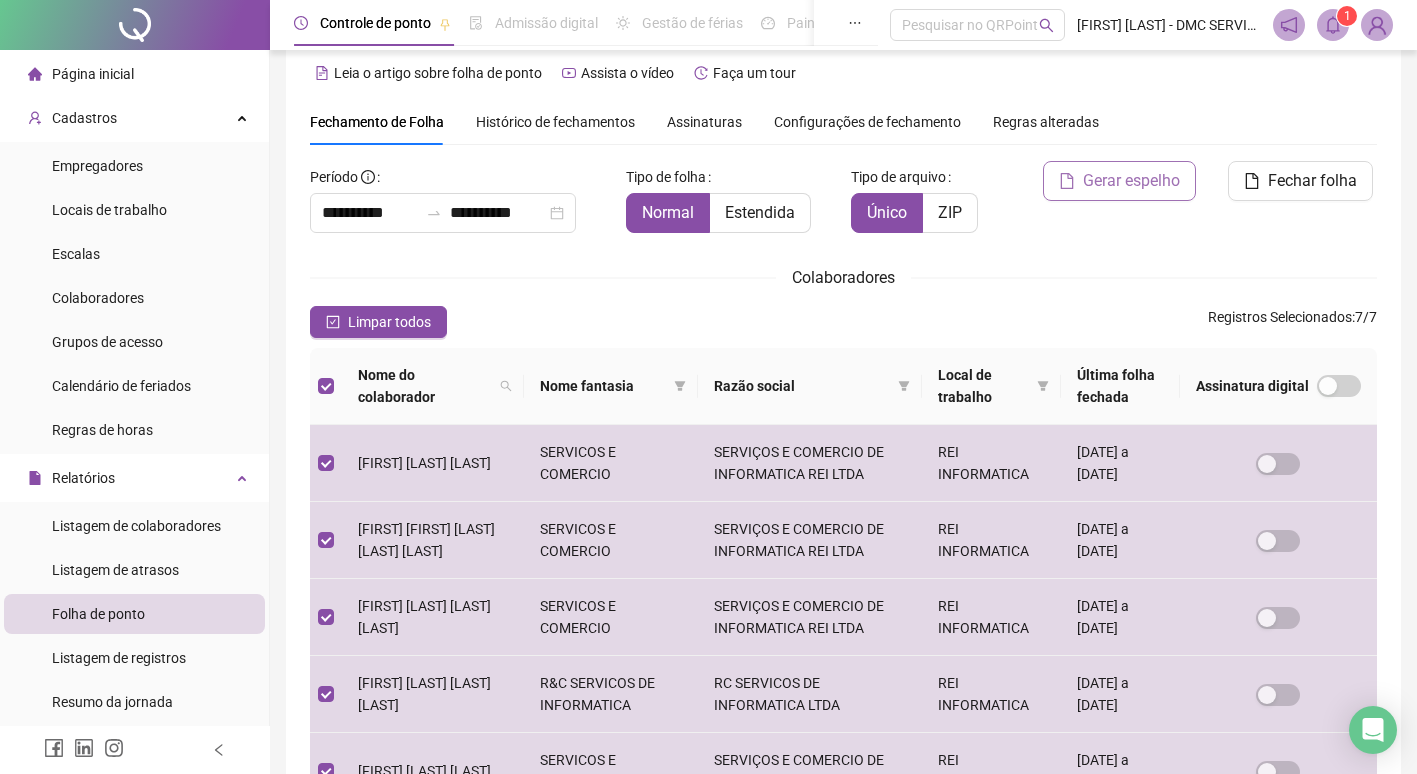 click on "Gerar espelho" at bounding box center [1119, 181] 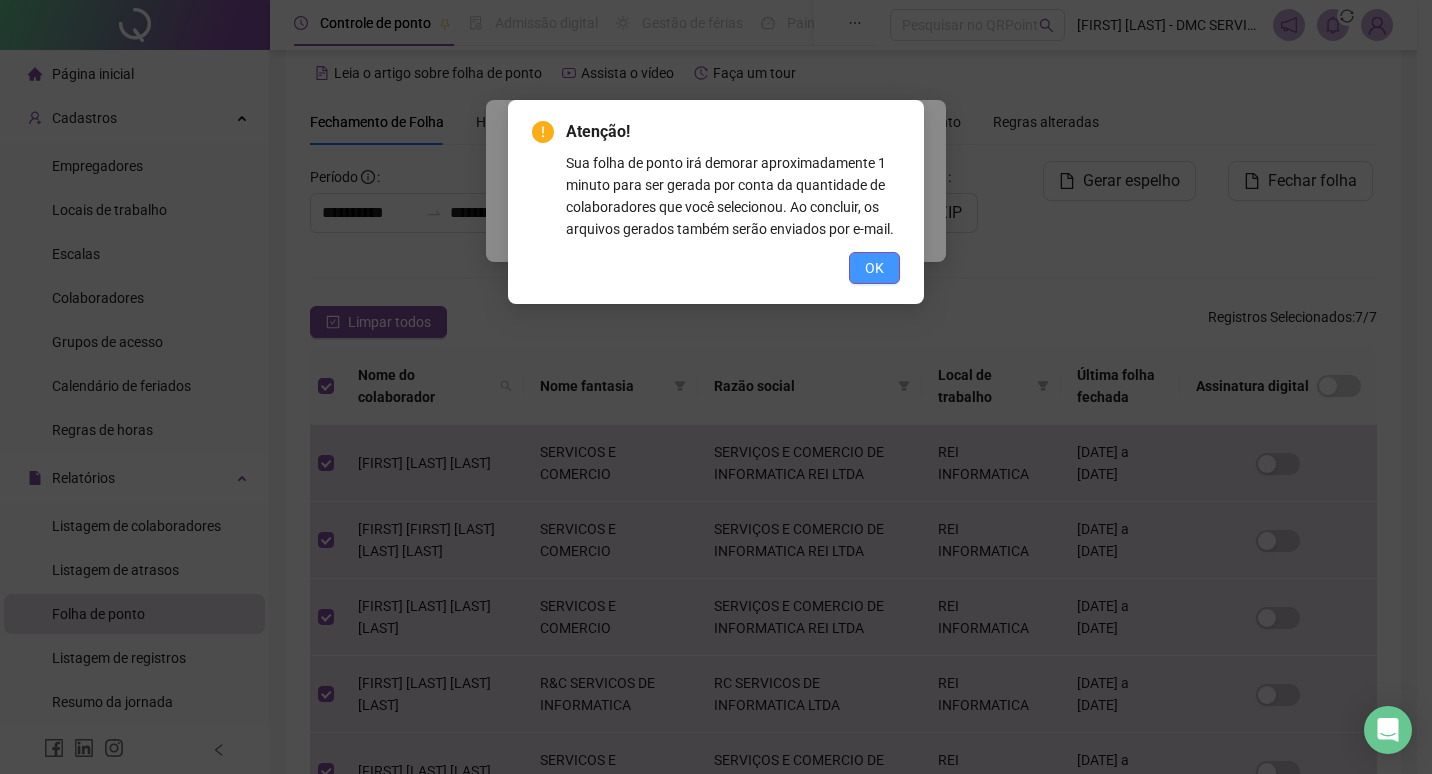 click on "OK" at bounding box center (874, 268) 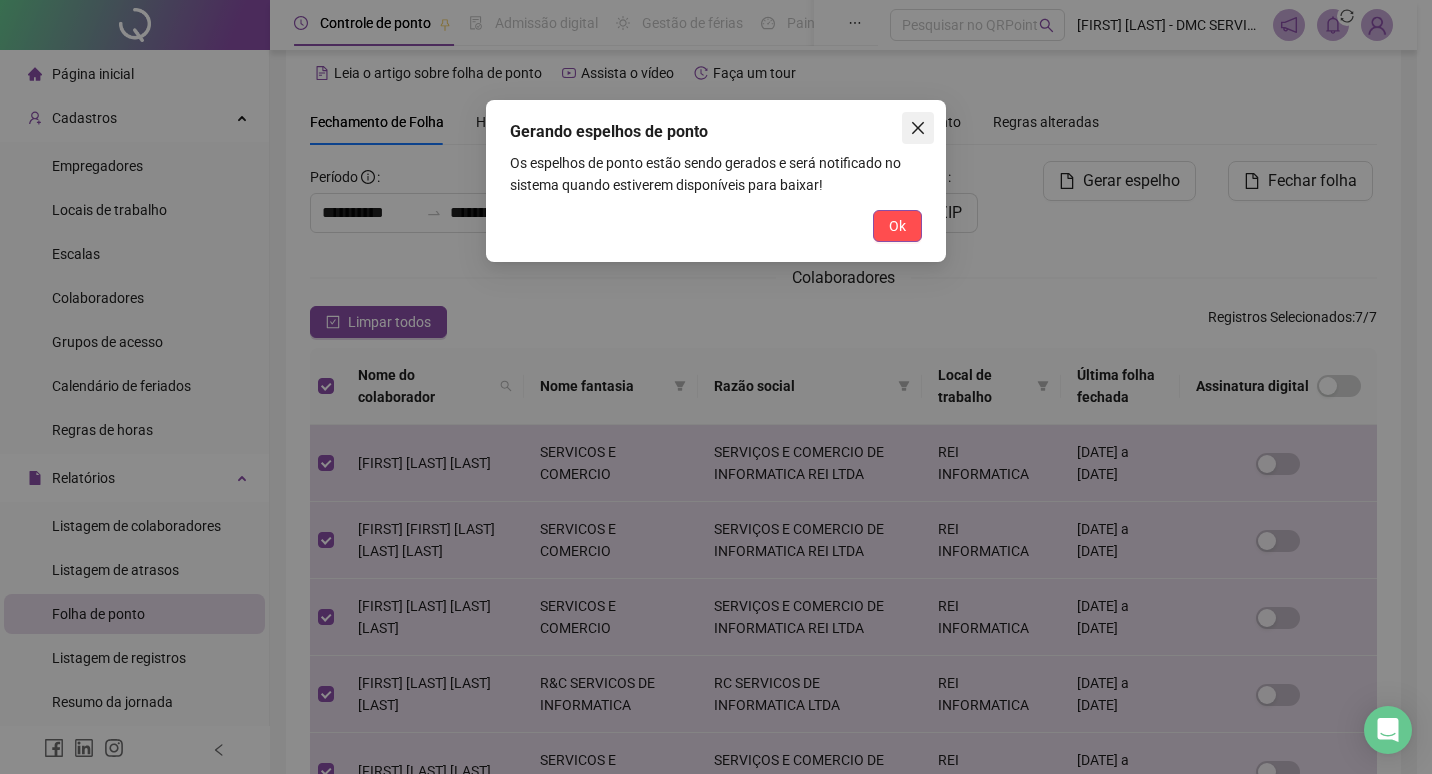click 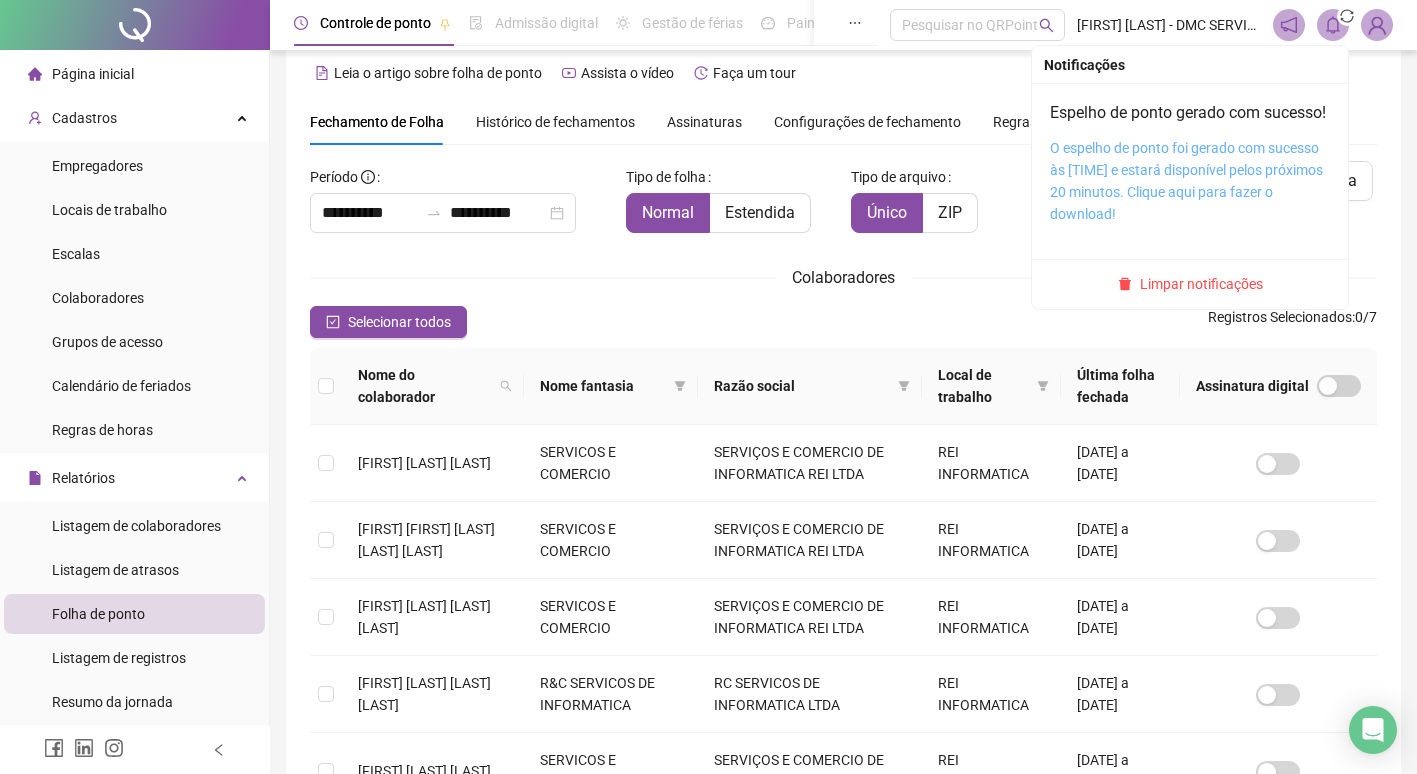 click on "O espelho de ponto foi gerado com sucesso às [TIME] e estará disponível pelos próximos 20 minutos.
Clique aqui para fazer o download!" at bounding box center [1186, 181] 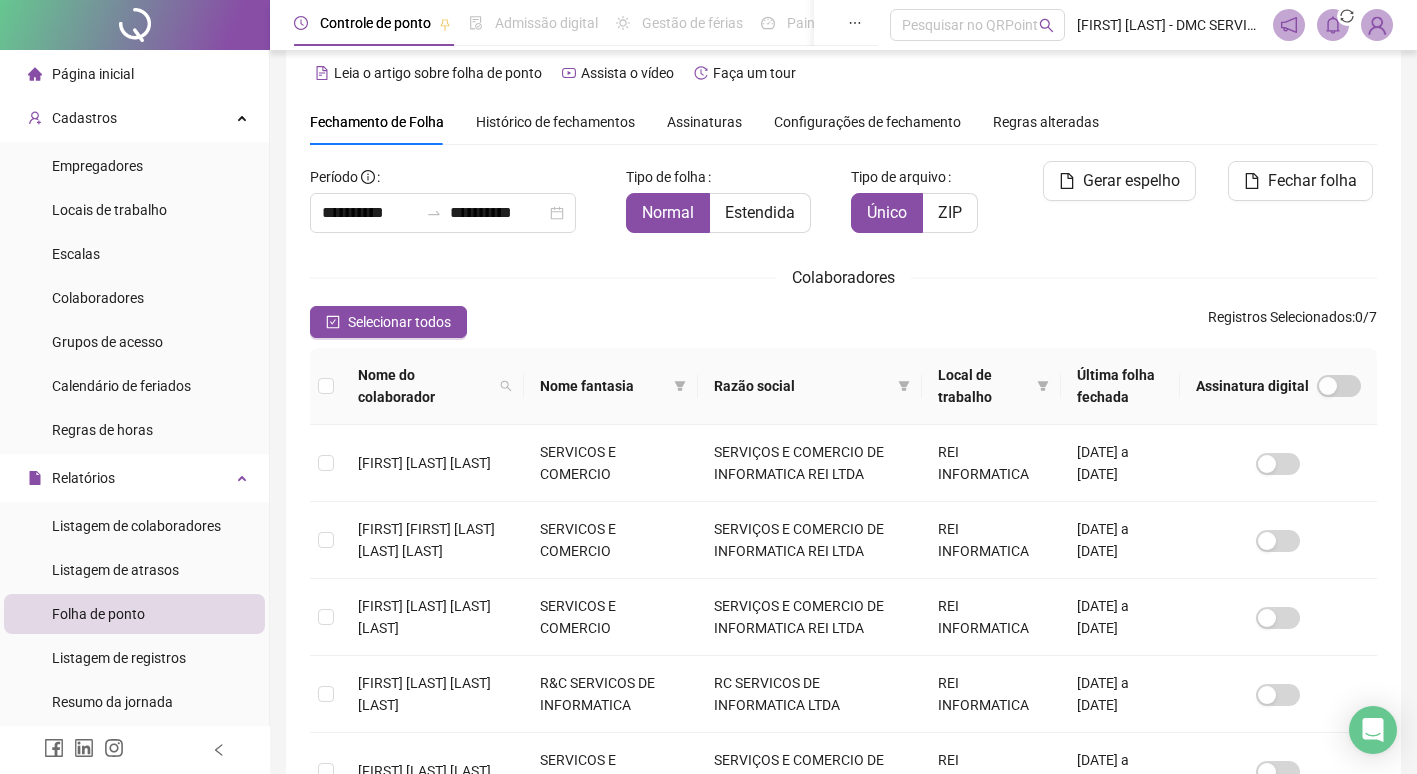 click on "Fechamento de Folha Histórico de fechamentos Assinaturas Configurações de fechamento Regras alteradas" at bounding box center [843, 122] 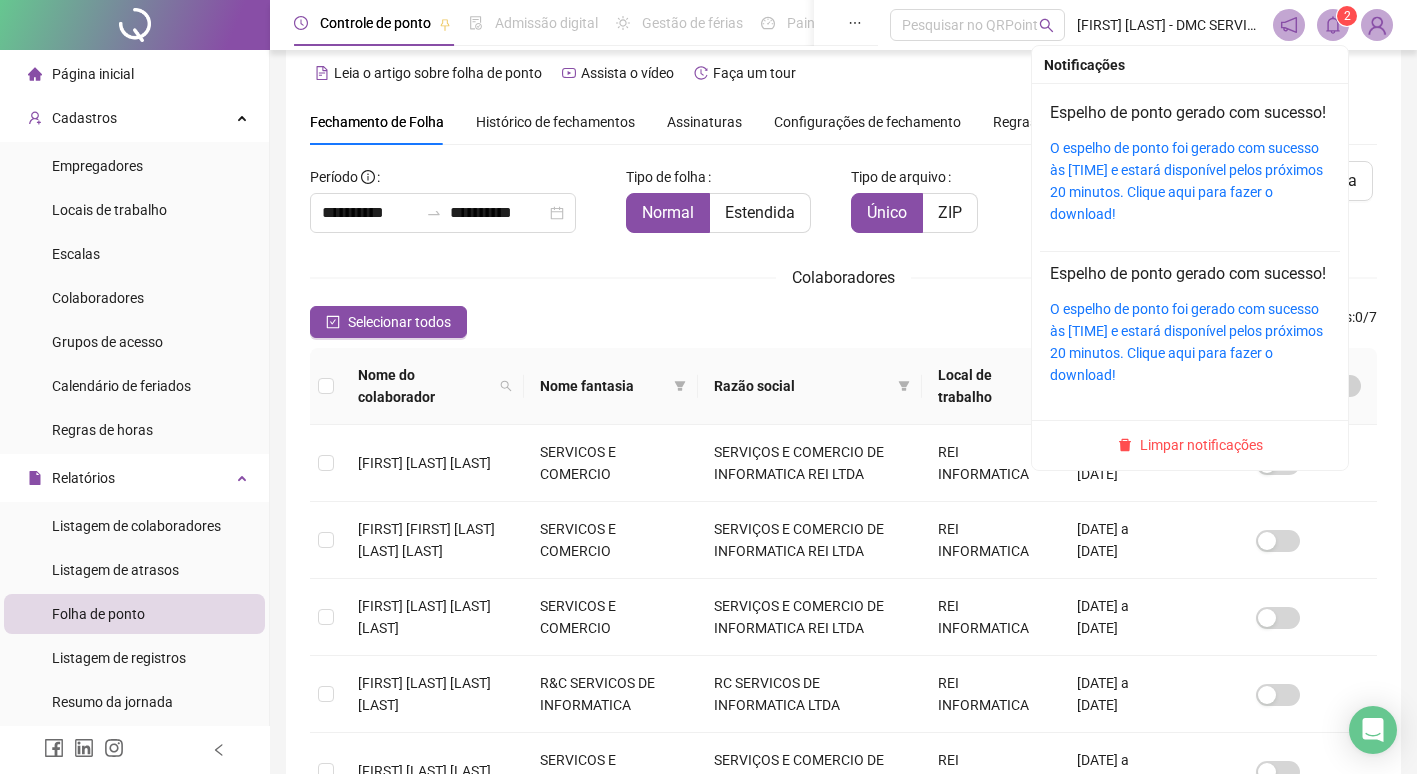 click 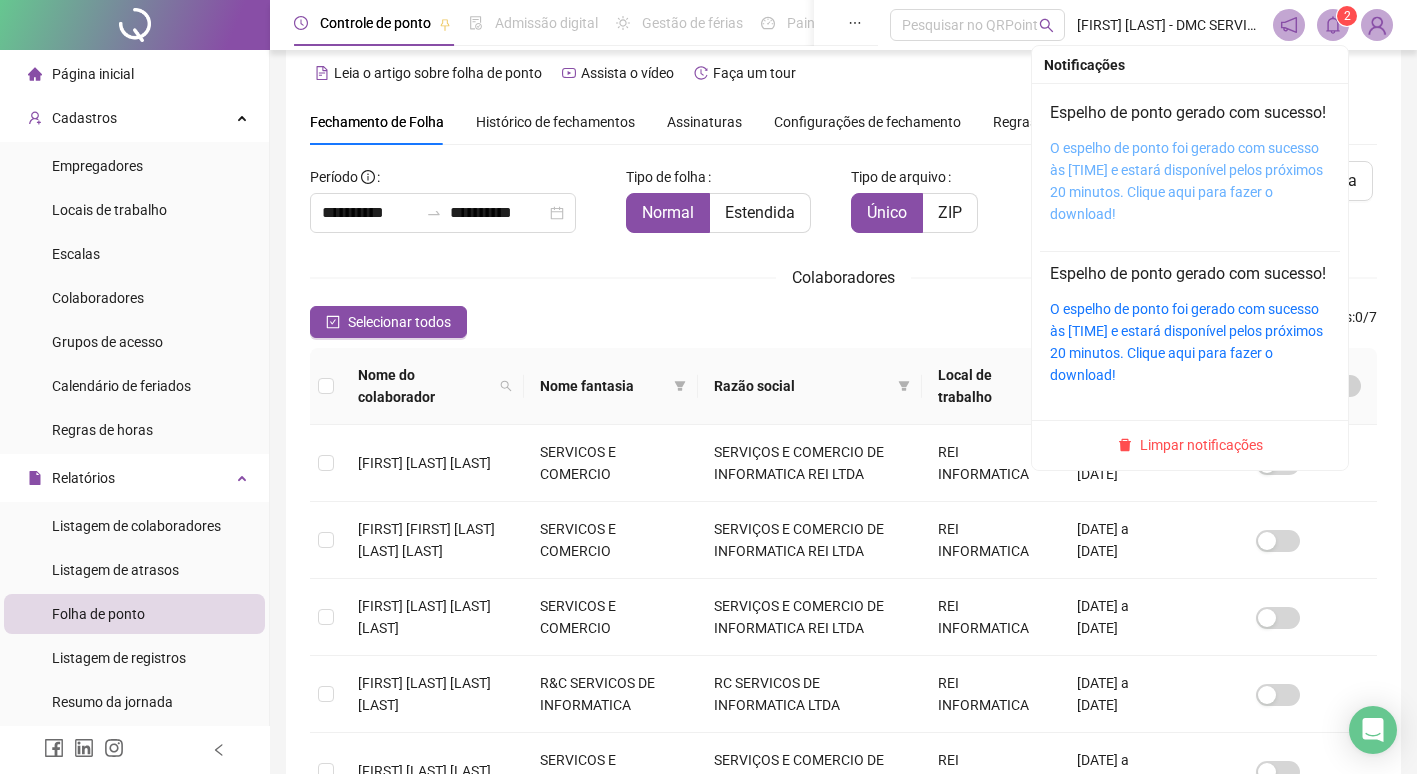 click on "O espelho de ponto foi gerado com sucesso às [TIME] e estará disponível pelos próximos 20 minutos.
Clique aqui para fazer o download!" at bounding box center [1186, 181] 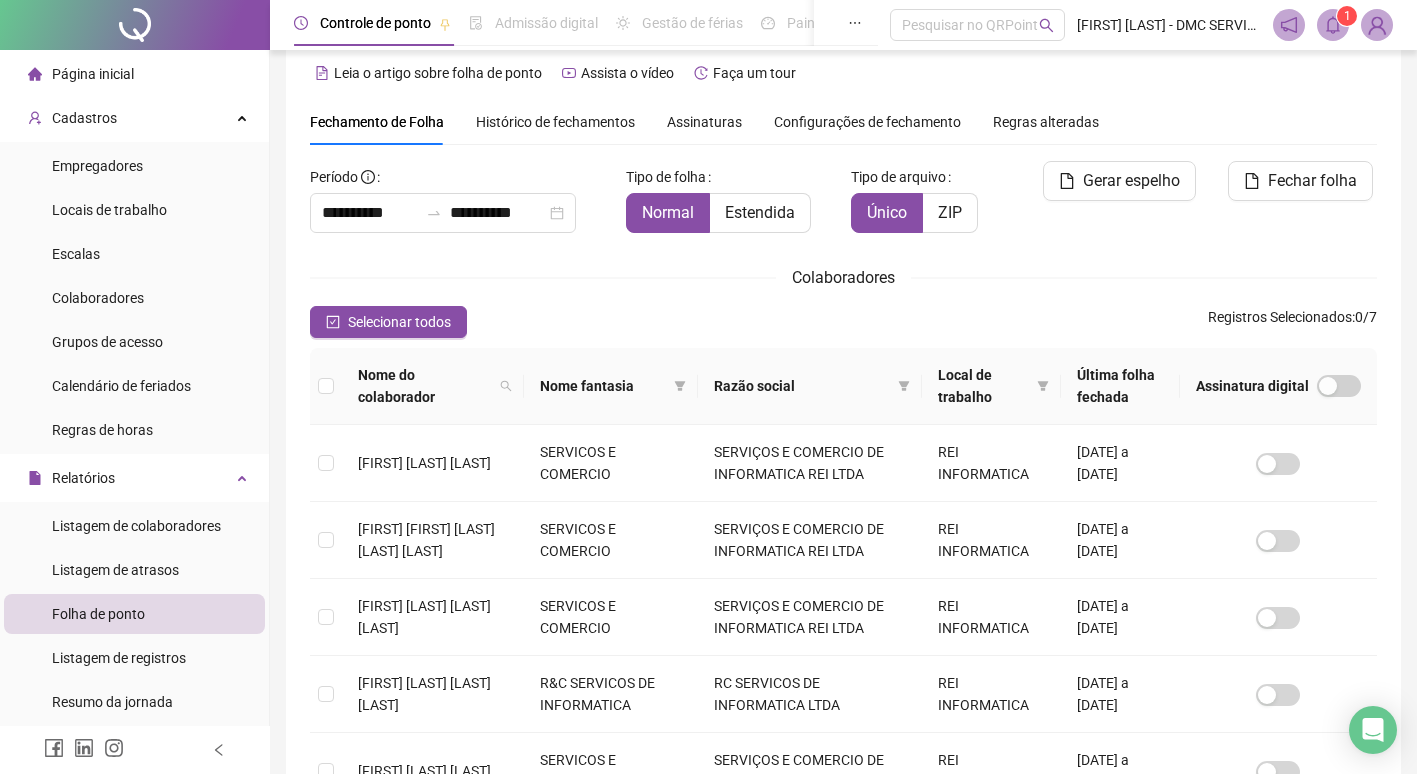 click 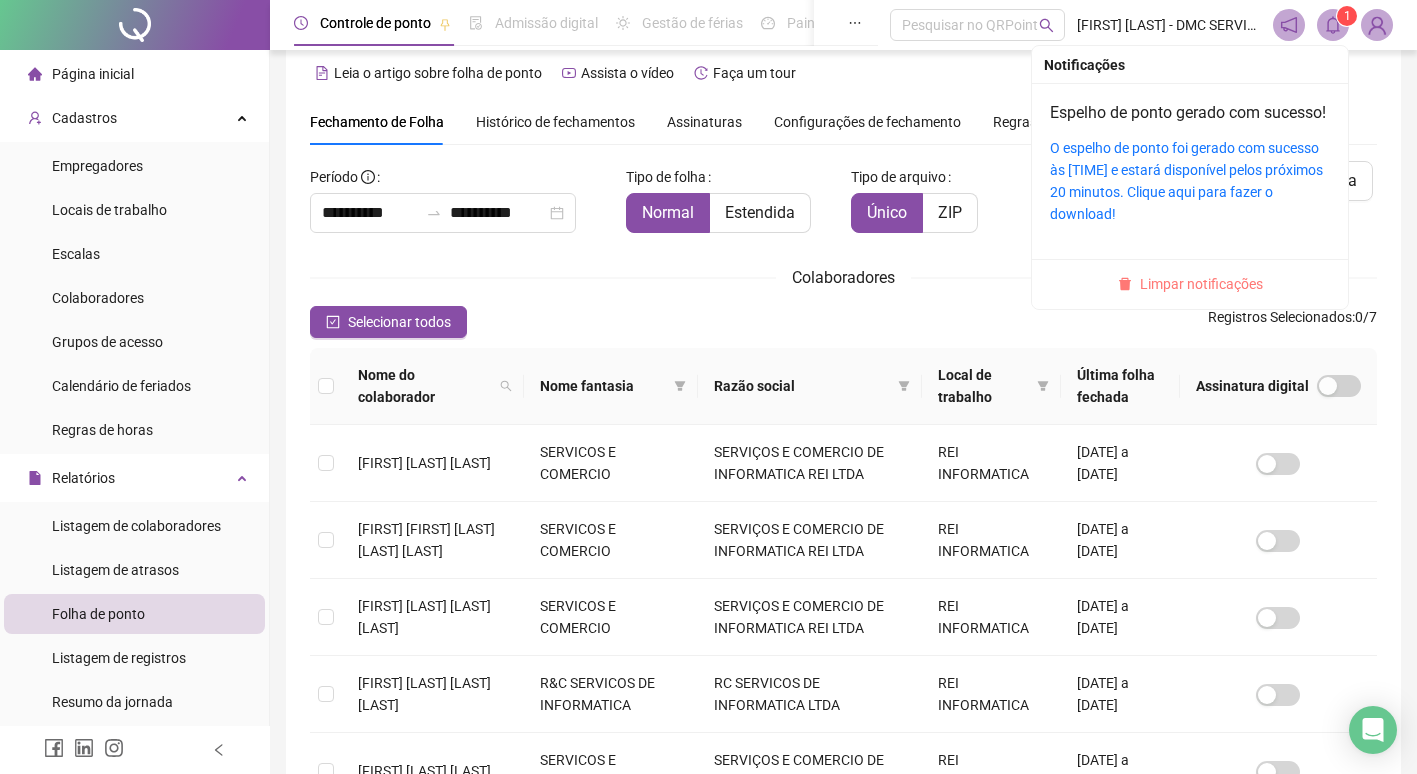 click on "Limpar notificações" at bounding box center (1201, 284) 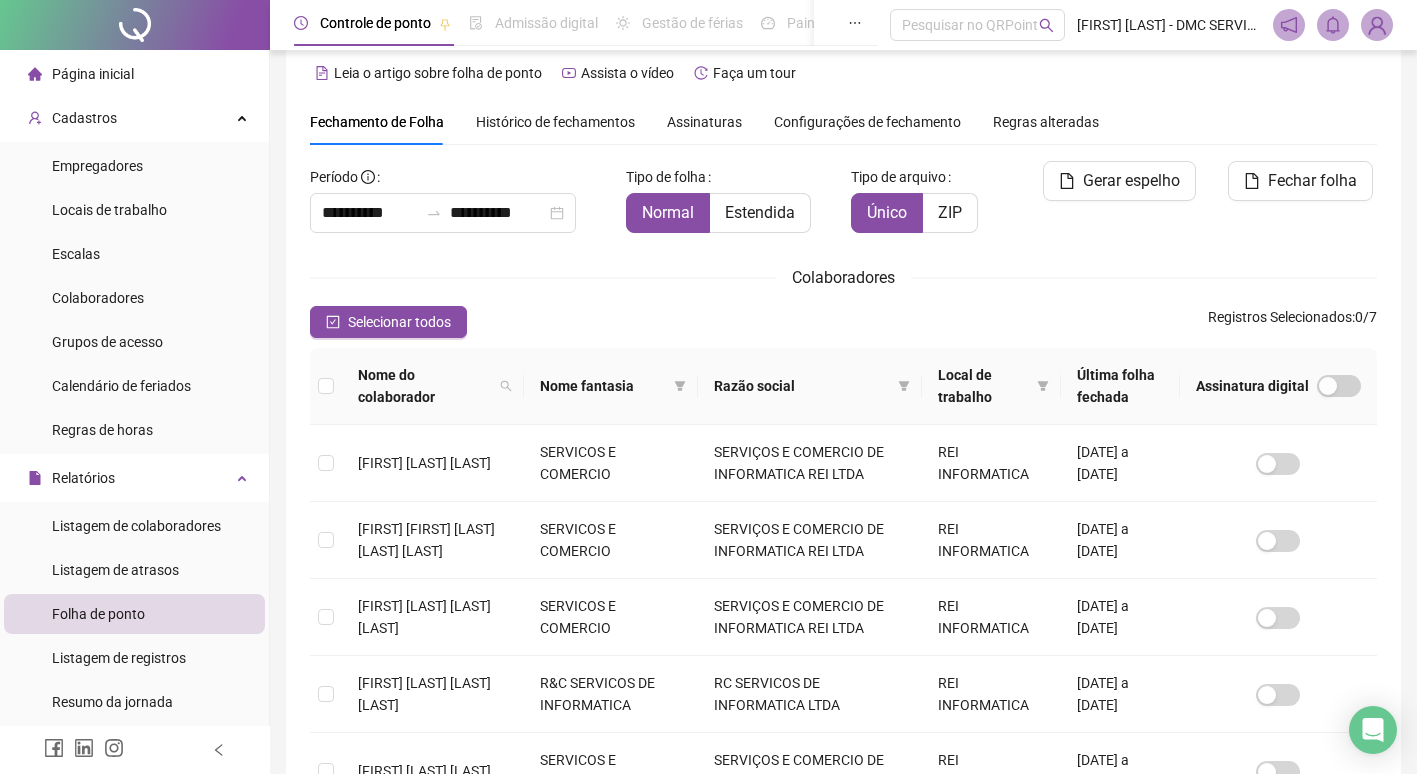 click at bounding box center [1377, 25] 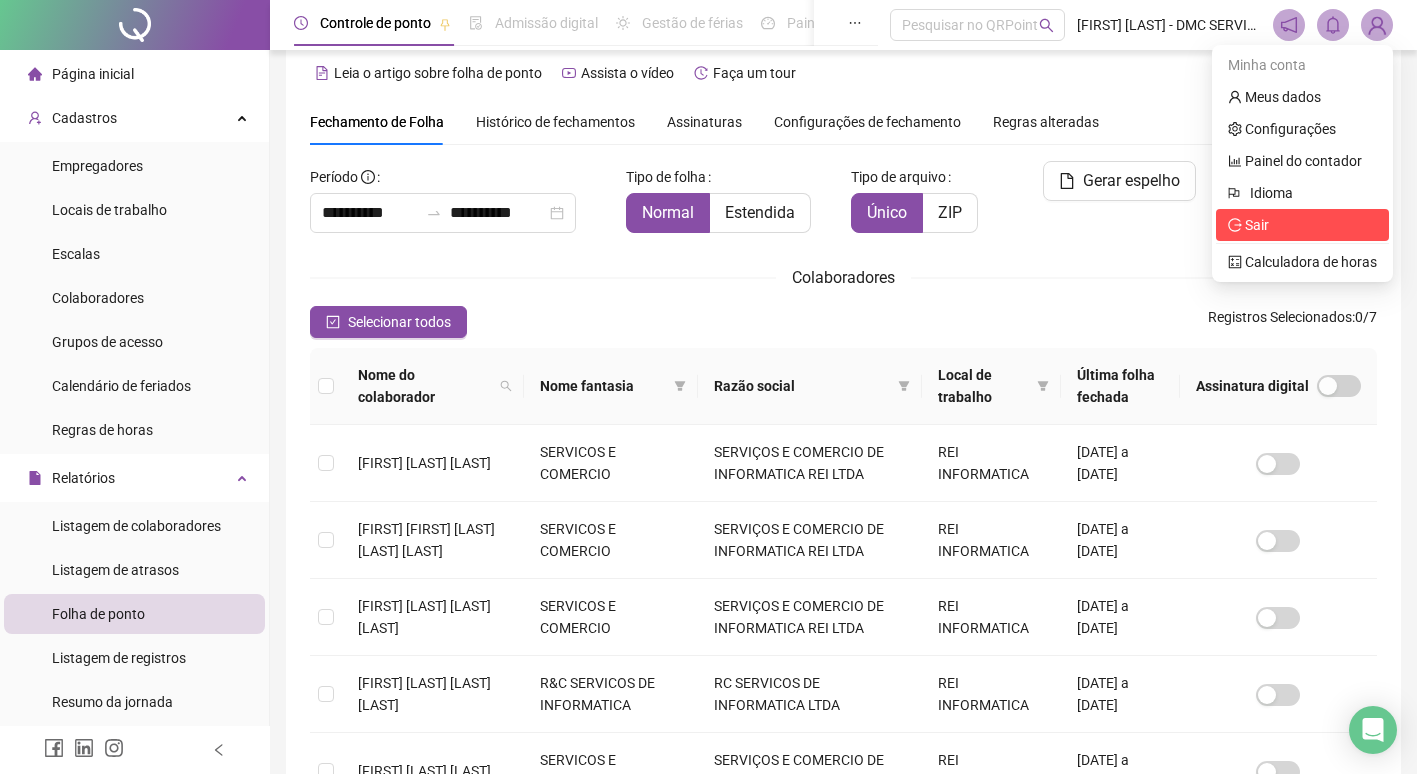 click on "Sair" at bounding box center [1257, 225] 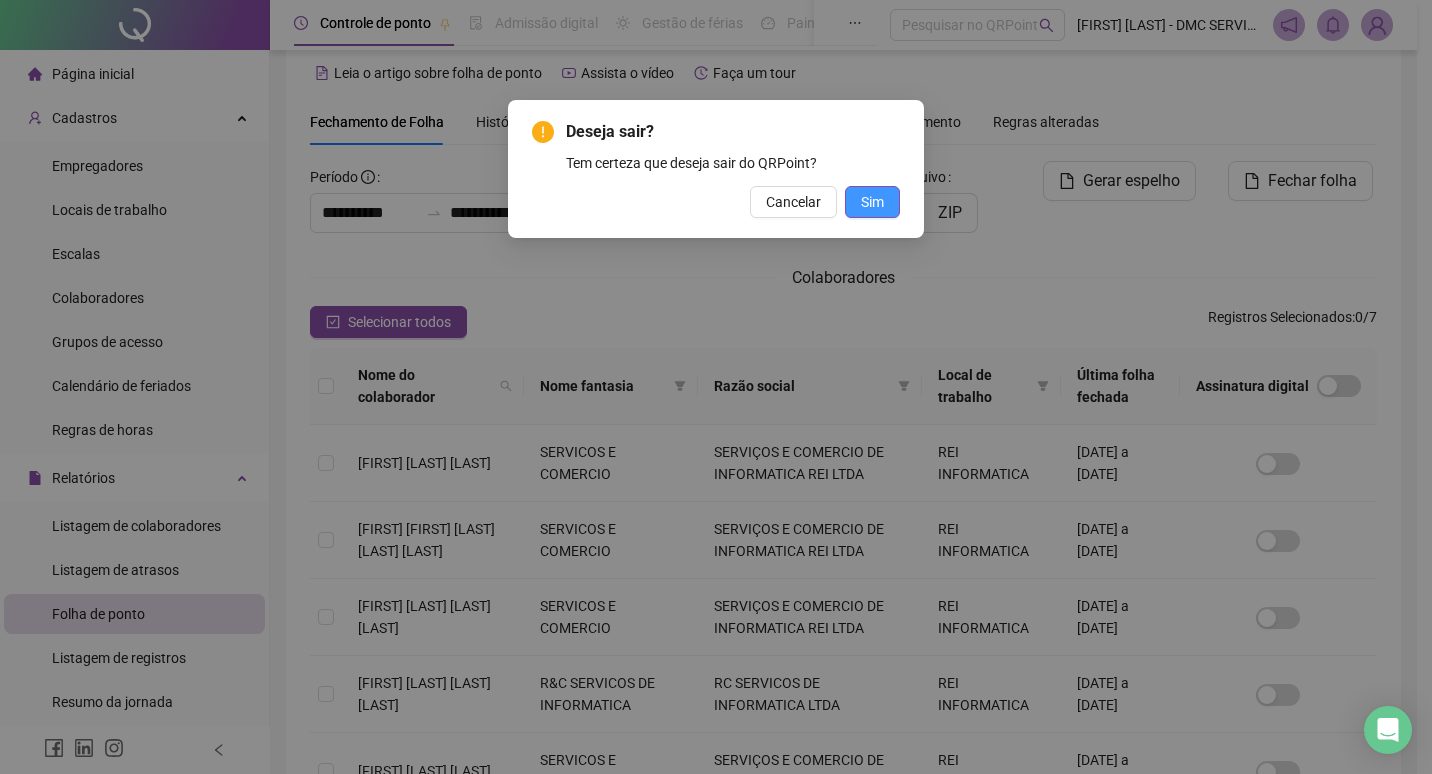click on "Sim" at bounding box center [872, 202] 